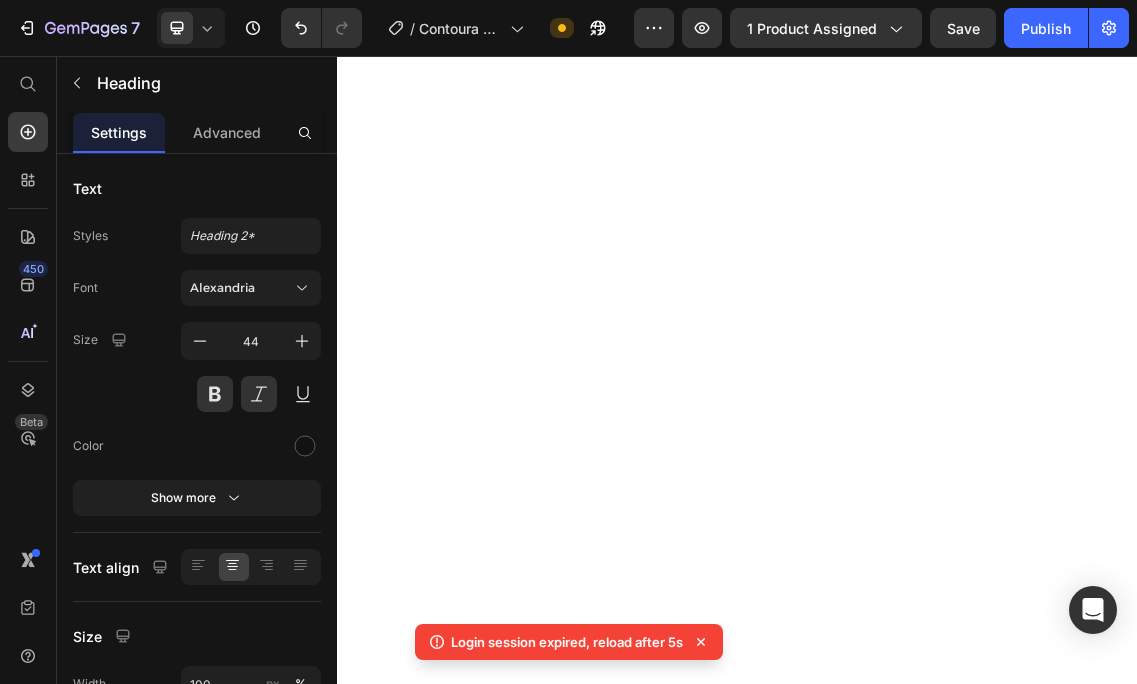 scroll, scrollTop: 0, scrollLeft: 0, axis: both 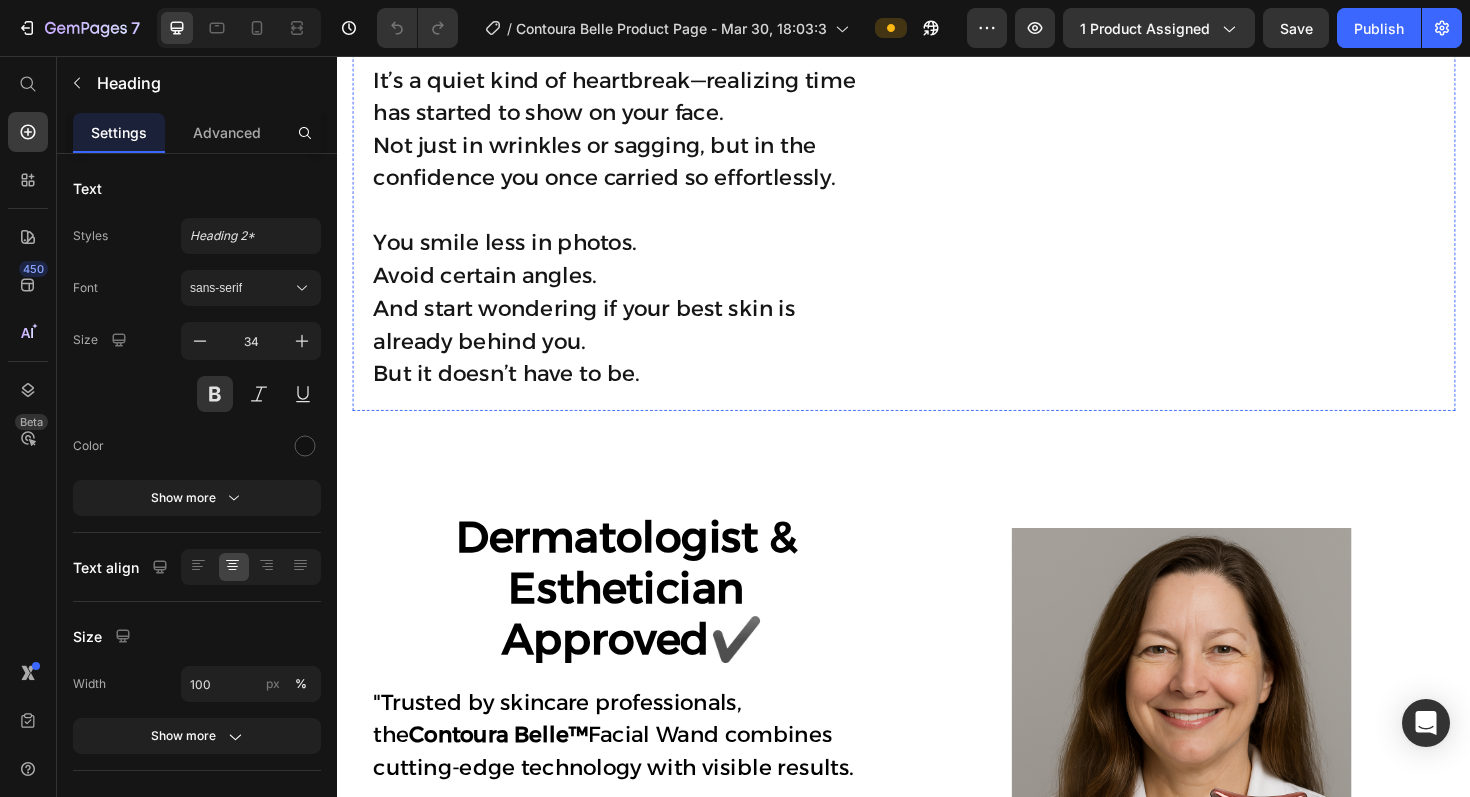 click on "Heading" at bounding box center [384, -337] 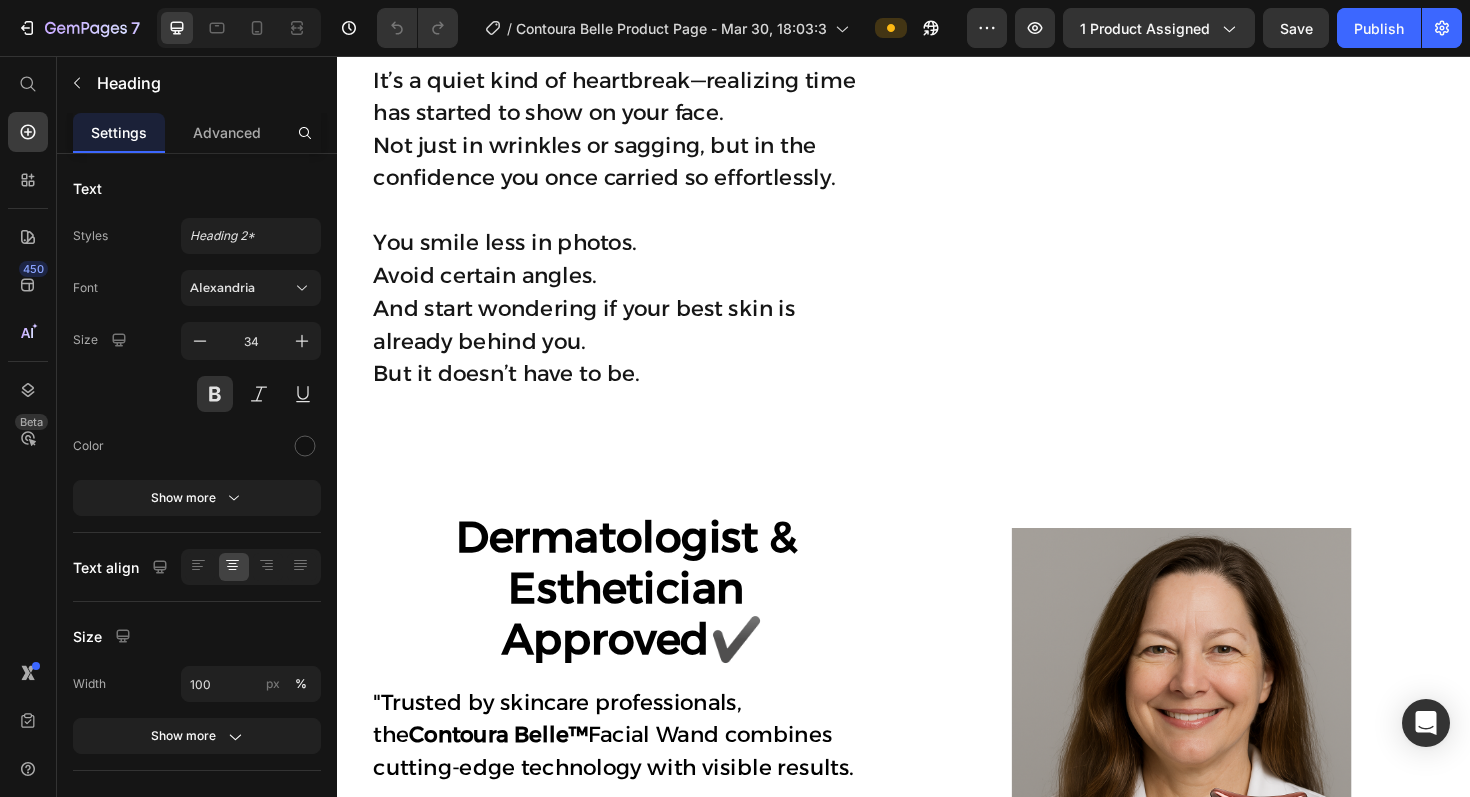 click 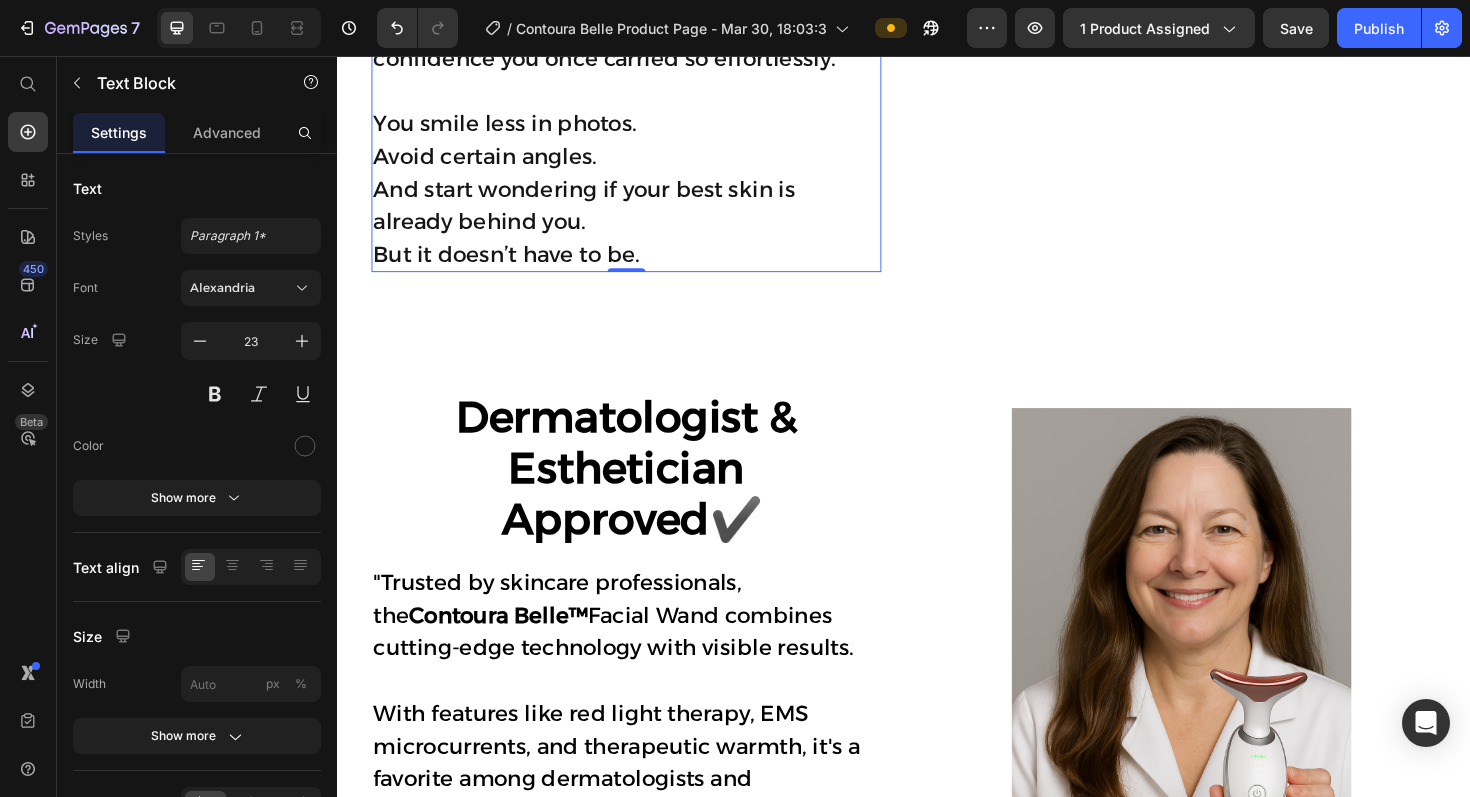 click on "Maybe it was the faint line that didn’t fade this time. Or the day your skin didn’t bounce back like it used to. A once-routine glance in the mirror suddenly felt... unfamiliar." at bounding box center [643, -200] 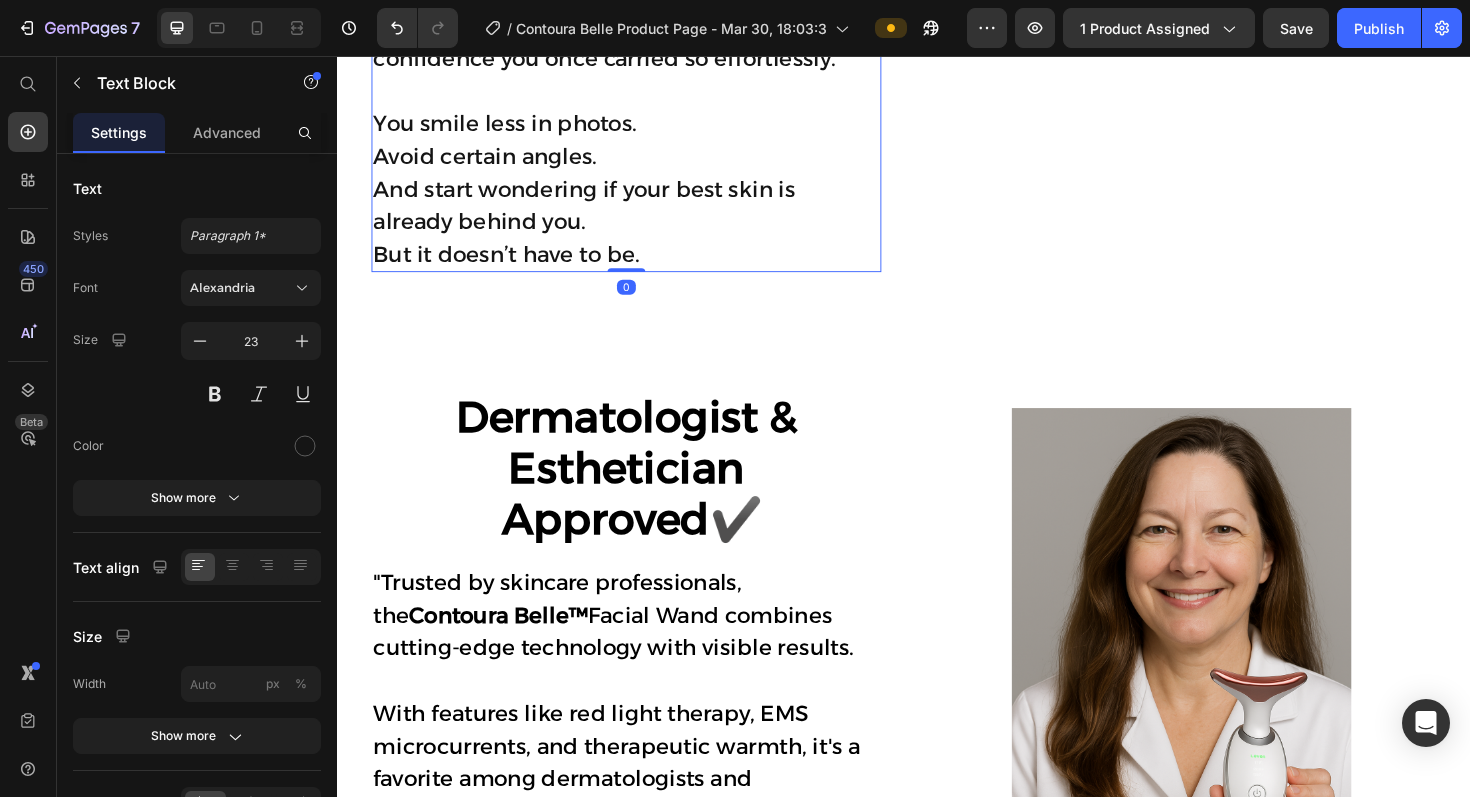 click 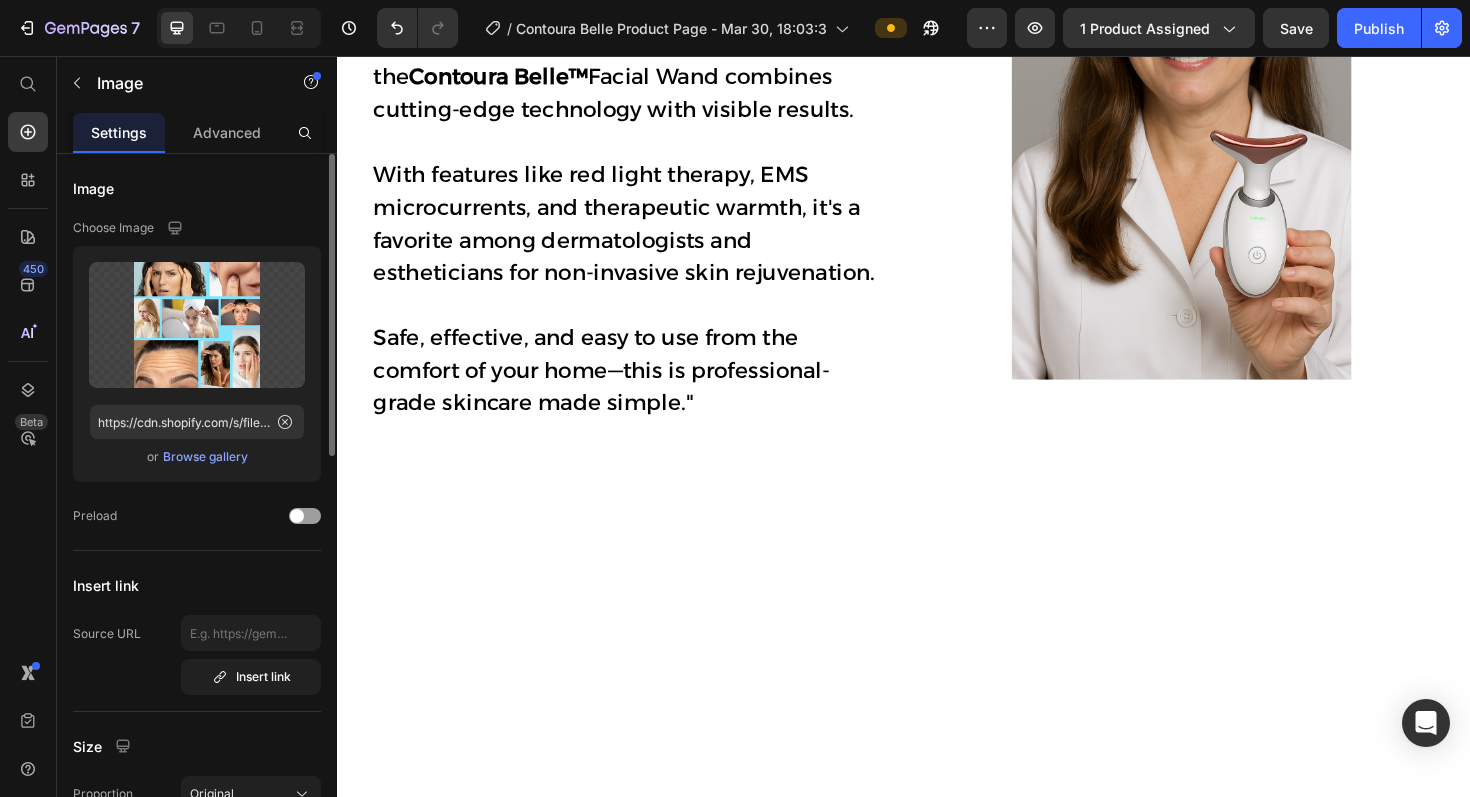 click on "Browse gallery" at bounding box center [205, 457] 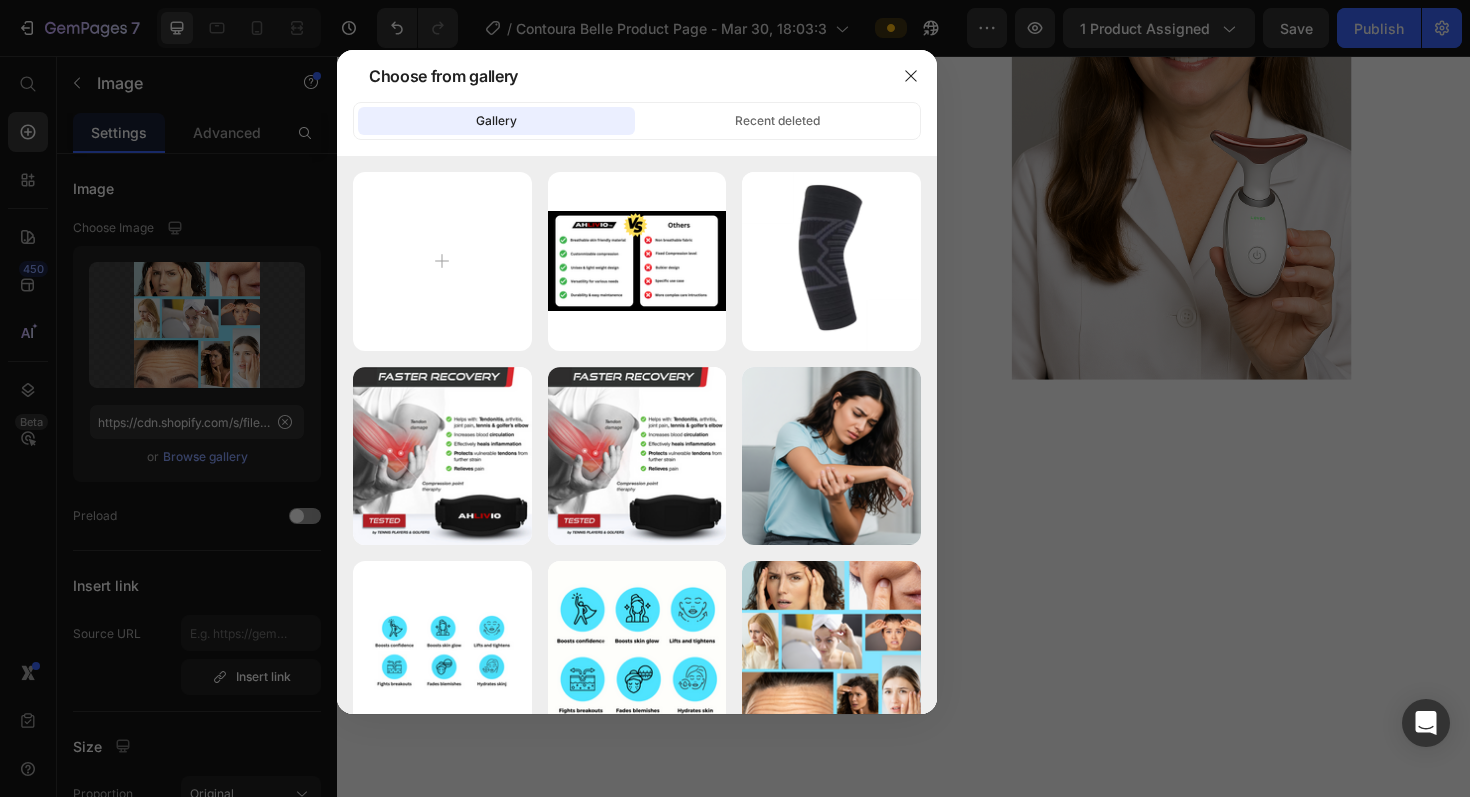click at bounding box center [735, 398] 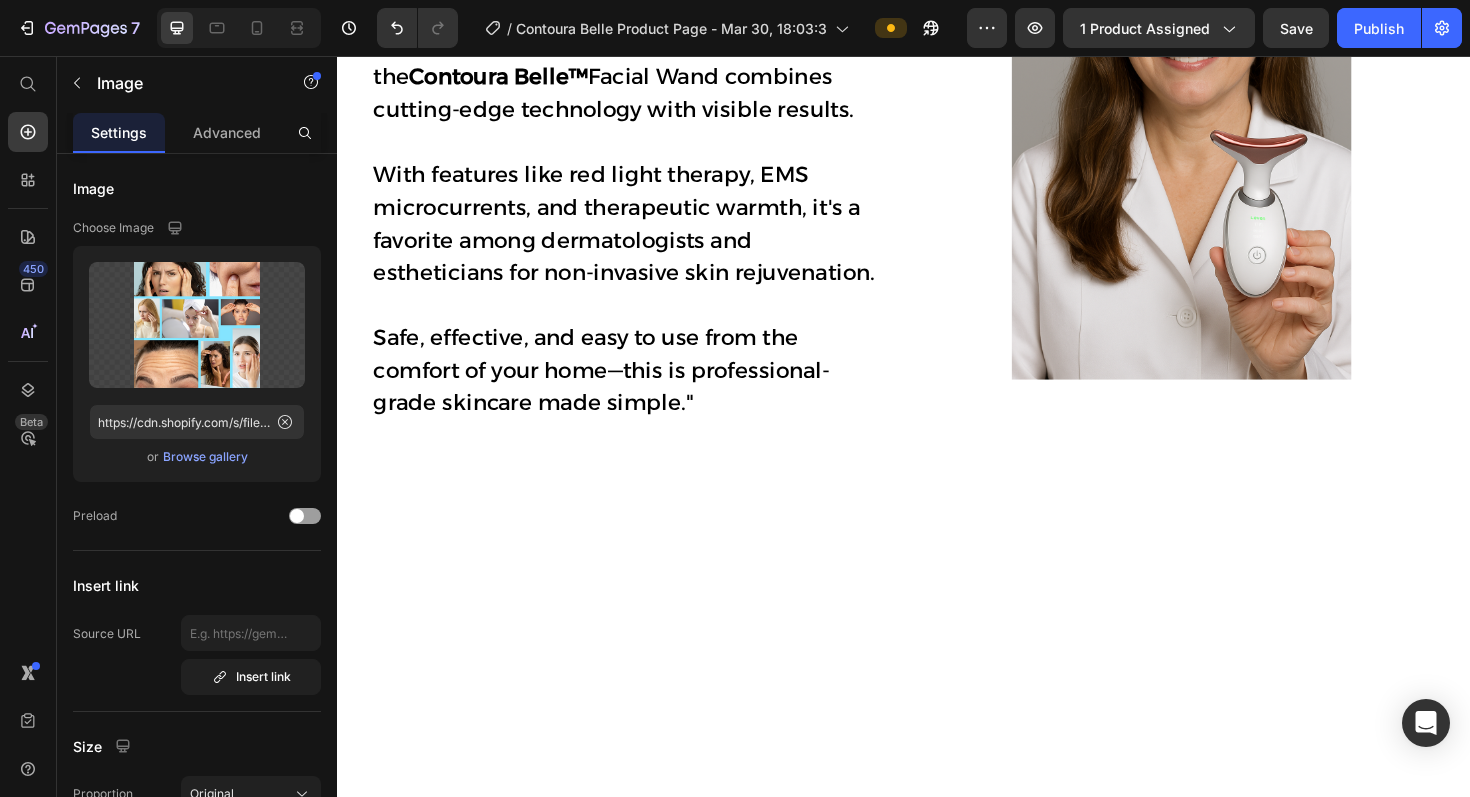 click at bounding box center [1231, -315] 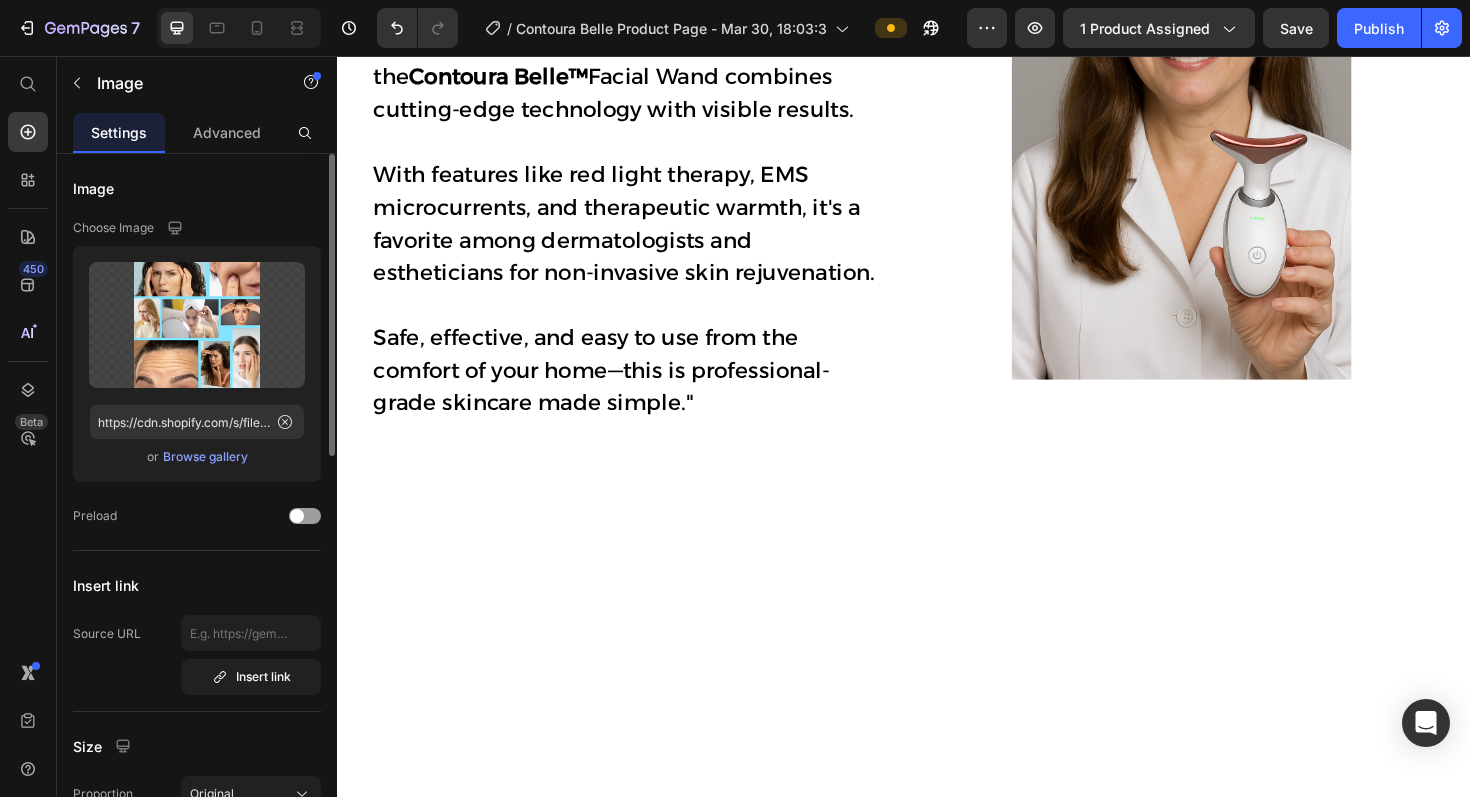 click on "Browse gallery" at bounding box center [205, 457] 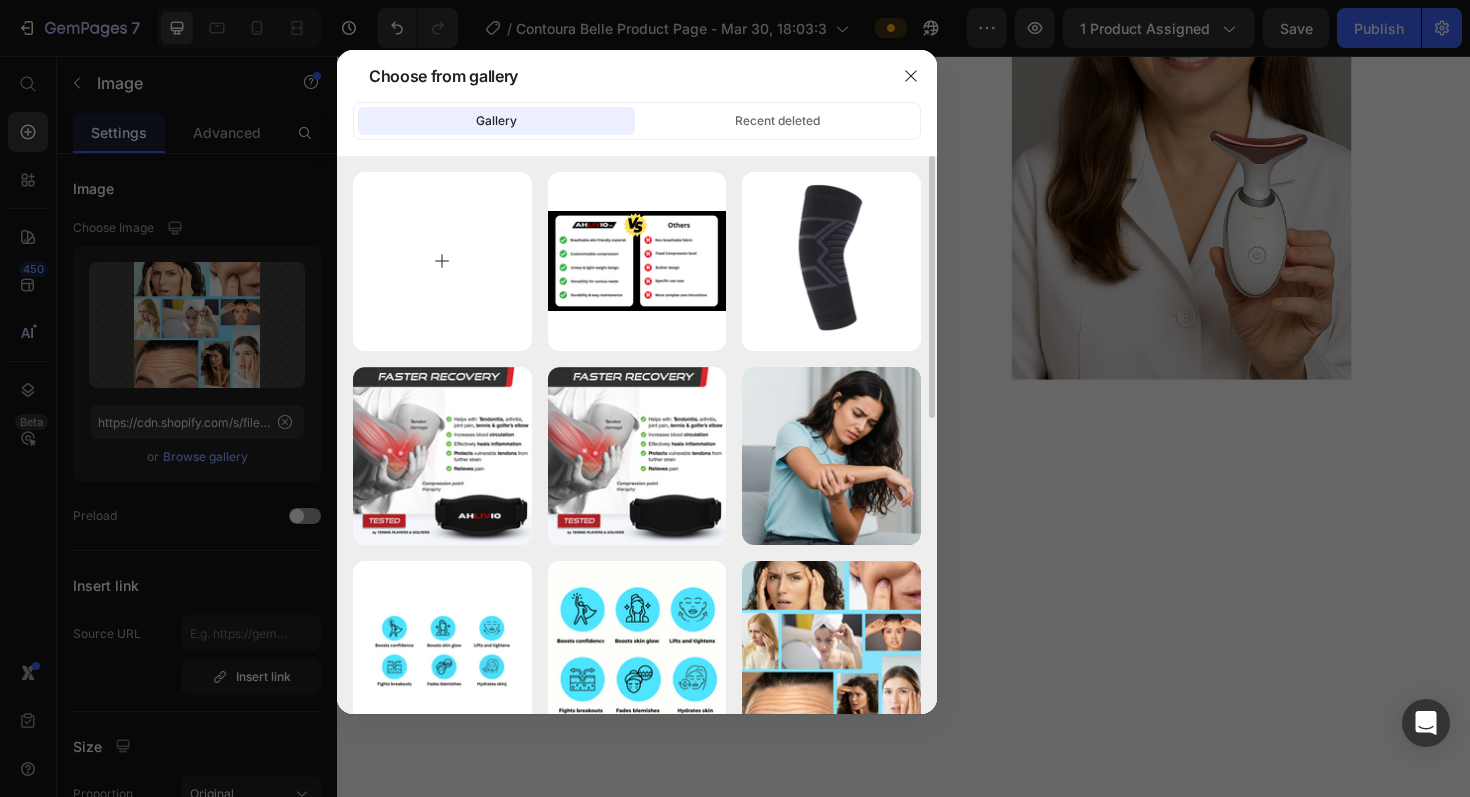 click at bounding box center (442, 261) 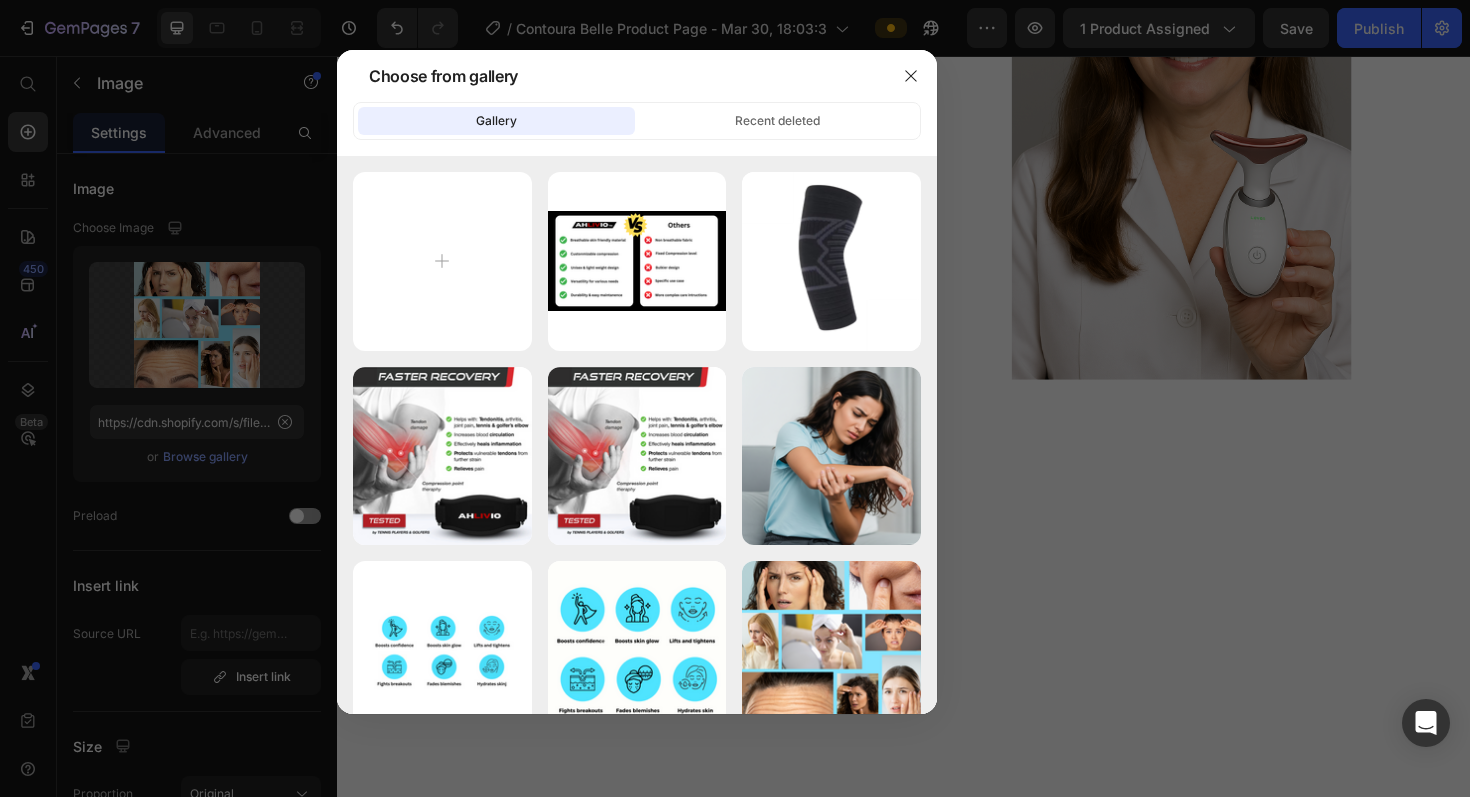 type on "C:\fakepath\AHLIVIO (5).png" 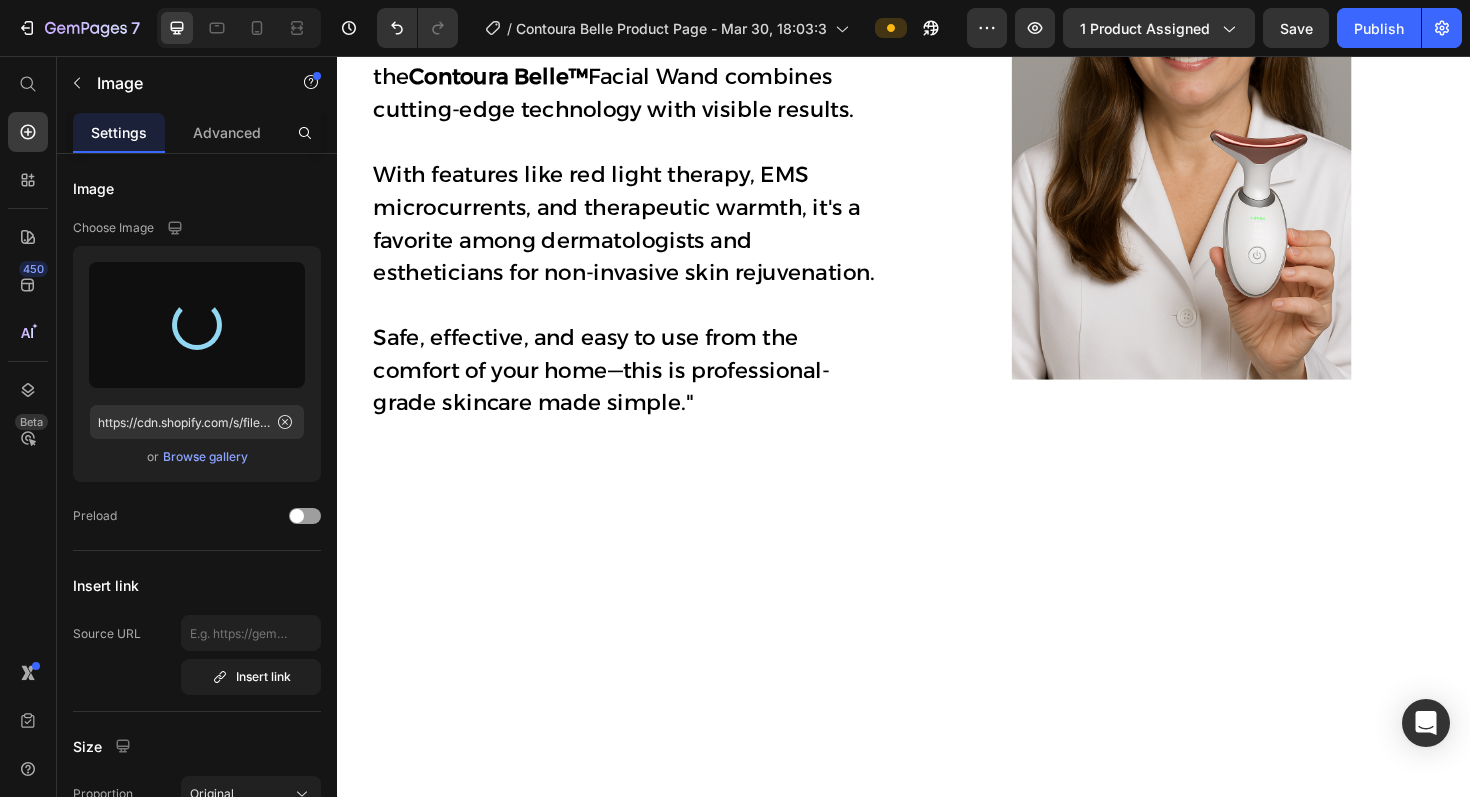 type on "https://cdn.shopify.com/s/files/1/0676/3865/7175/files/gempages_559670011568849705-dd260381-e68e-4914-a604-2293fc9ca933.png" 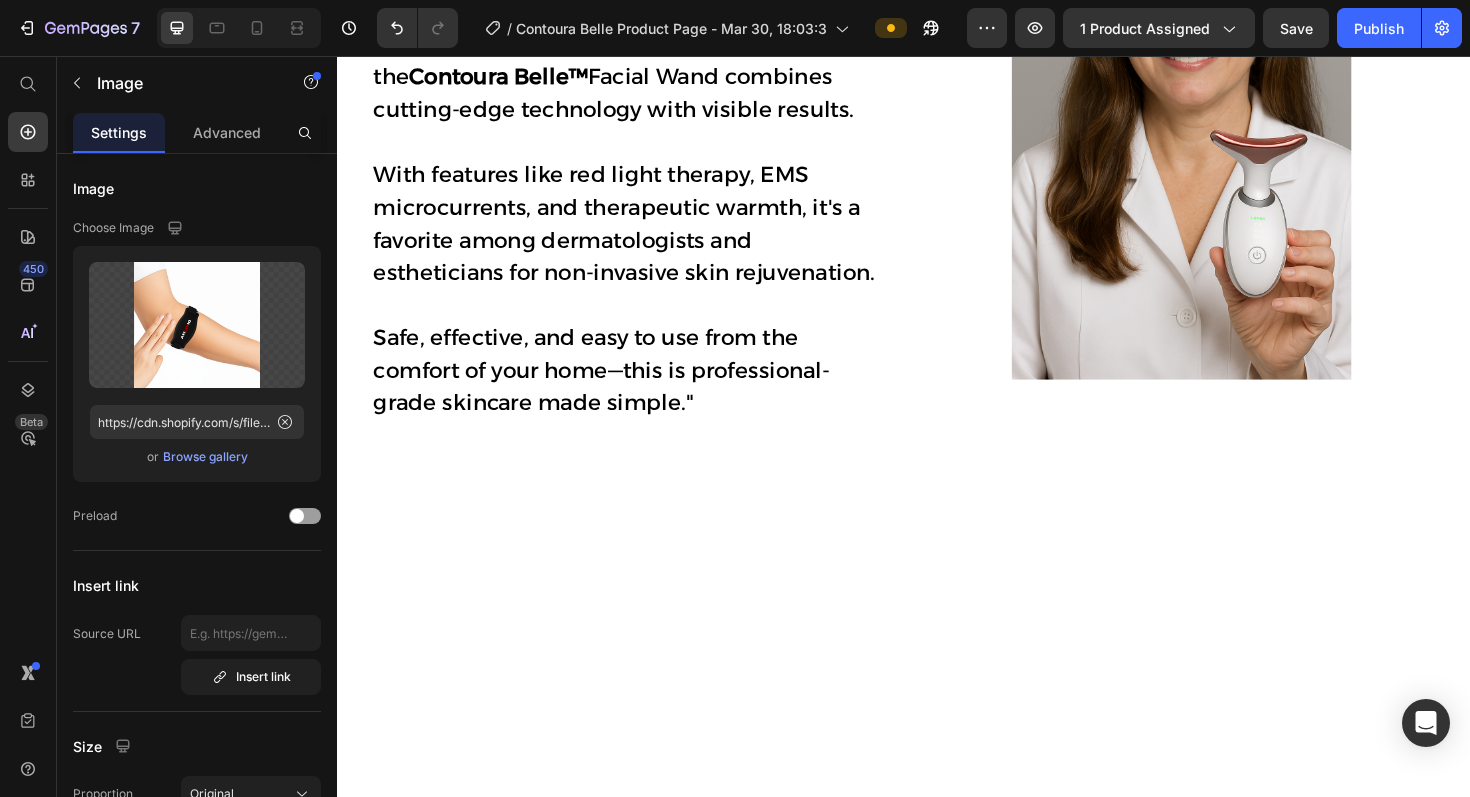 click at bounding box center [1231, -315] 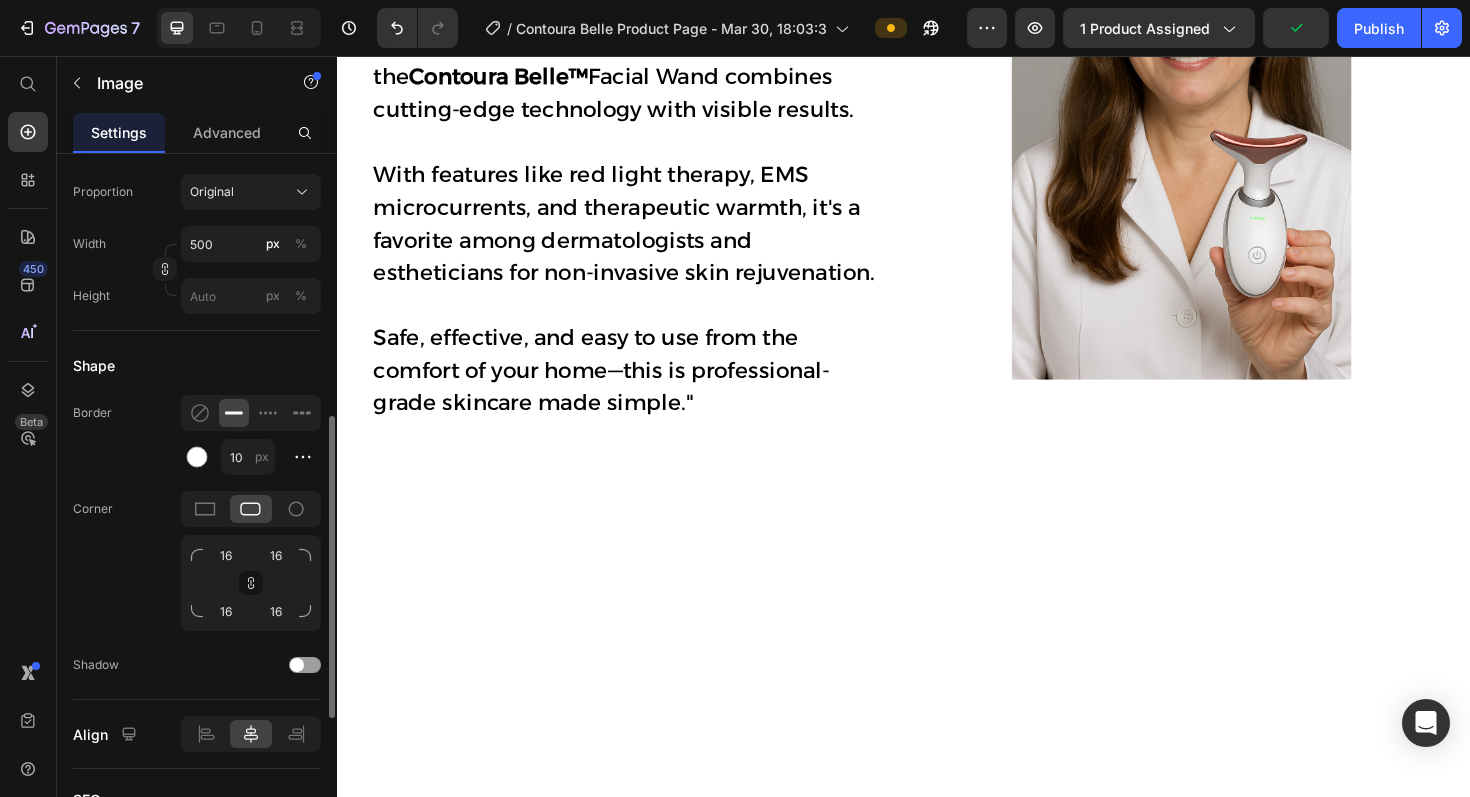 scroll, scrollTop: 603, scrollLeft: 0, axis: vertical 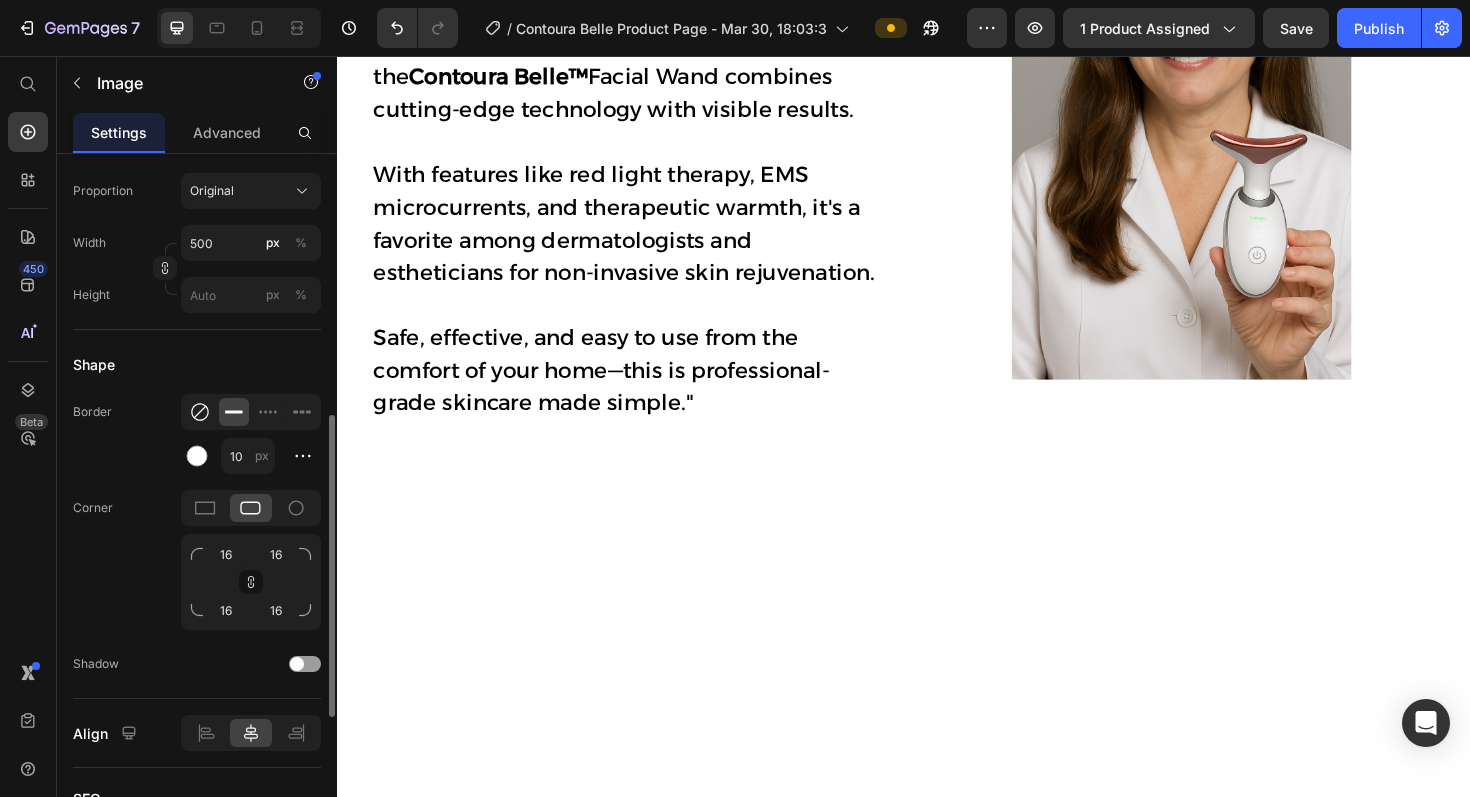 click 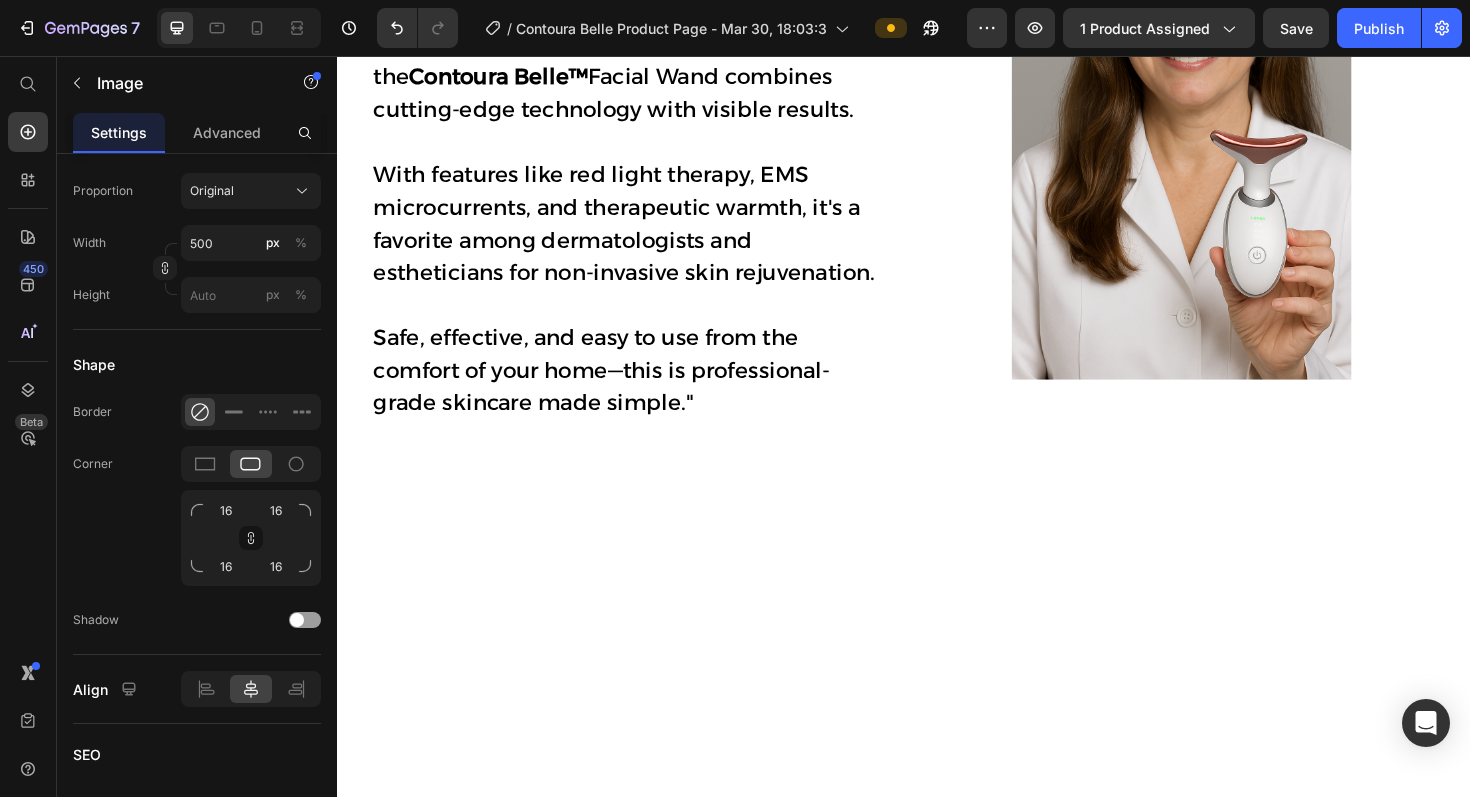 click at bounding box center [1231, -325] 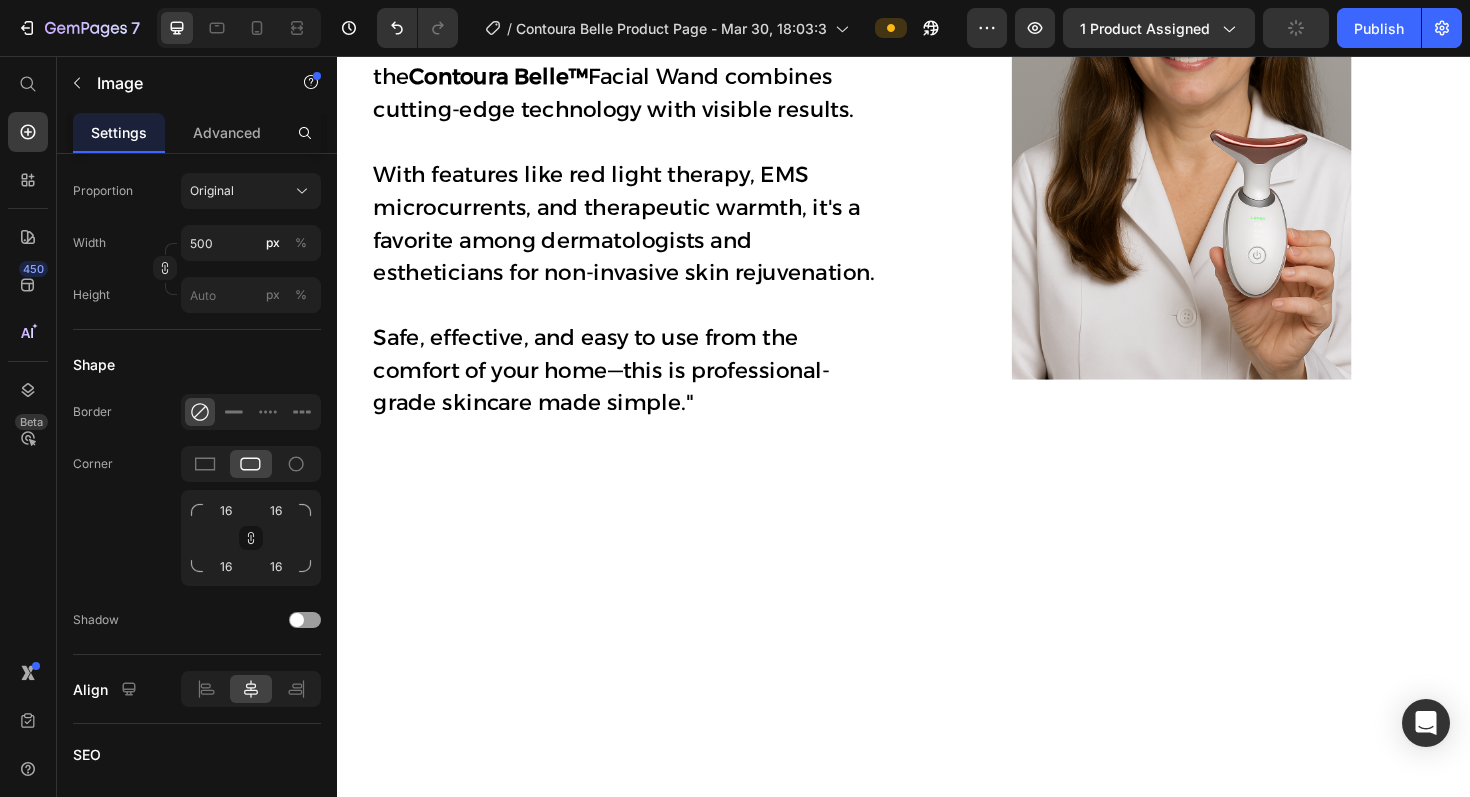 click at bounding box center [1231, -325] 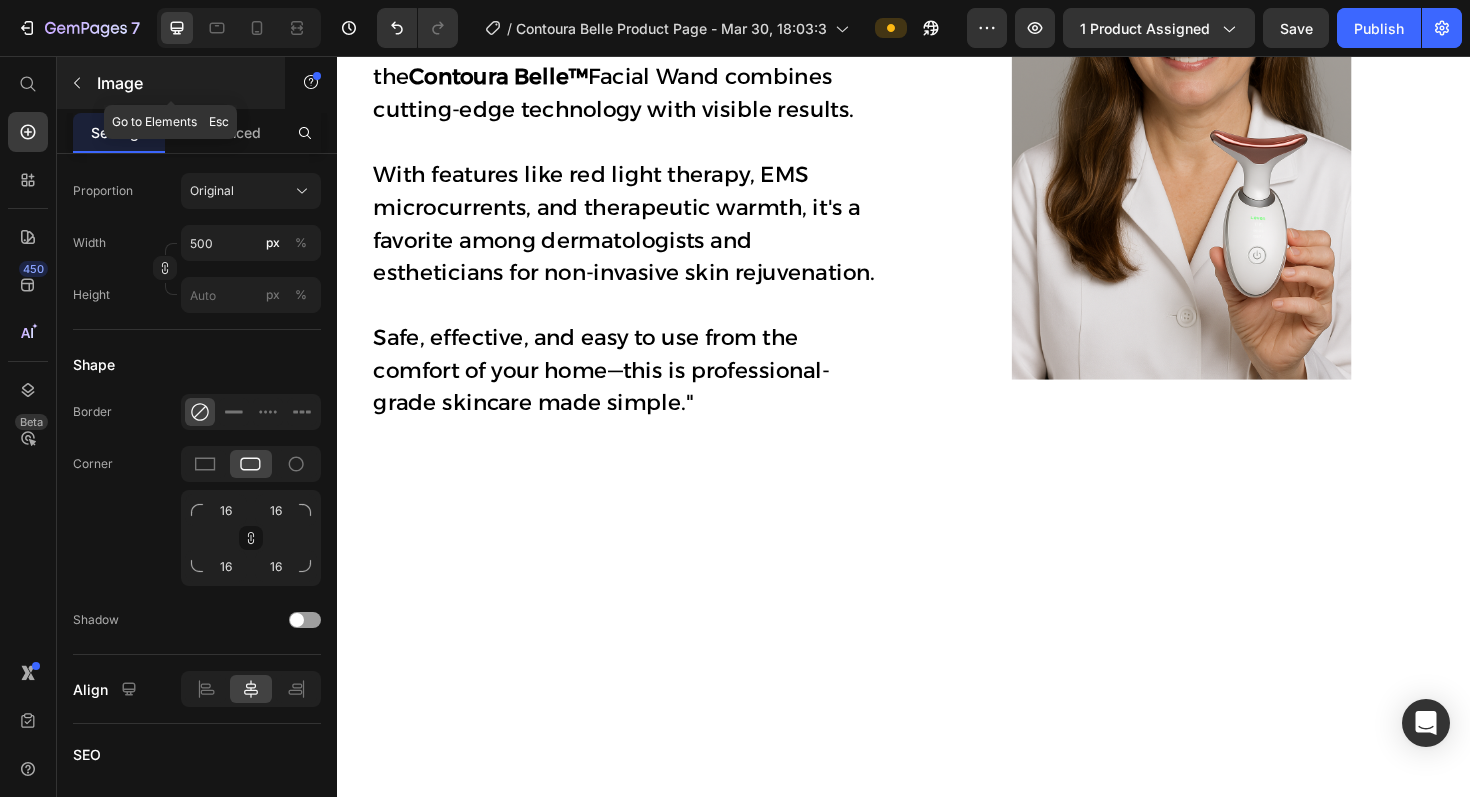 click 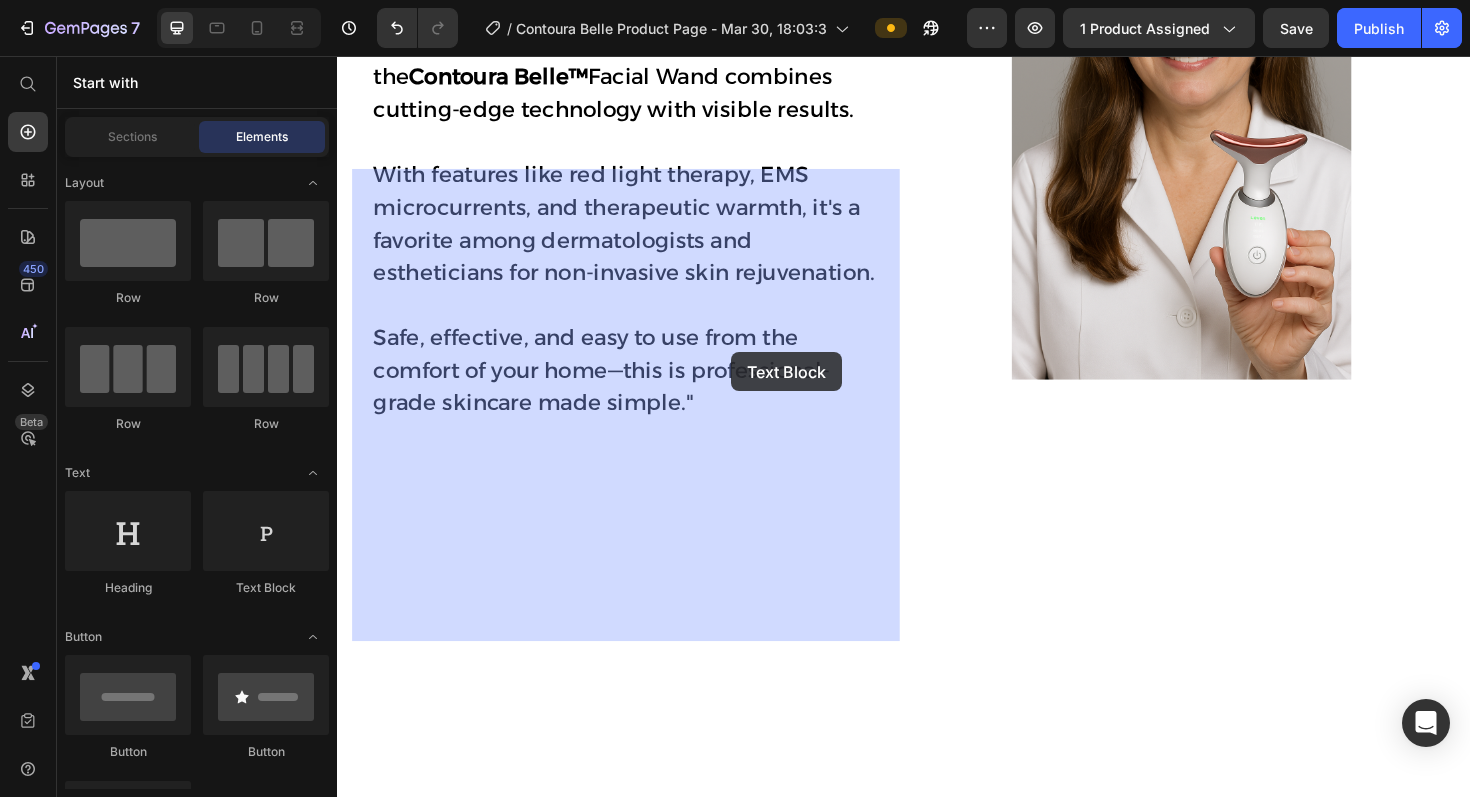 drag, startPoint x: 604, startPoint y: 594, endPoint x: 753, endPoint y: 370, distance: 269.02972 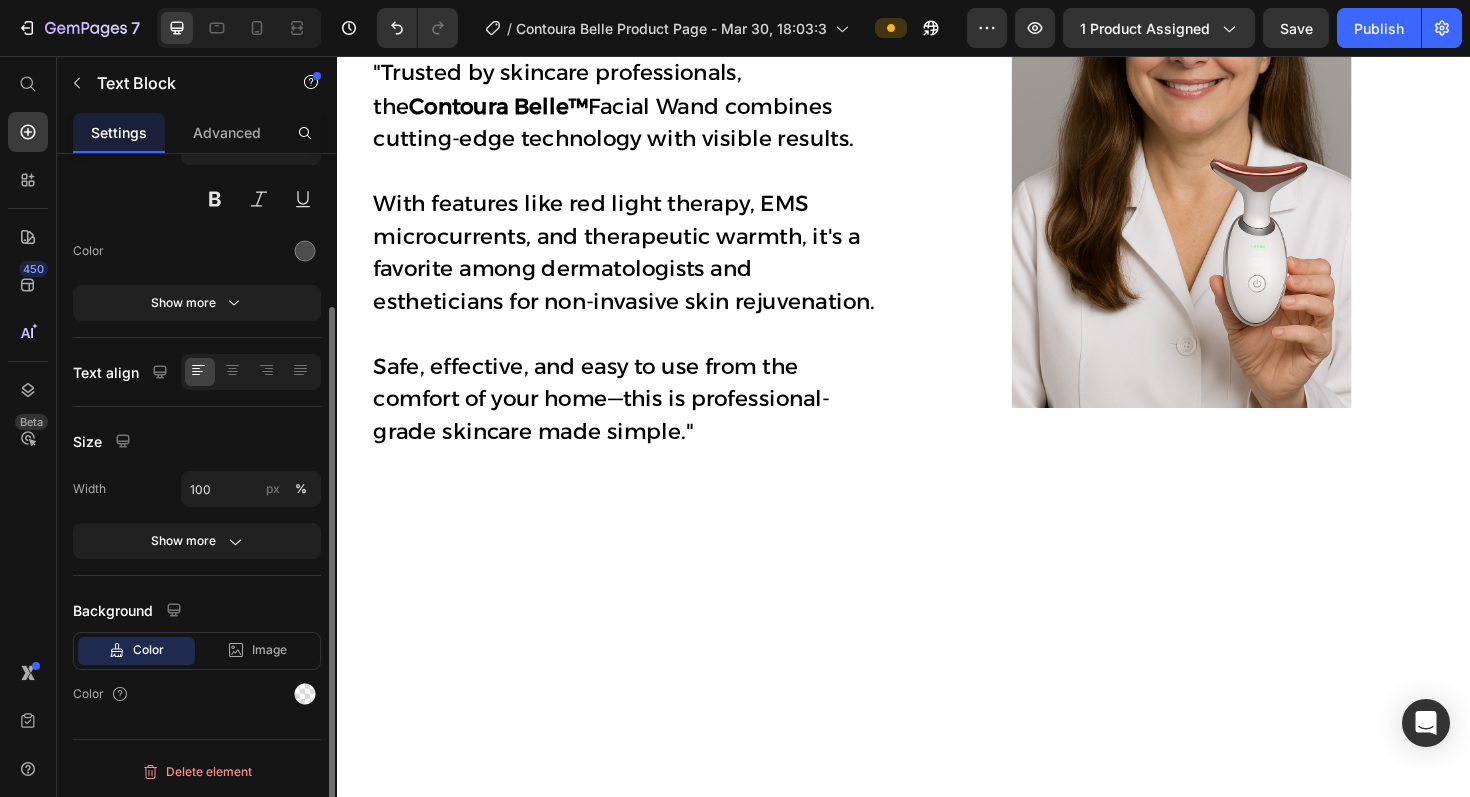 scroll, scrollTop: 0, scrollLeft: 0, axis: both 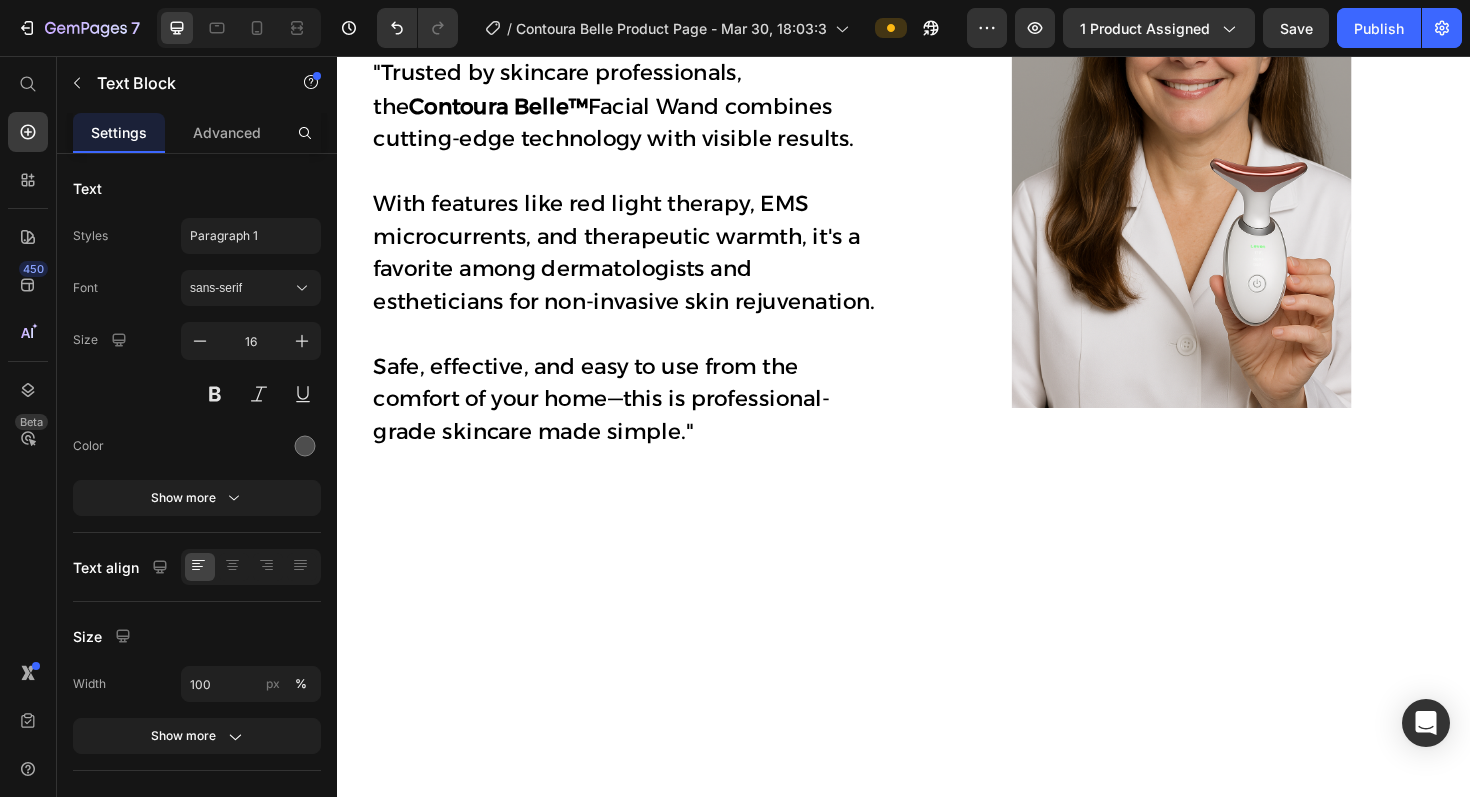 click on "Lorem ipsum dolor sit amet, consectetur adipiscing elit, sed do eiusmod tempor incididunt ut labore et dolore magna aliqua. Ut enim ad minim veniam, quis nostrud exercitation ullamco laboris nisi ut aliquip ex ea commodo consequat." at bounding box center [643, -280] 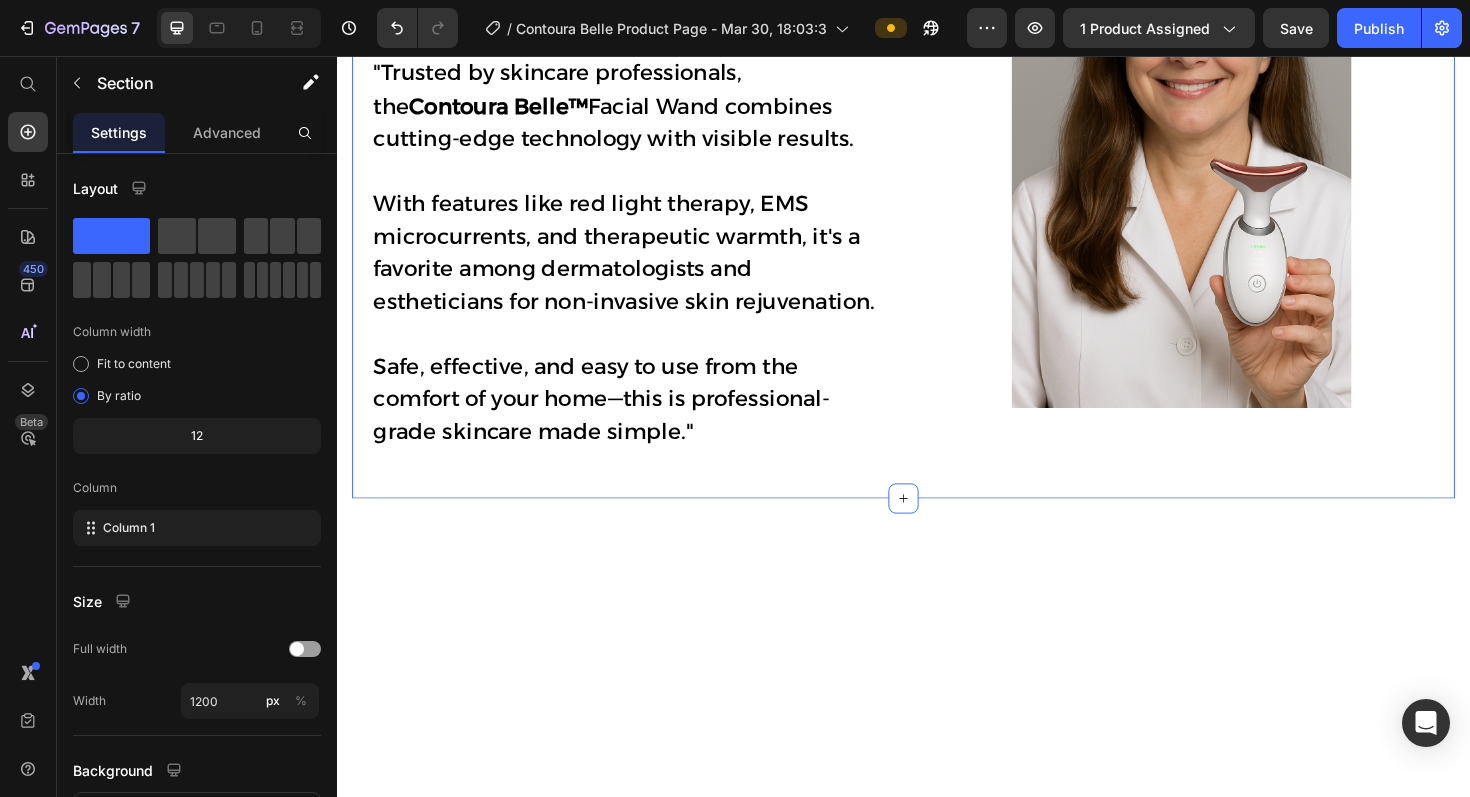 click on "Product Images Icon Icon Icon Icon Icon Icon List “ This brace made a huge difference in just a few days. ” I was dealing with constant elbow pain from working at a computer and lifting weights. I’ve tried other braces, but this one actually stays in place and gives real support. The pressure pad hits the exact spot where I feel the pain. I can finally get through the day without that dull ache. Highly recommend! Text Block Emily Text Block Verified Buyer Item List Row Row Loox - Rating widget Loox AHLIVIO™ Text Block CounterForce Elbow Brace Product Title $39.99 Product Price $69.99 Product Price Save $30.00 Discount Tag Row Targeted support for tennis elbow, golfer’s elbow, and forearm strain. This adjustable brace applies gentle pressure to reduce pain and inflammation. Product Description Targets elbow strain, tendonitis, and joint pain Reduces inflammation and speeds up healing Keeps you supported without feeling restricted Won’t slip or bunch during activity Red" at bounding box center (937, -1367) 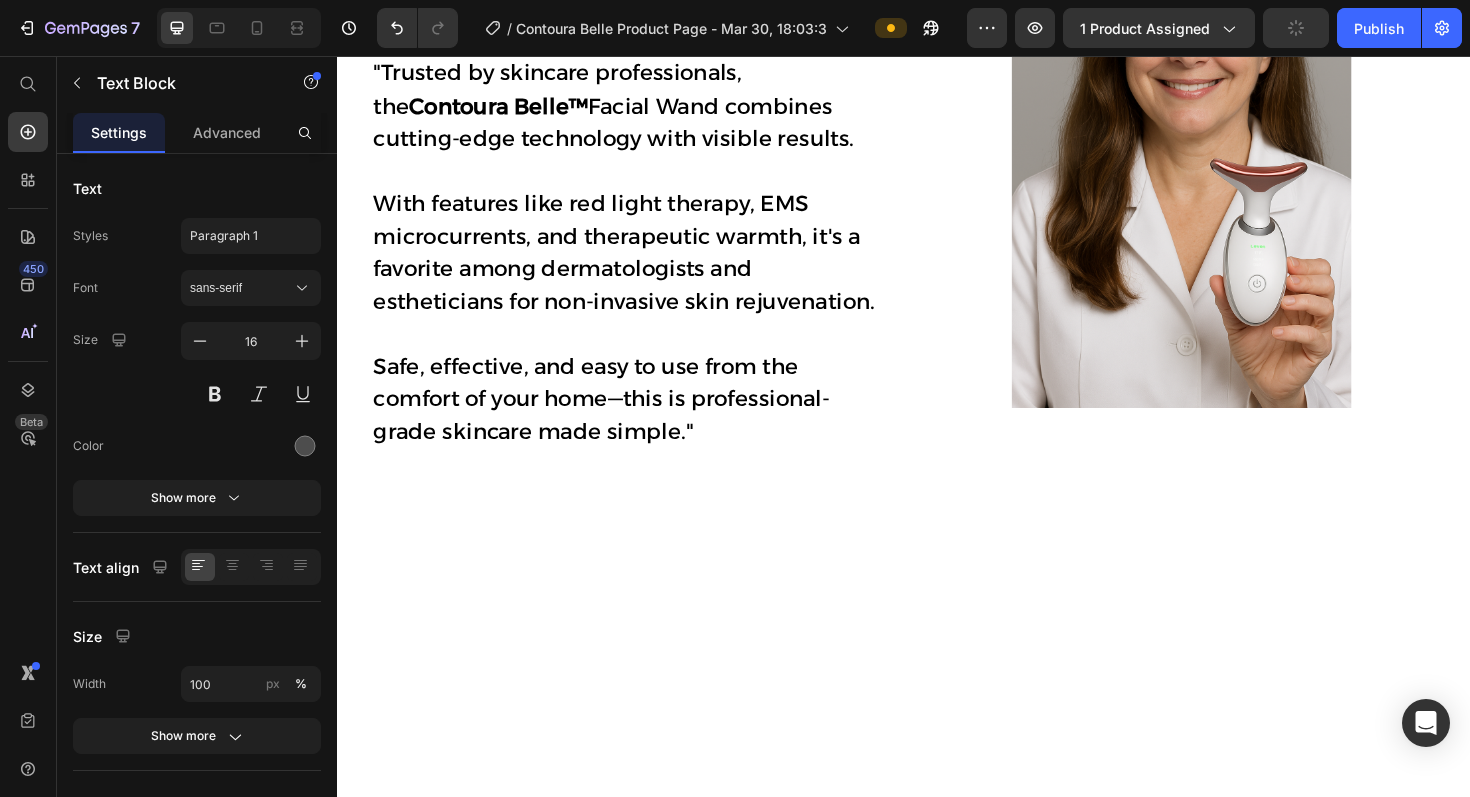 click 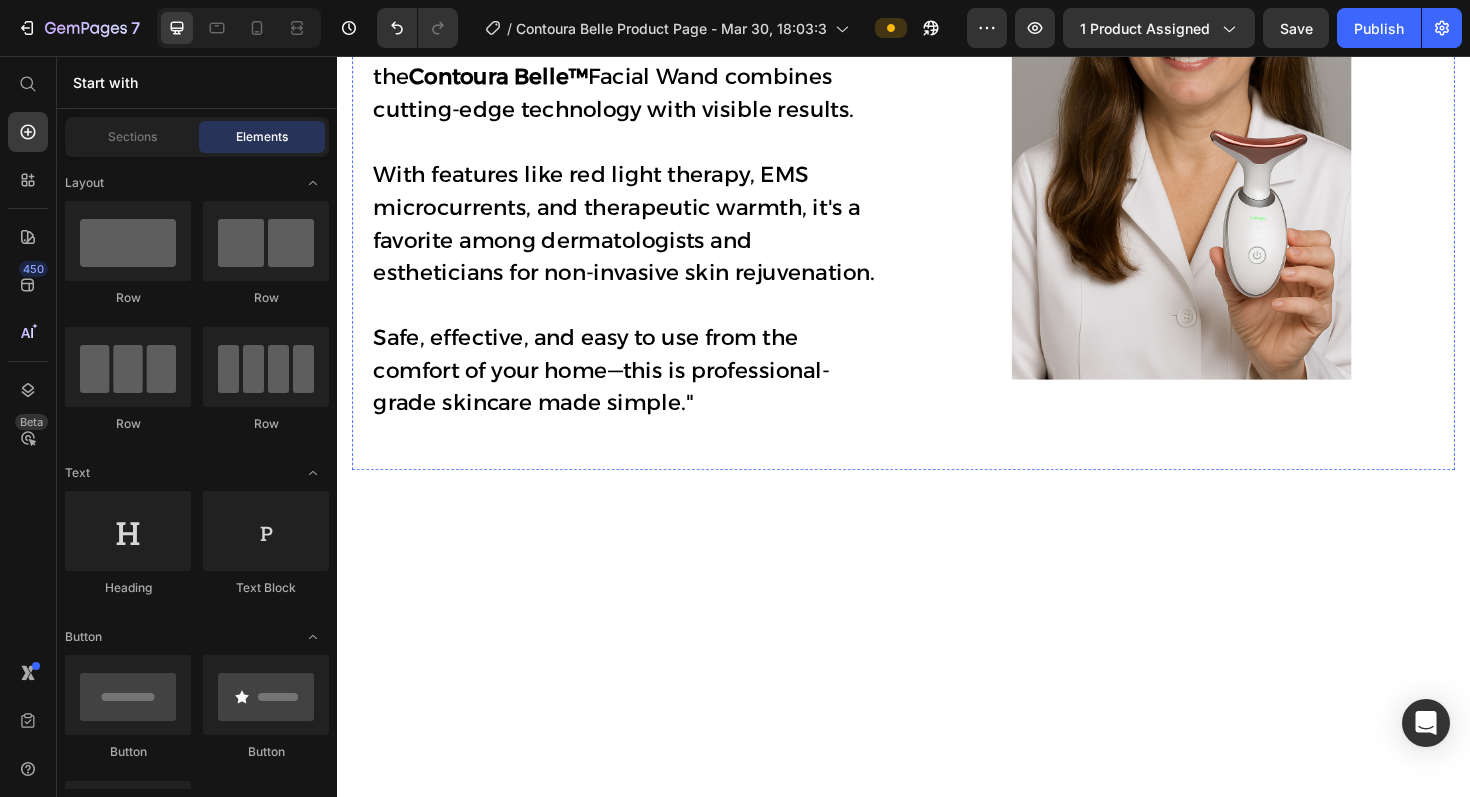 click on "Row" at bounding box center [373, -337] 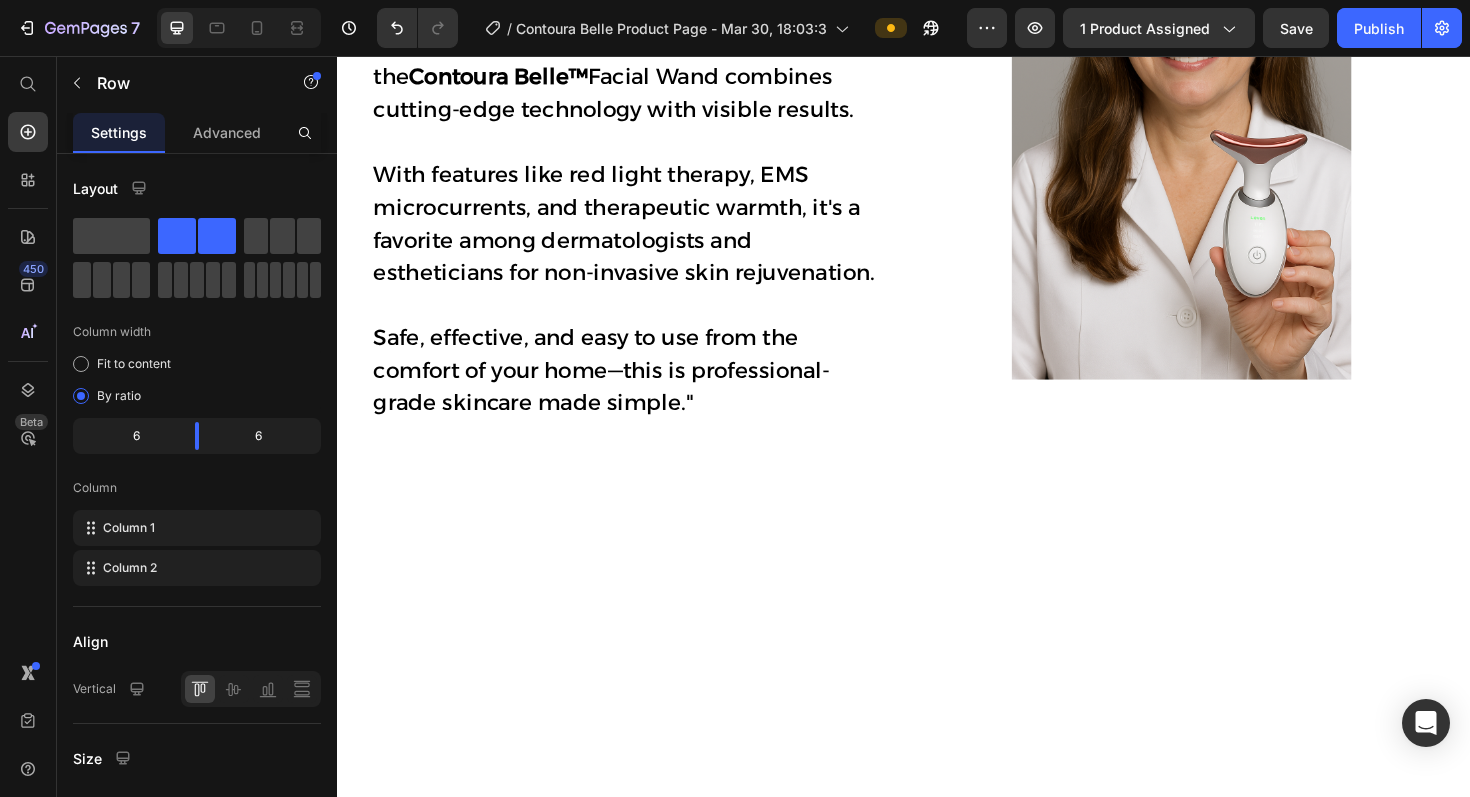 click 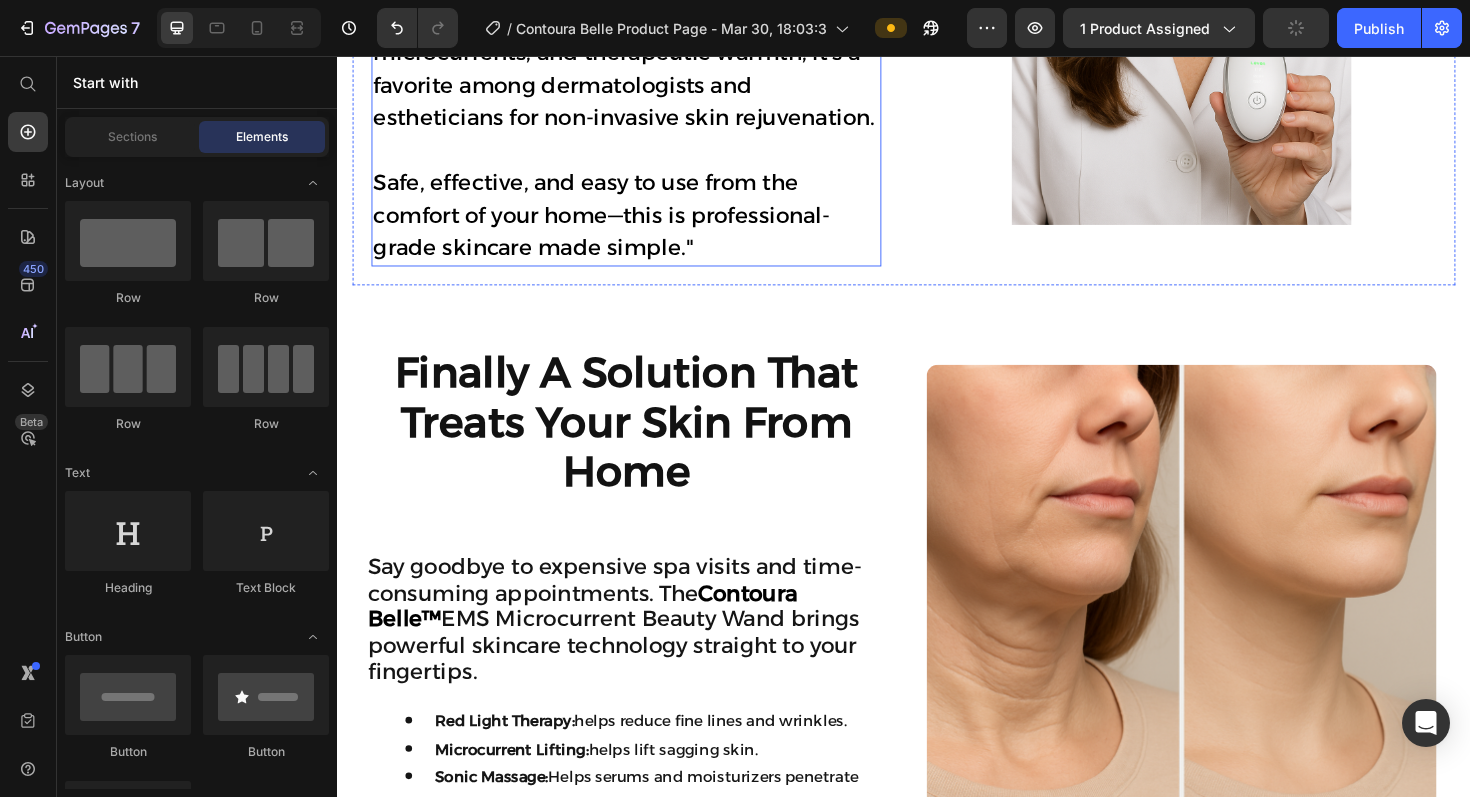 scroll, scrollTop: 3336, scrollLeft: 0, axis: vertical 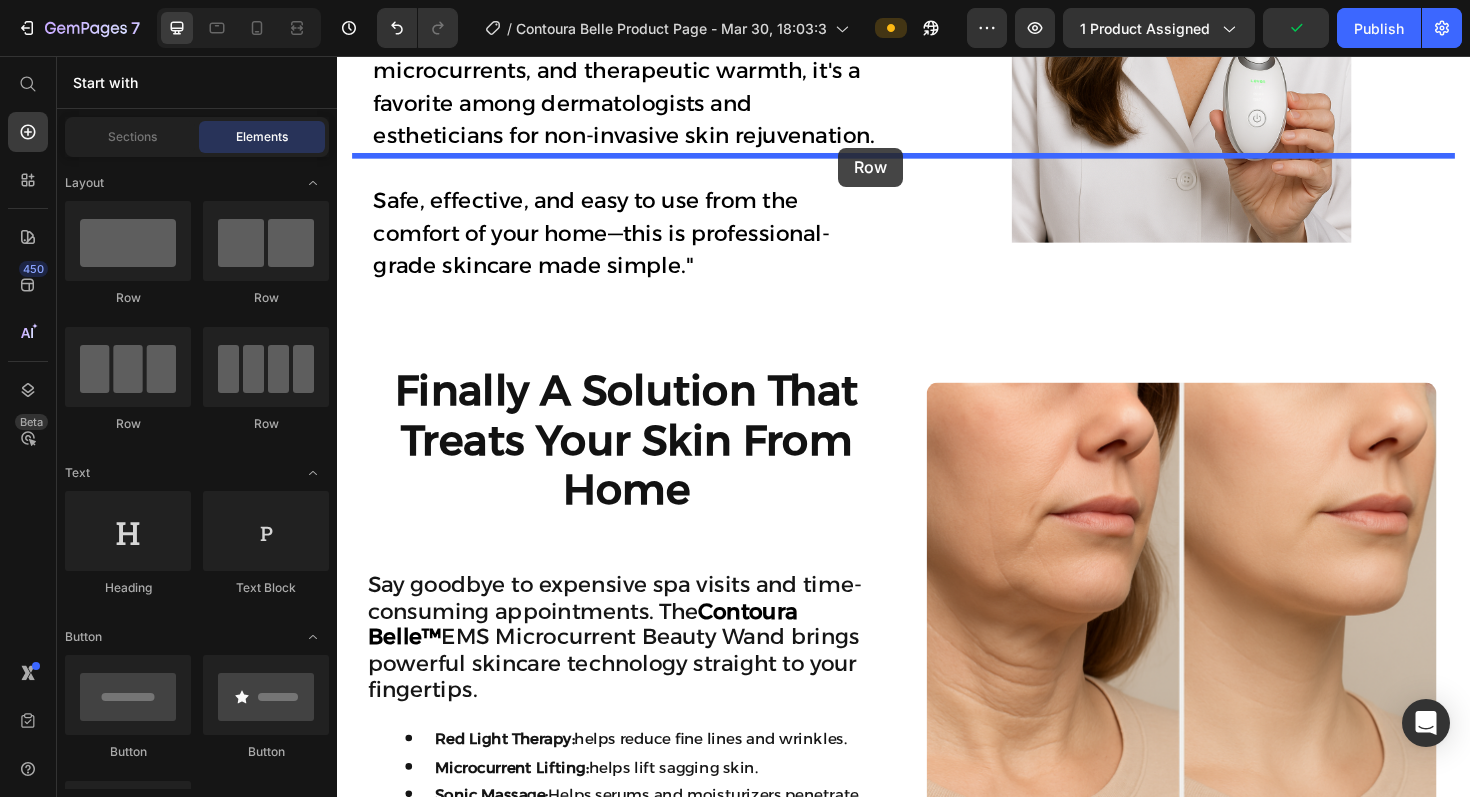 drag, startPoint x: 486, startPoint y: 300, endPoint x: 868, endPoint y: 153, distance: 409.30795 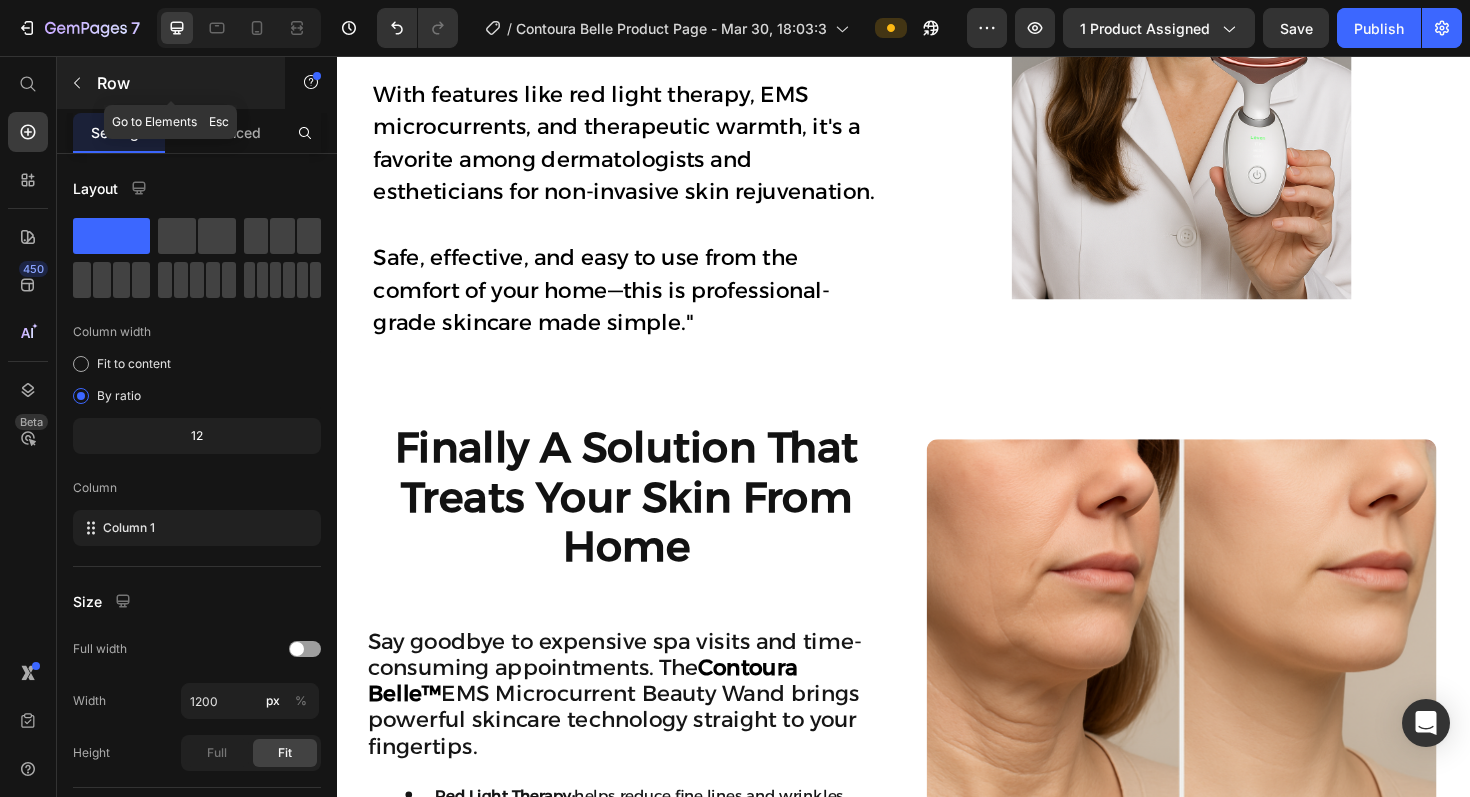 click 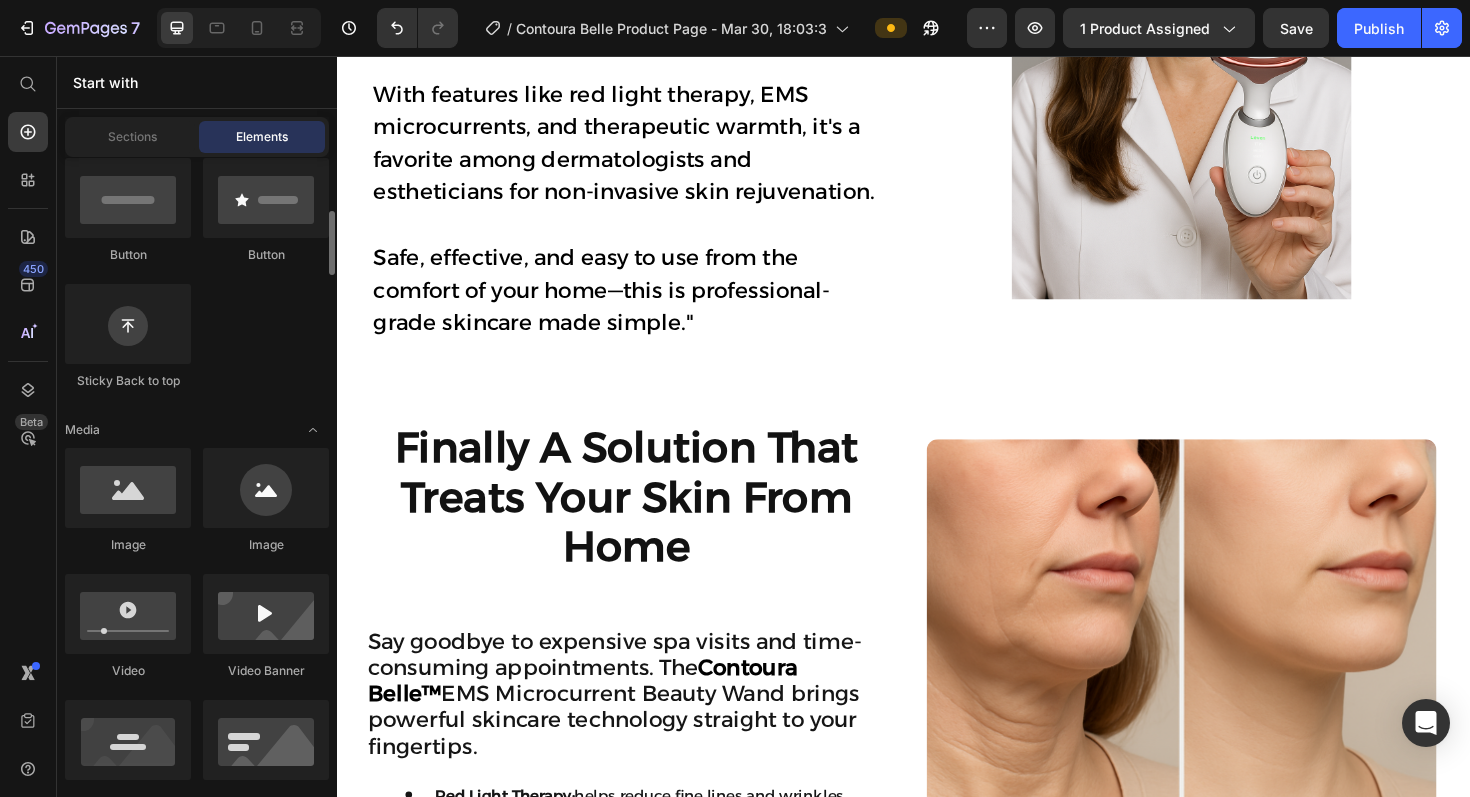 scroll, scrollTop: 506, scrollLeft: 0, axis: vertical 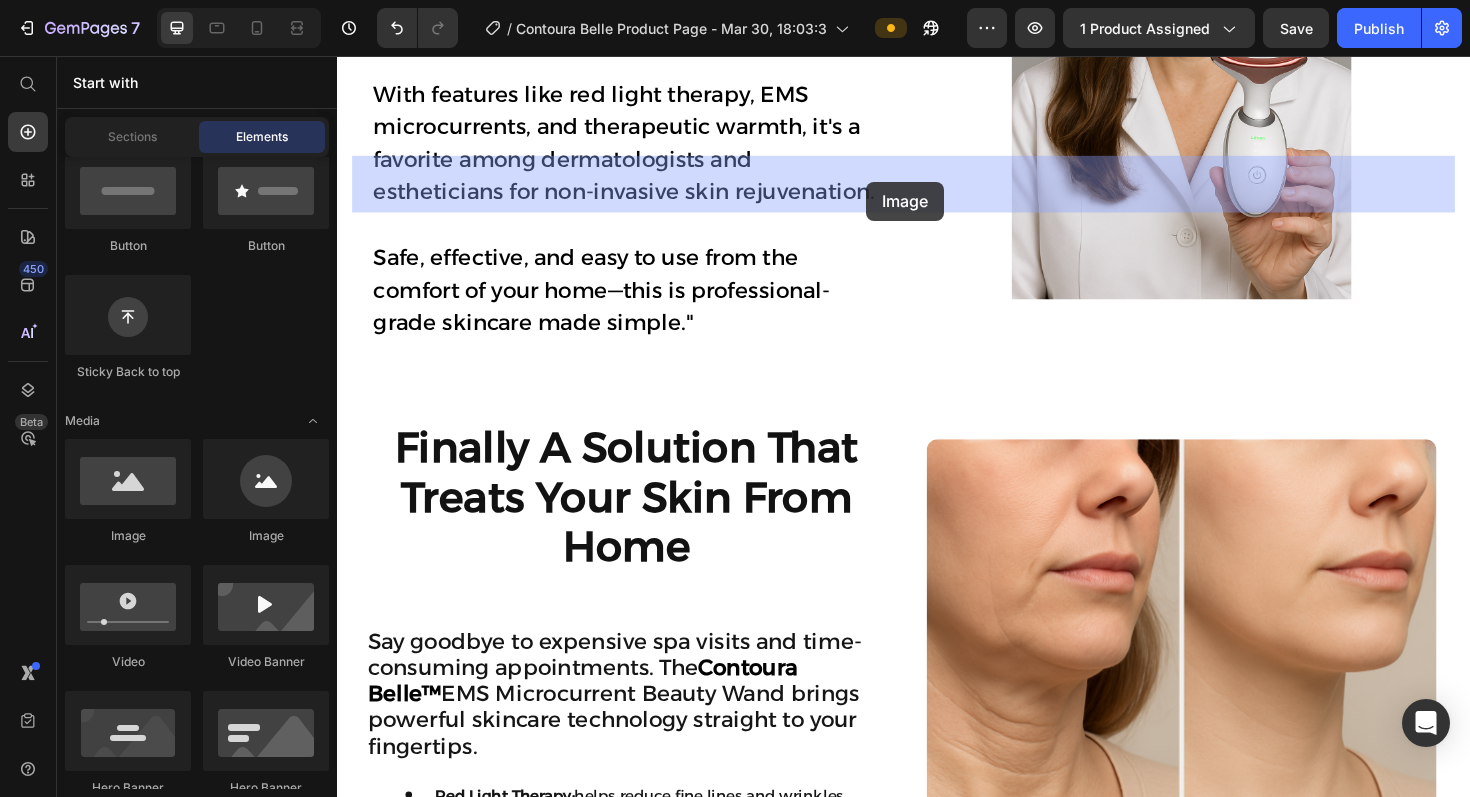 drag, startPoint x: 478, startPoint y: 562, endPoint x: 897, endPoint y: 189, distance: 560.97235 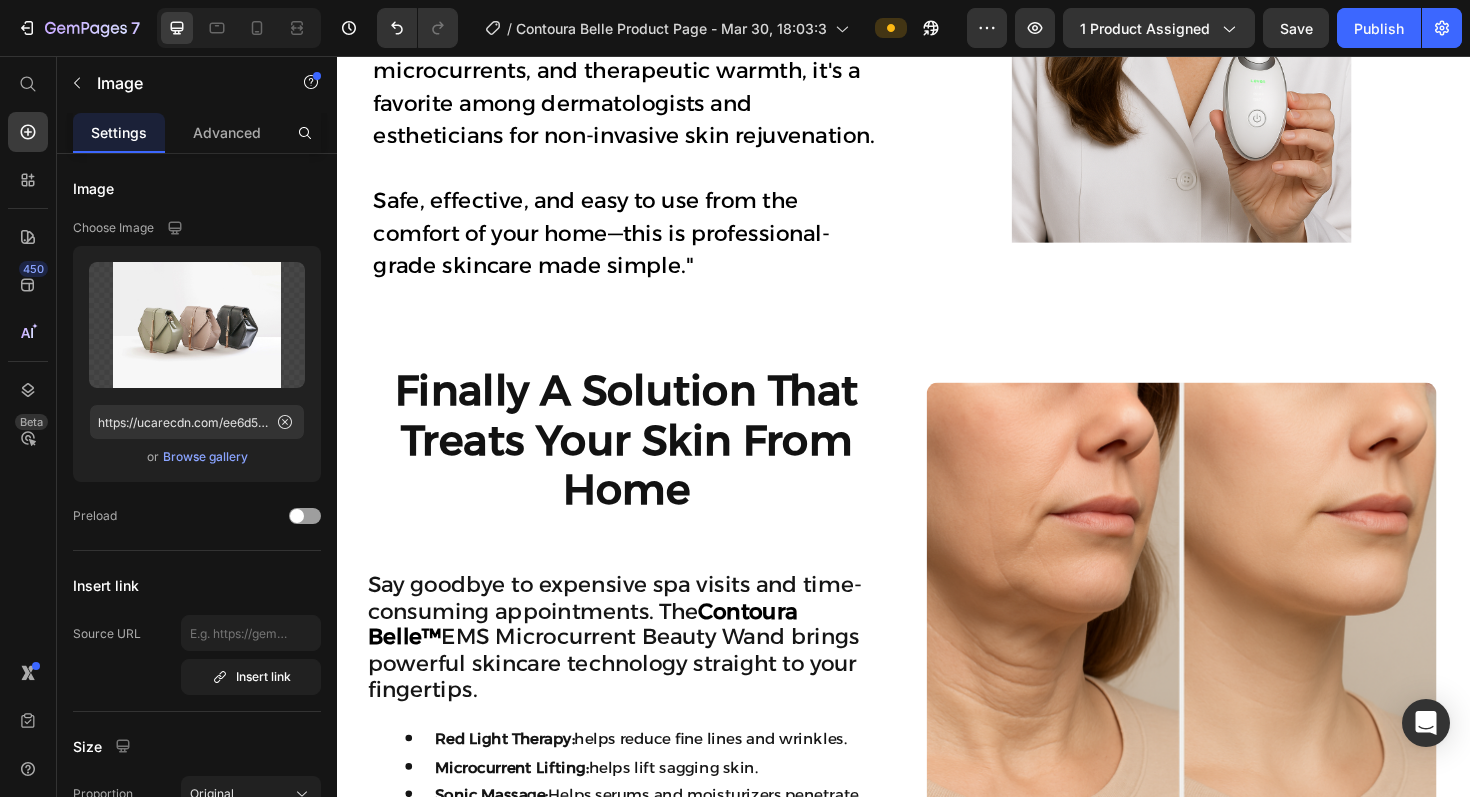 click at bounding box center [937, -339] 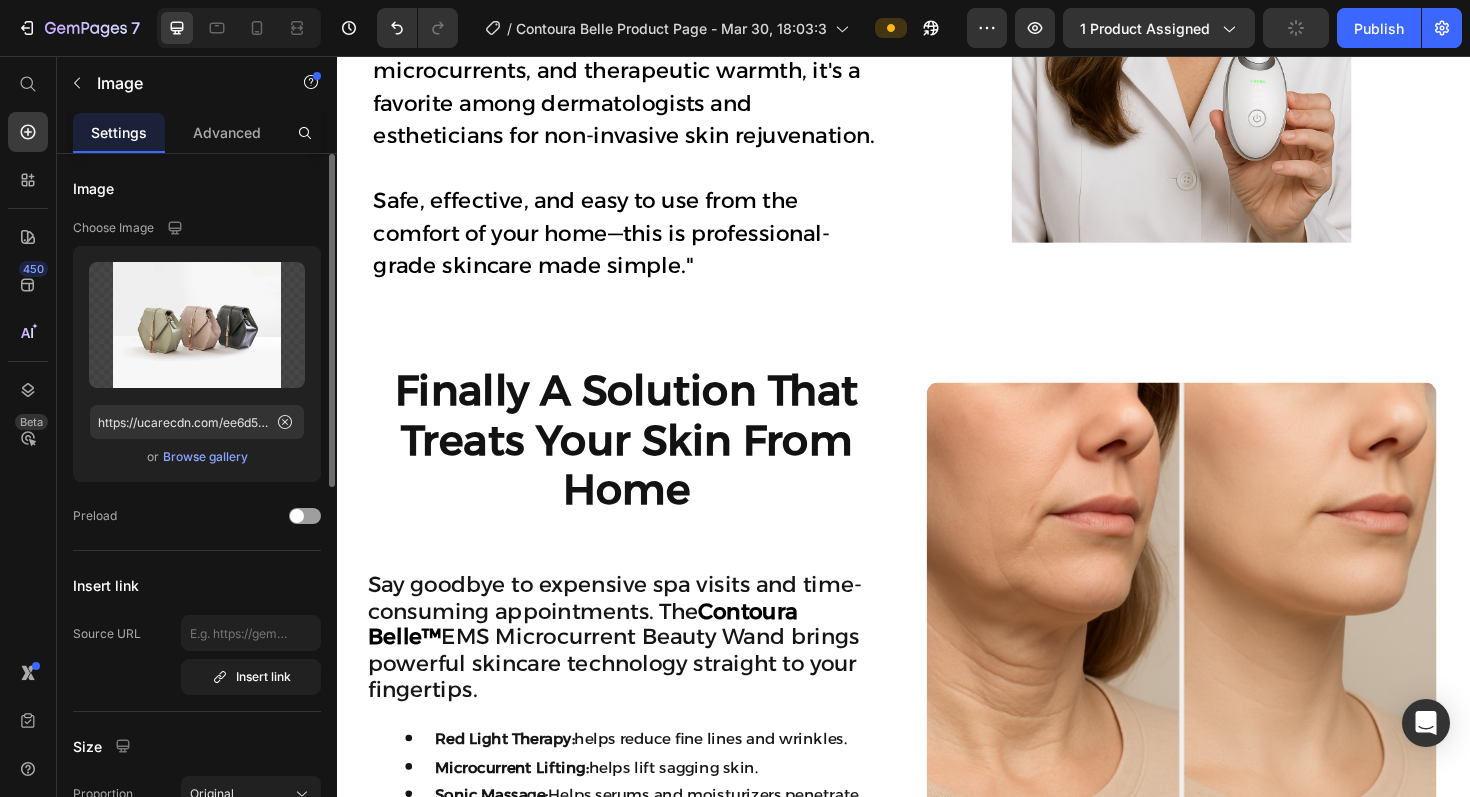click on "Browse gallery" at bounding box center [205, 457] 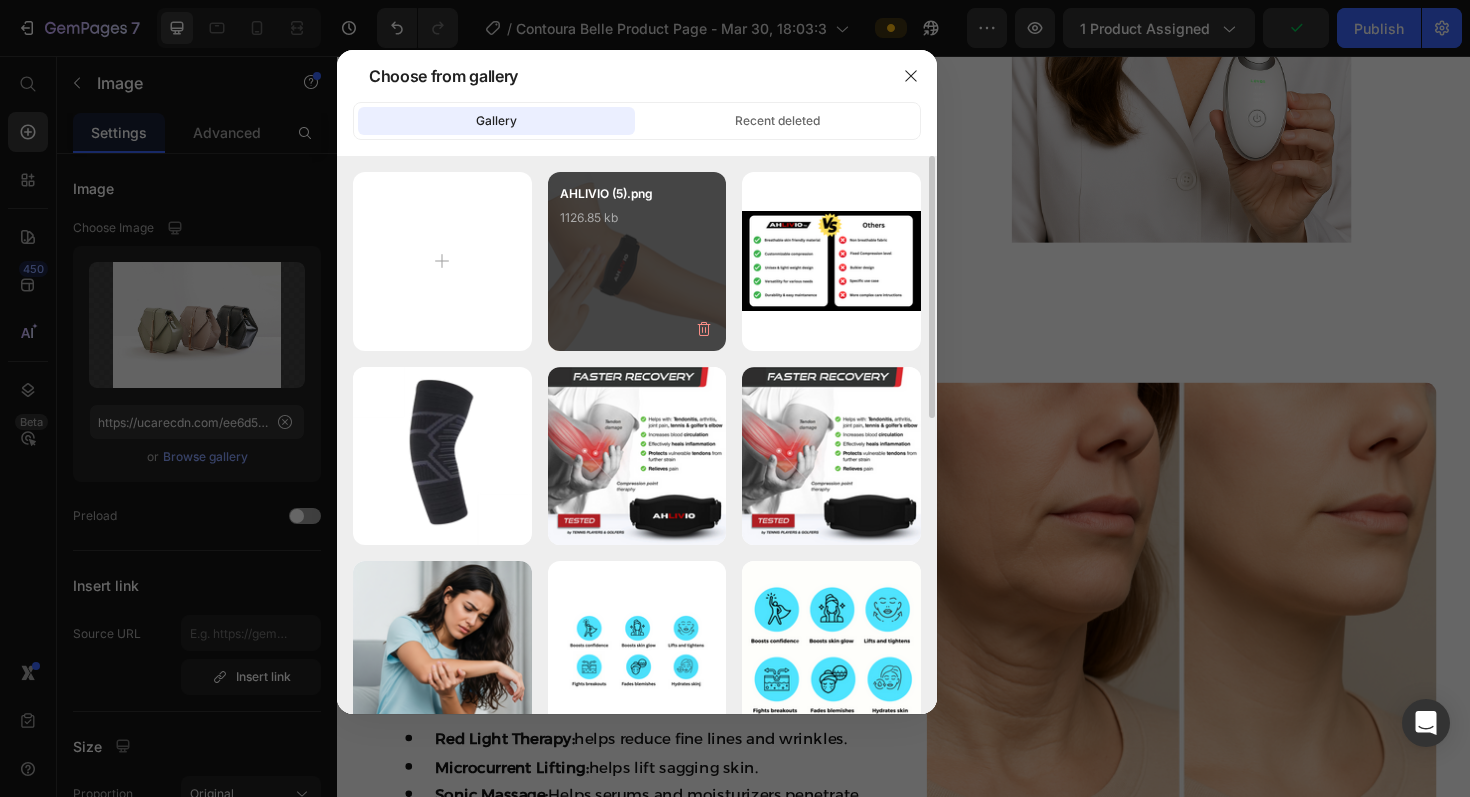 click on "AHLIVIO (5).png 1126.85 kb" at bounding box center (637, 261) 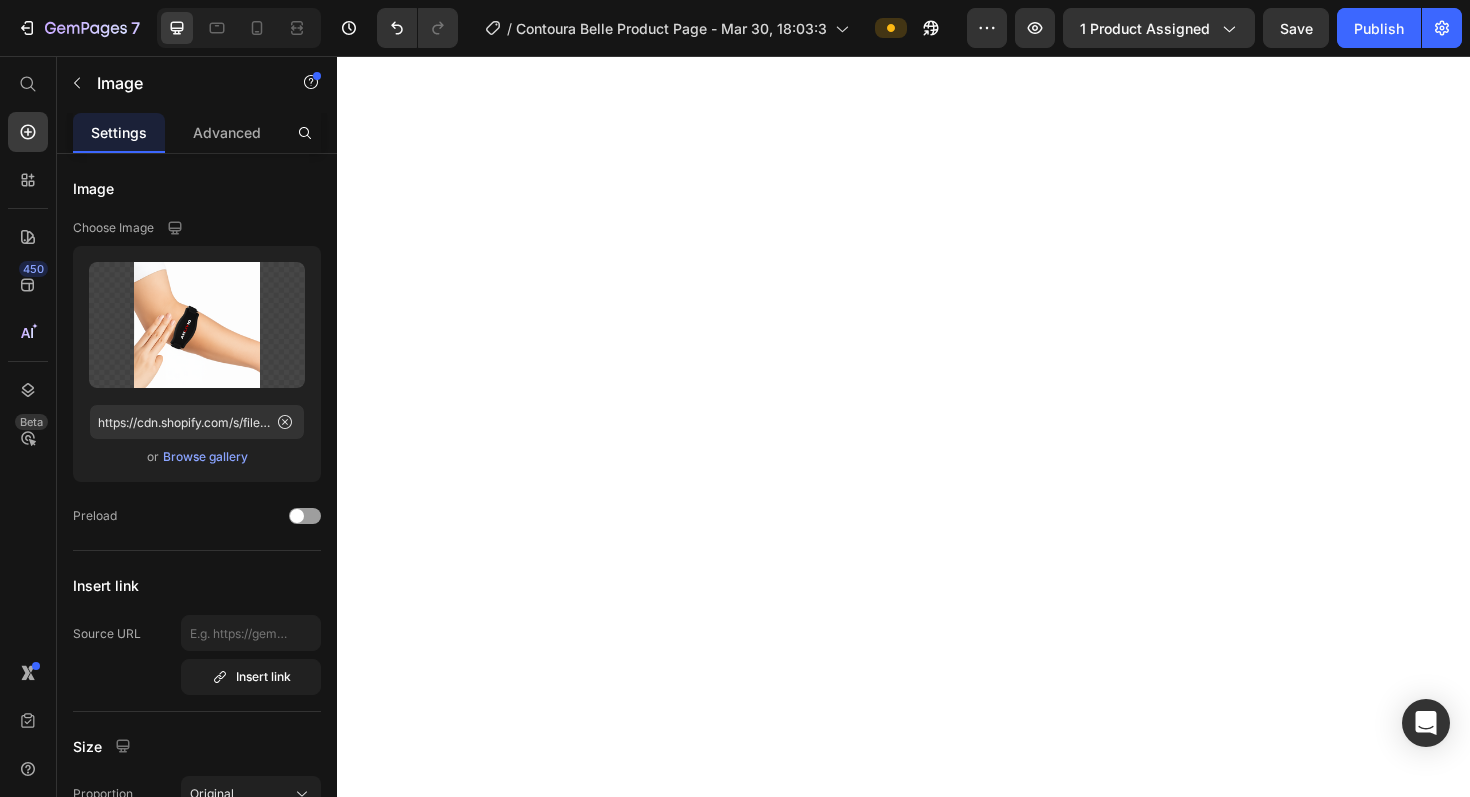 scroll, scrollTop: 3647, scrollLeft: 0, axis: vertical 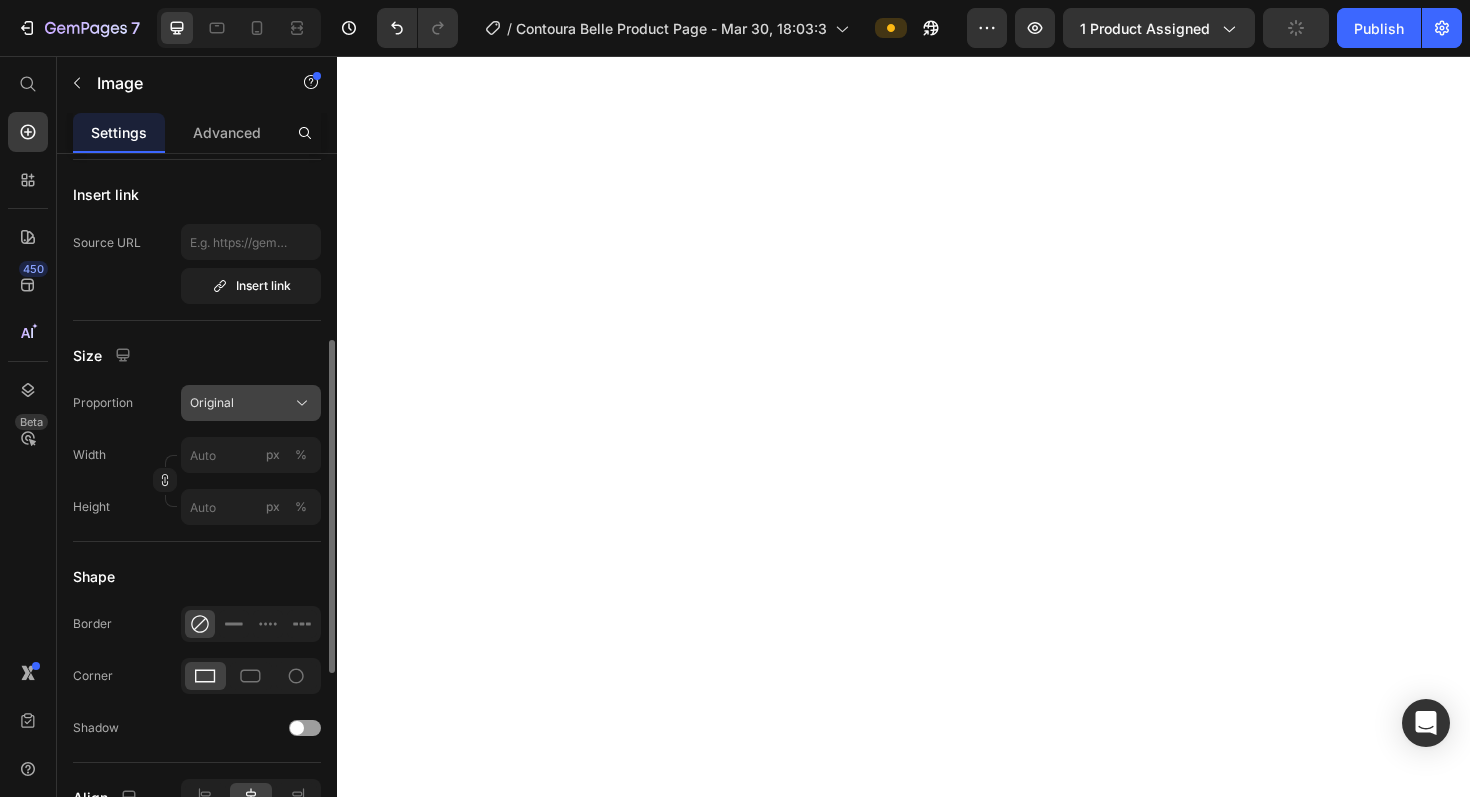click on "Original" 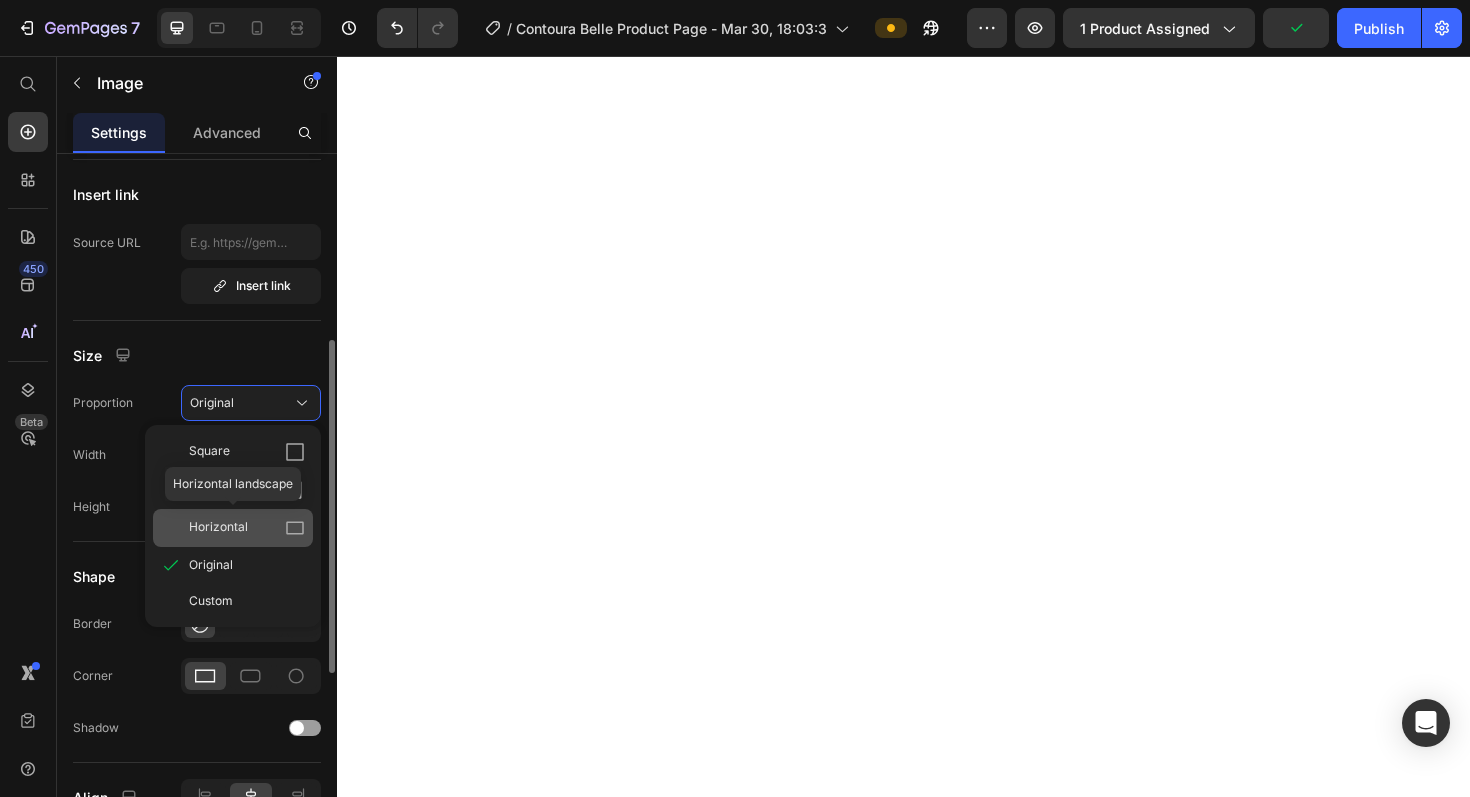 click on "Horizontal" at bounding box center (218, 528) 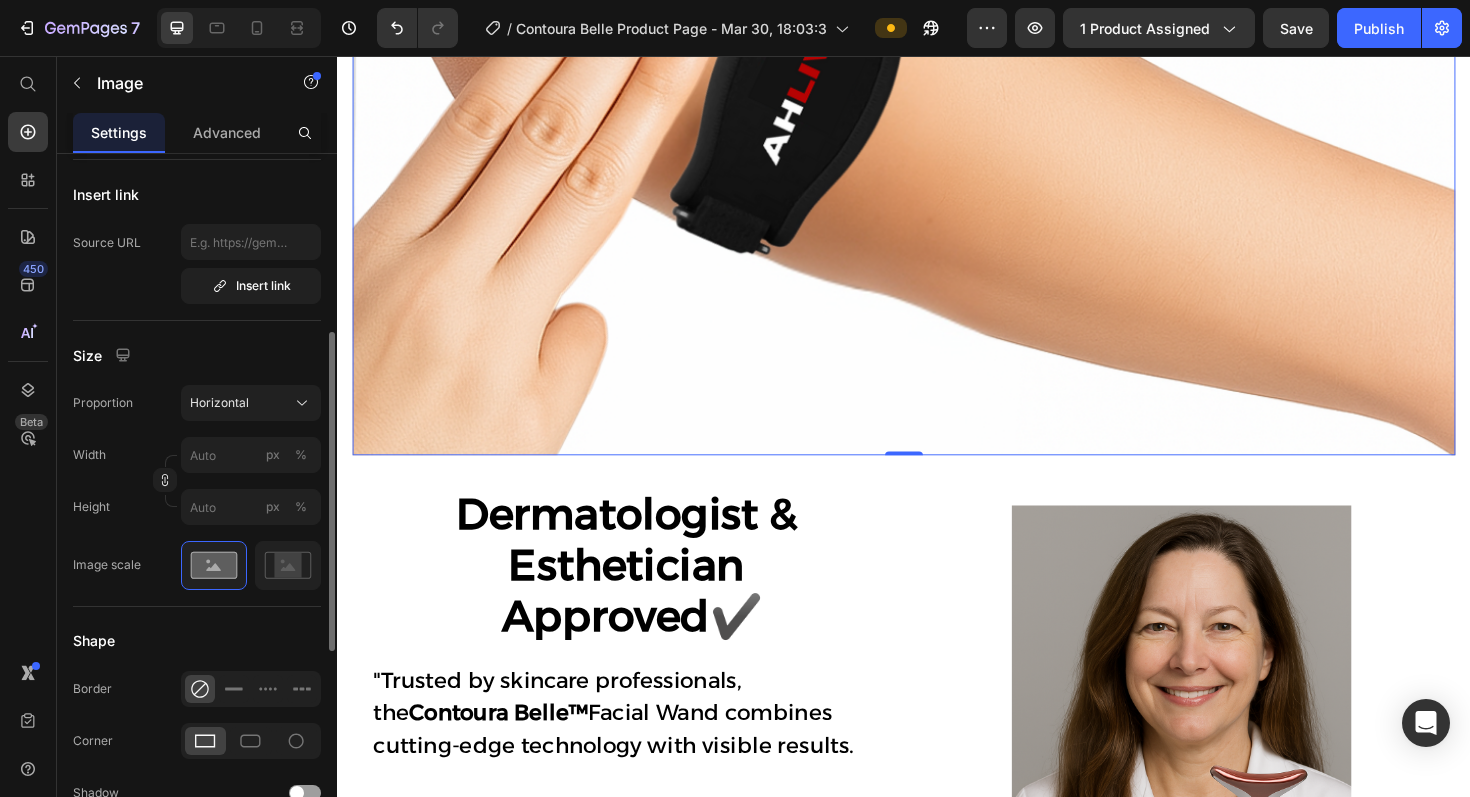 scroll, scrollTop: 3429, scrollLeft: 0, axis: vertical 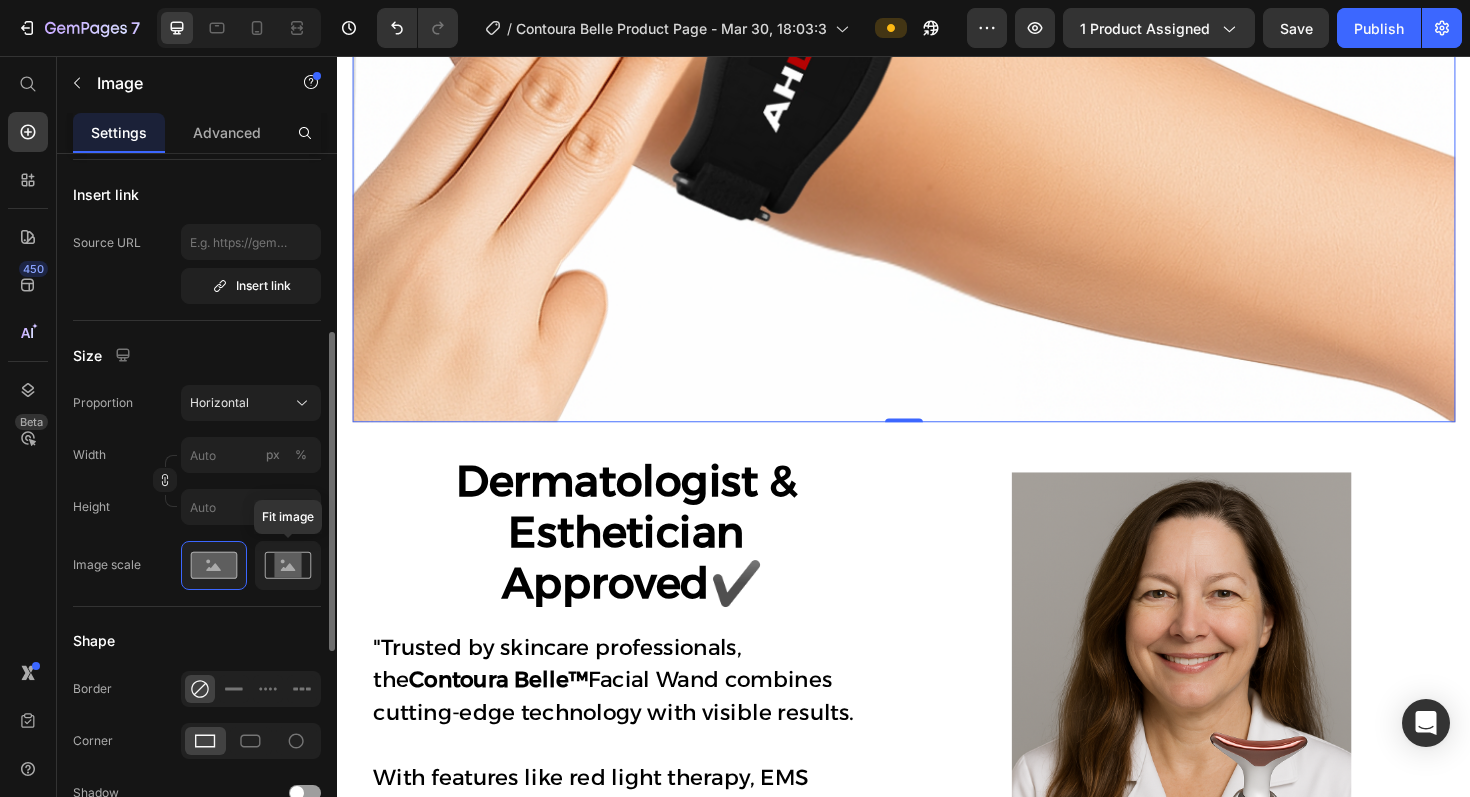 click 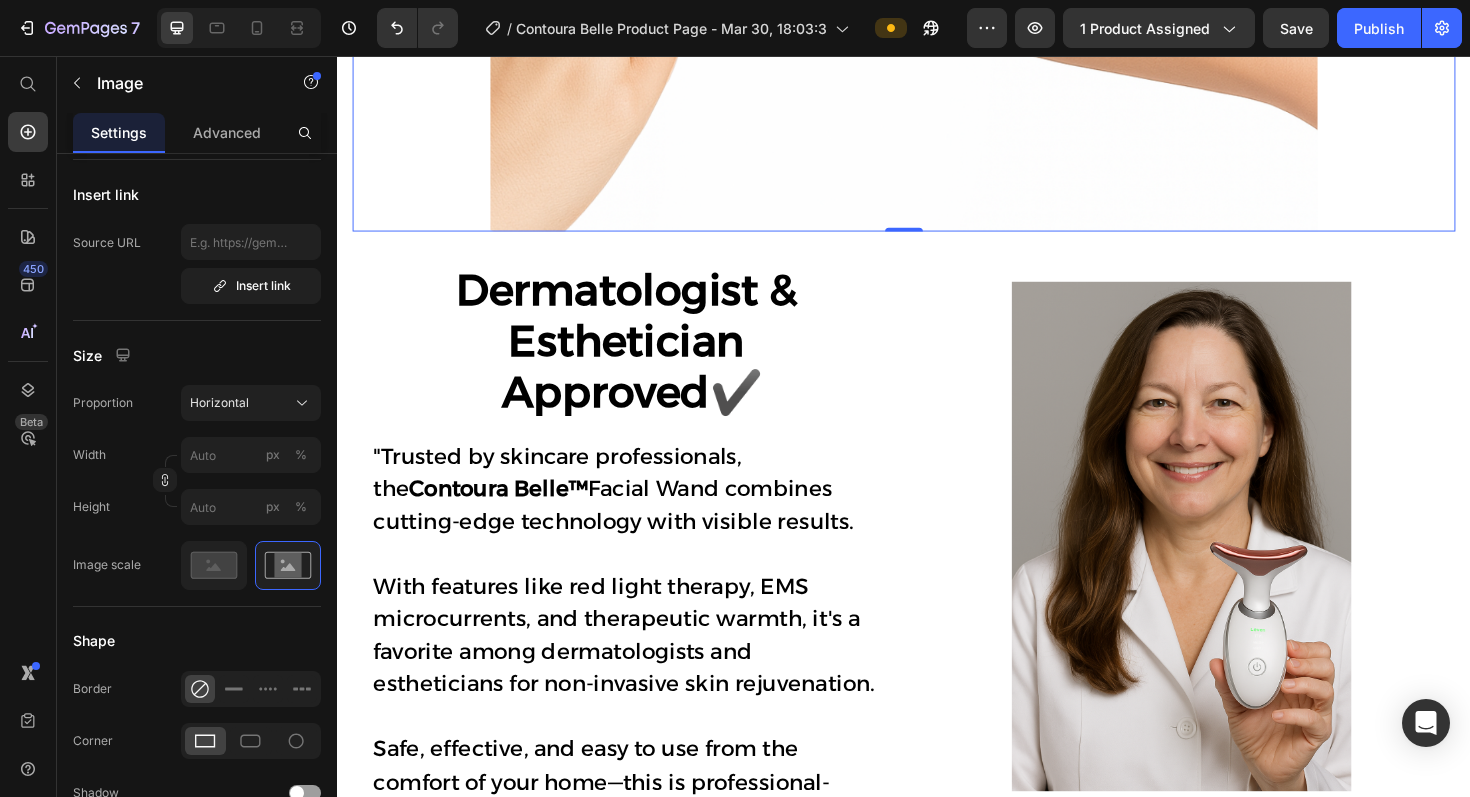 scroll, scrollTop: 3462, scrollLeft: 0, axis: vertical 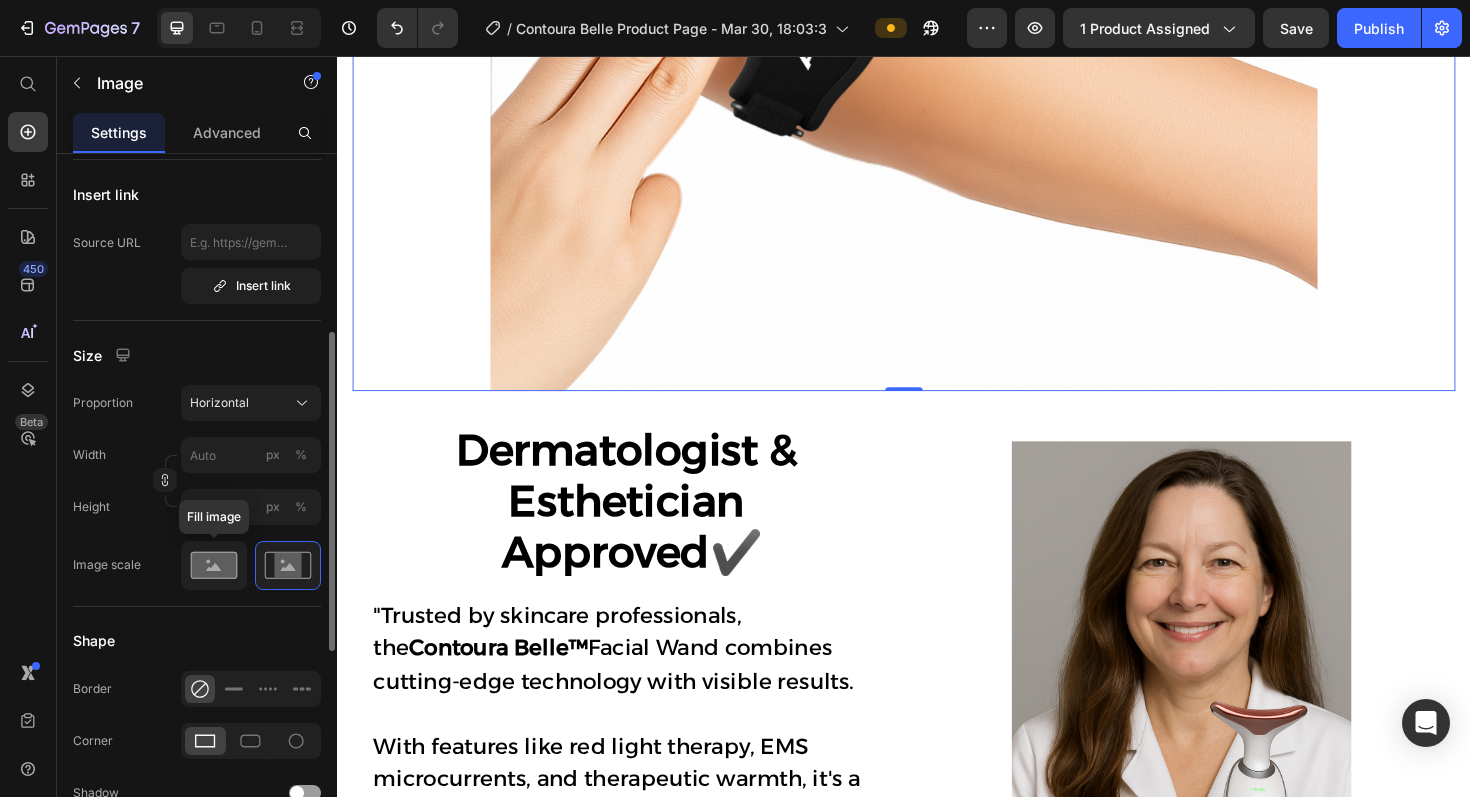 click 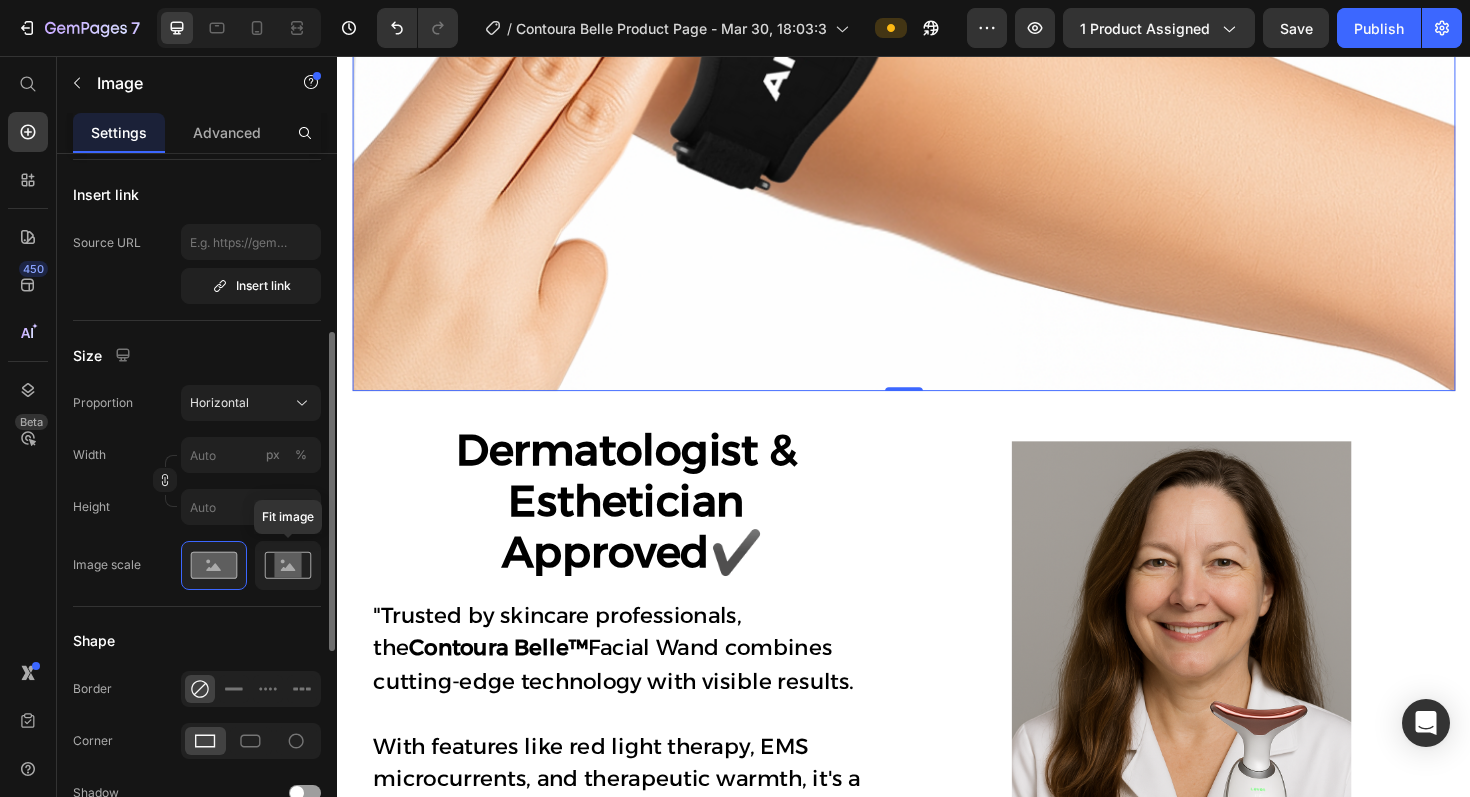 click 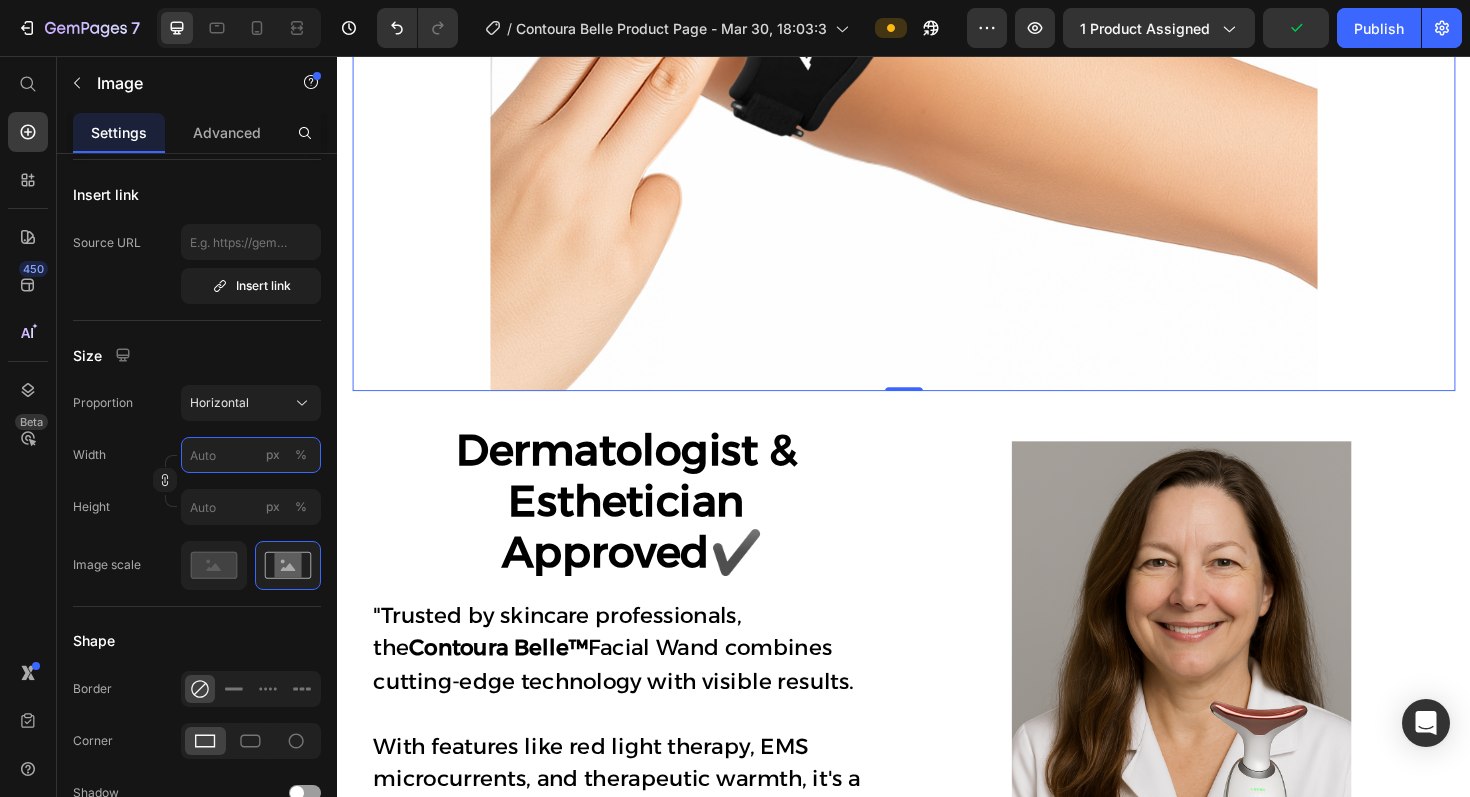 click on "px %" at bounding box center [251, 455] 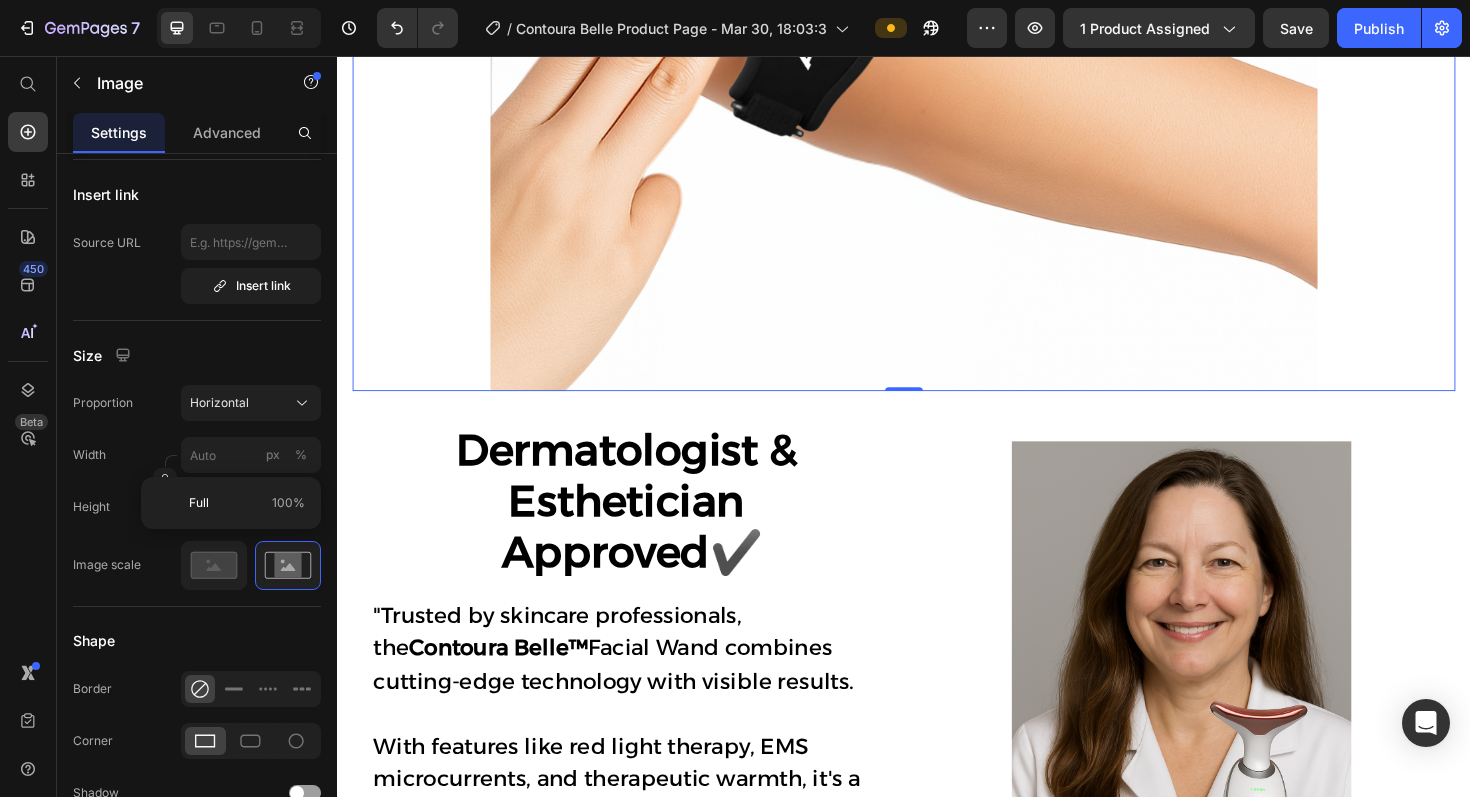 click on "Image scale" 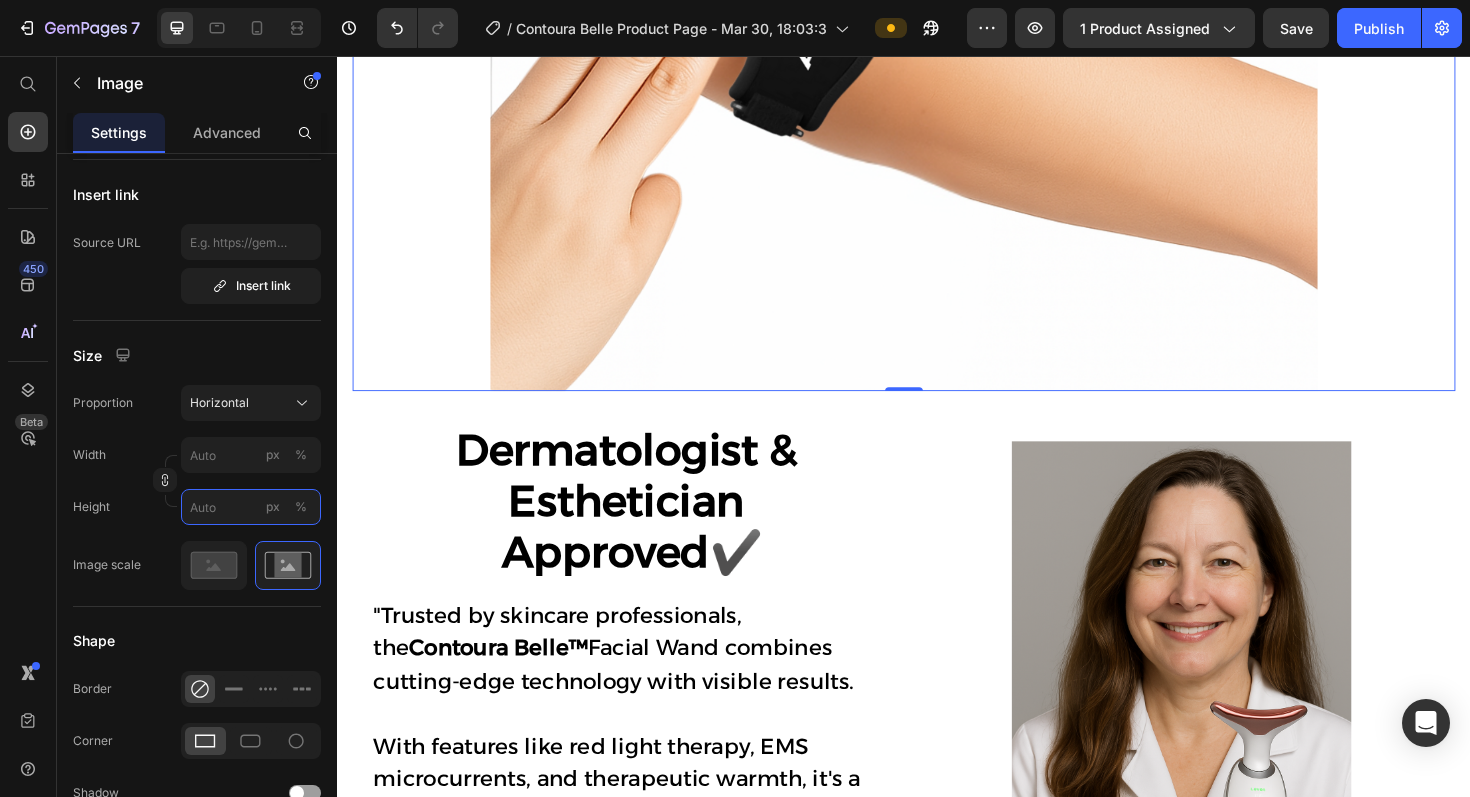 click on "px %" at bounding box center (251, 507) 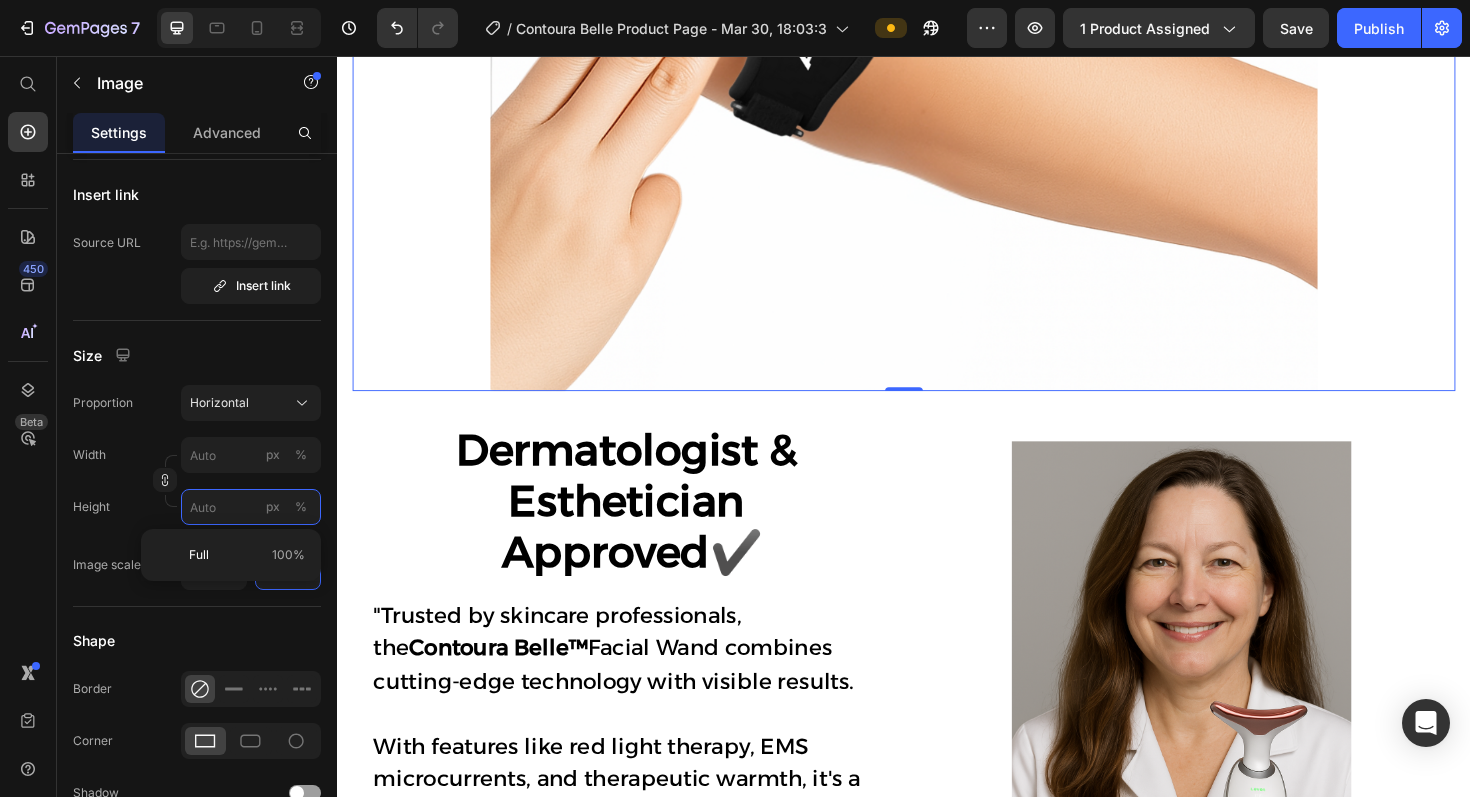 type on "12" 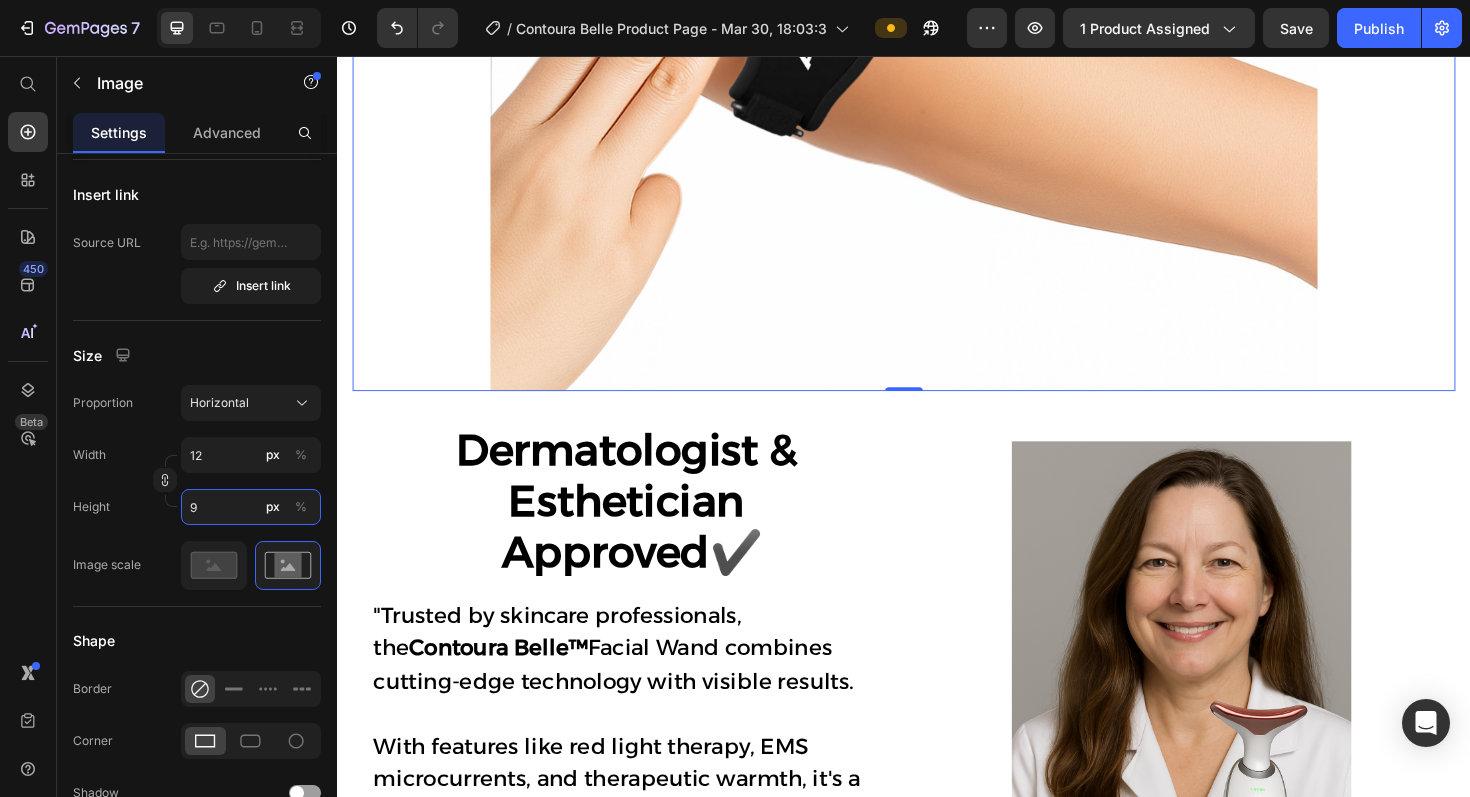 type on "120" 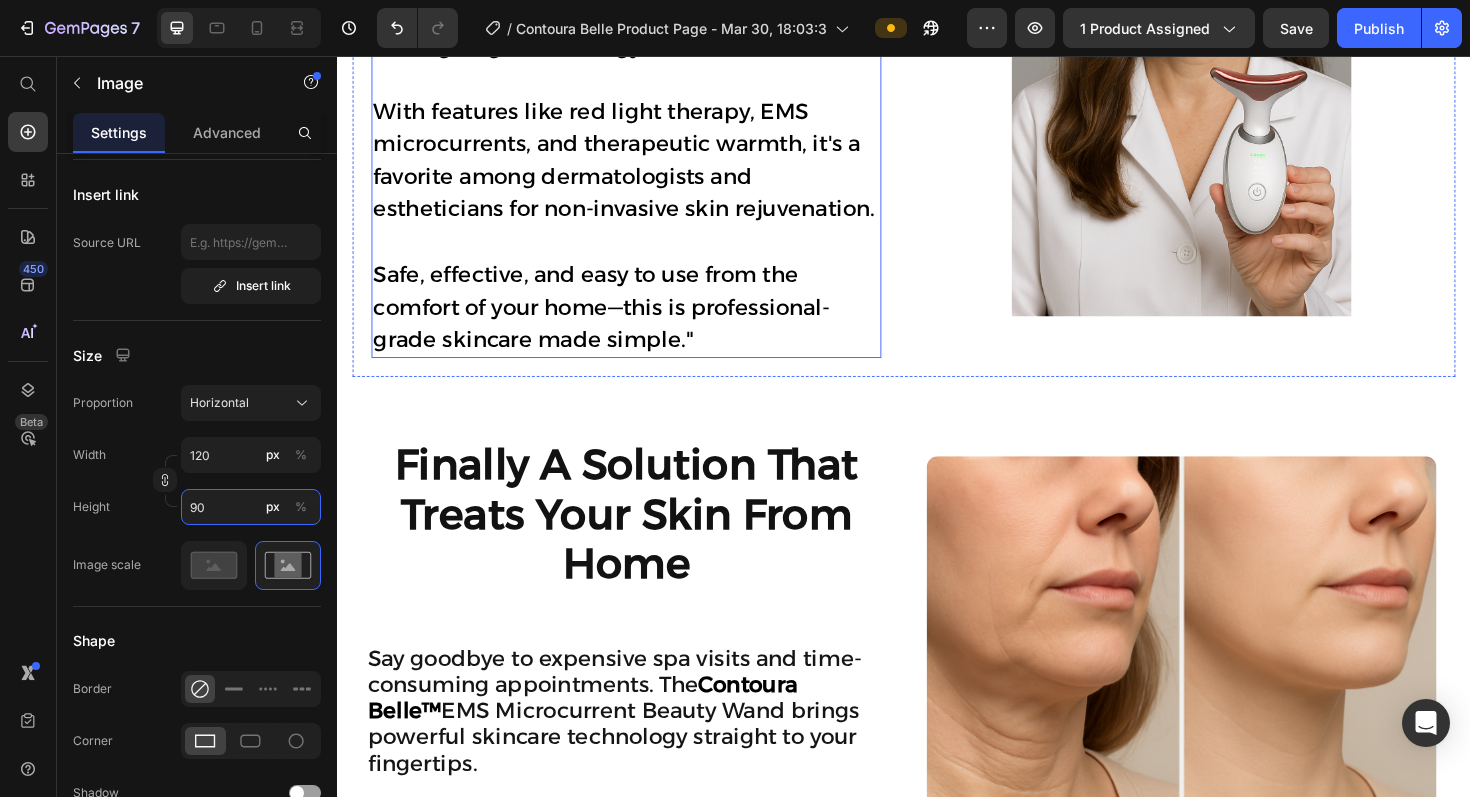 scroll, scrollTop: 3324, scrollLeft: 0, axis: vertical 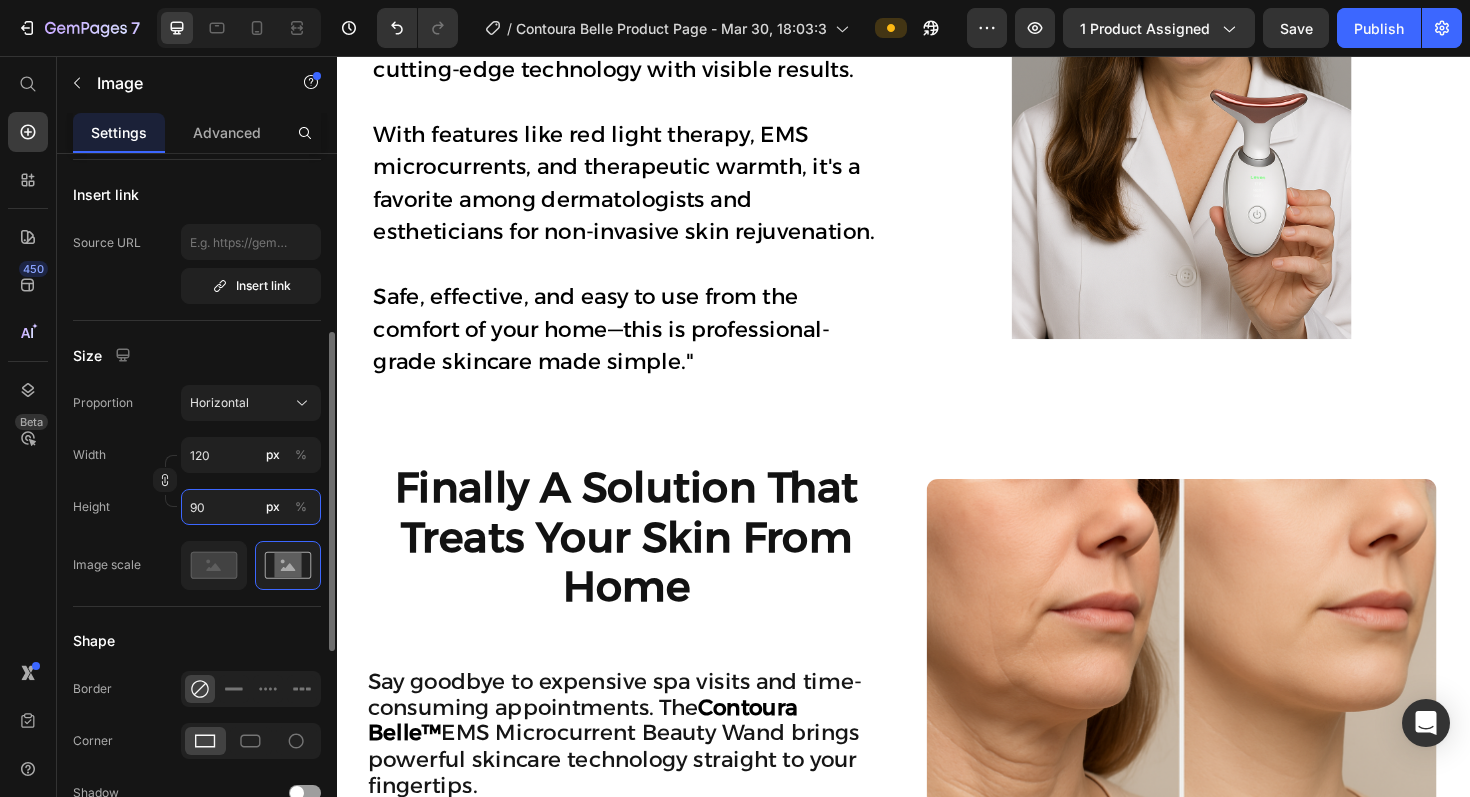 click on "90" at bounding box center (251, 507) 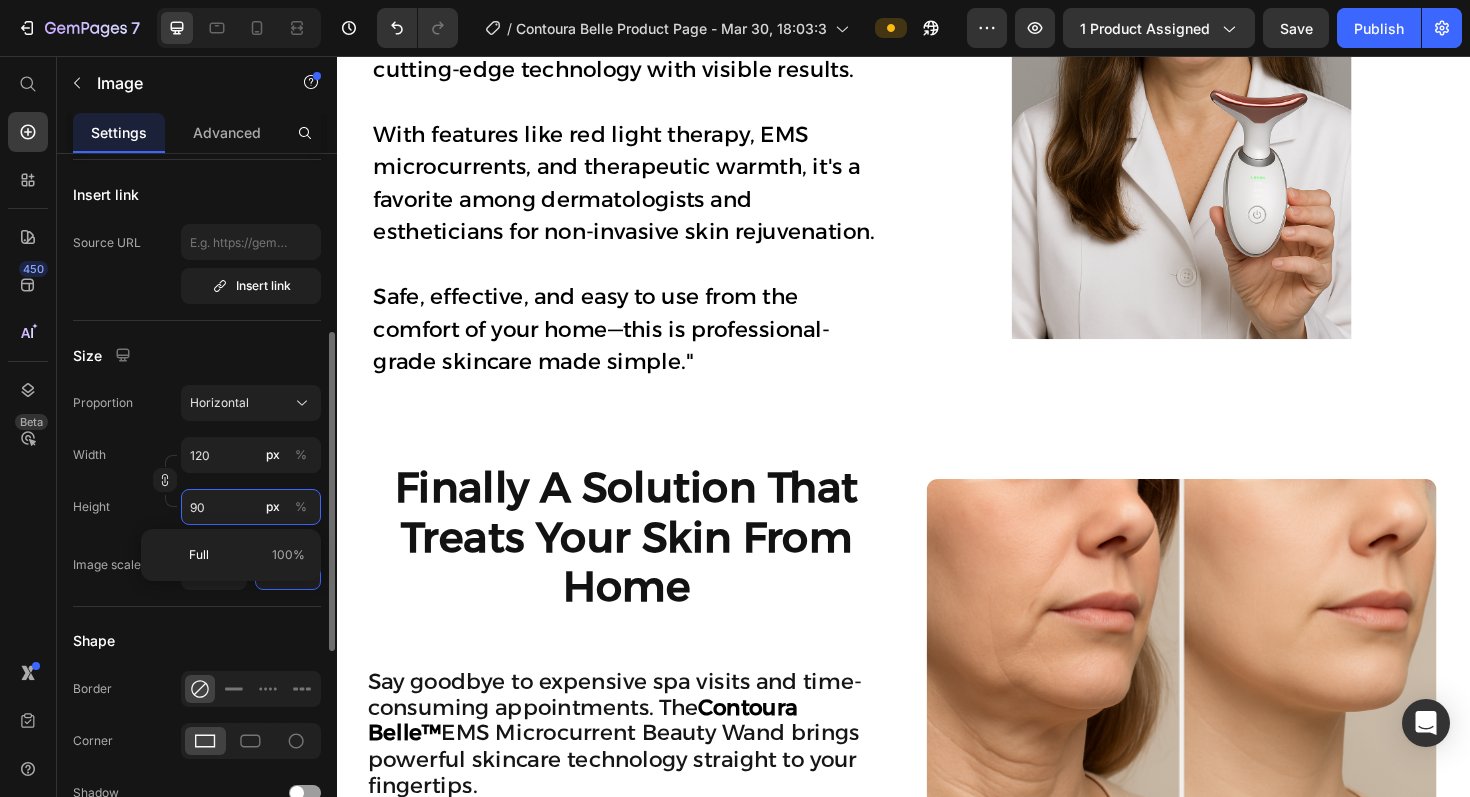 type on "12" 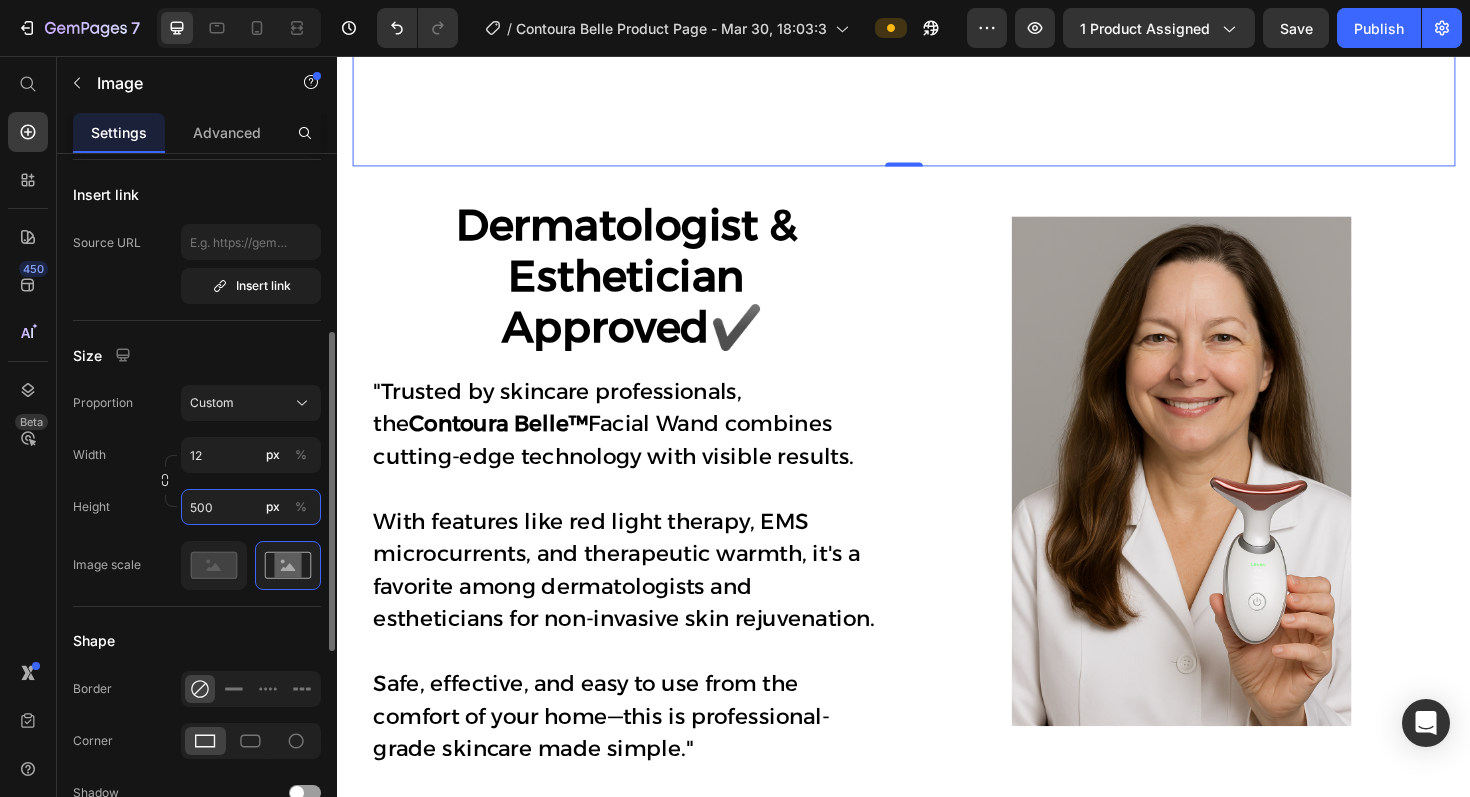 type on "9" 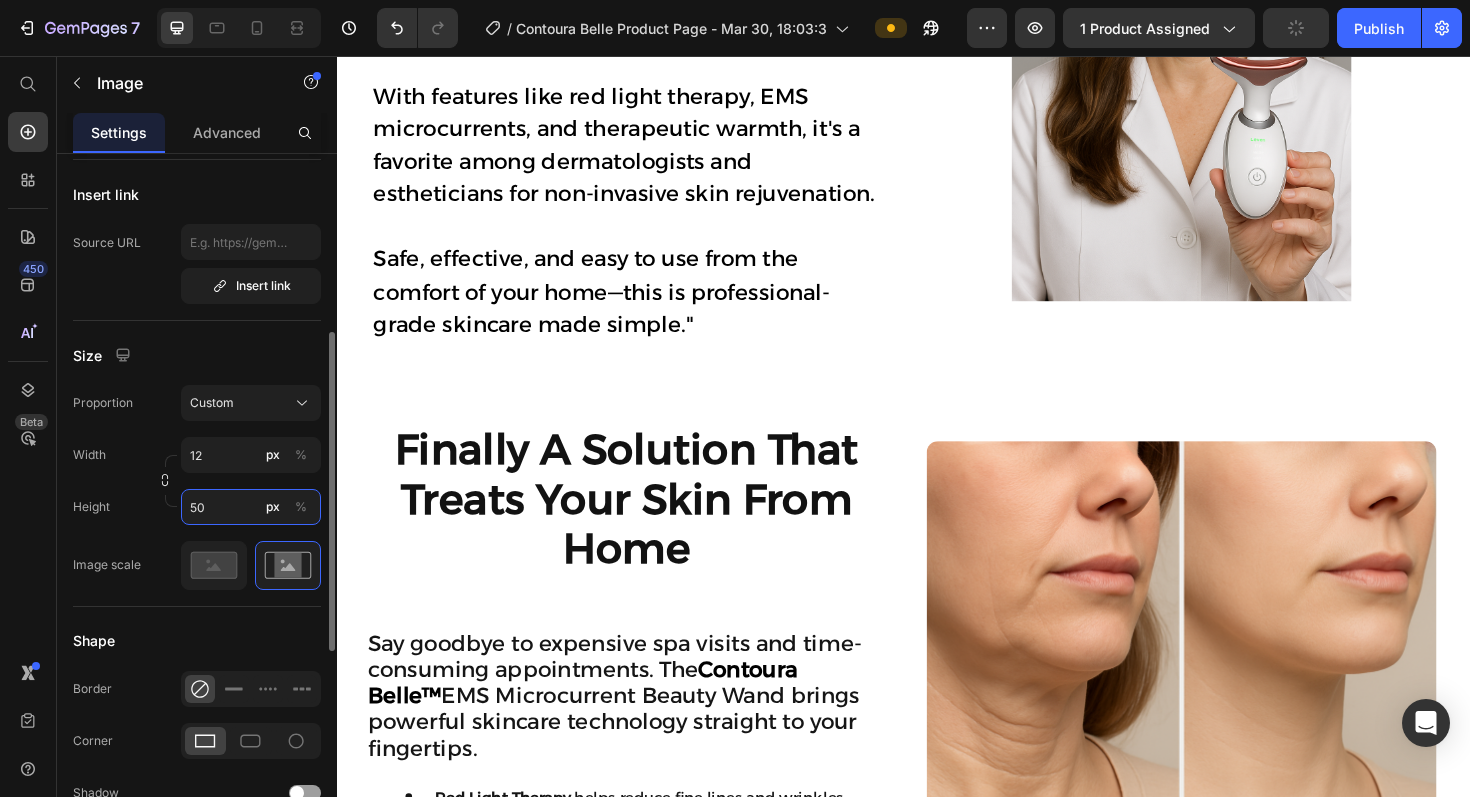 type on "5" 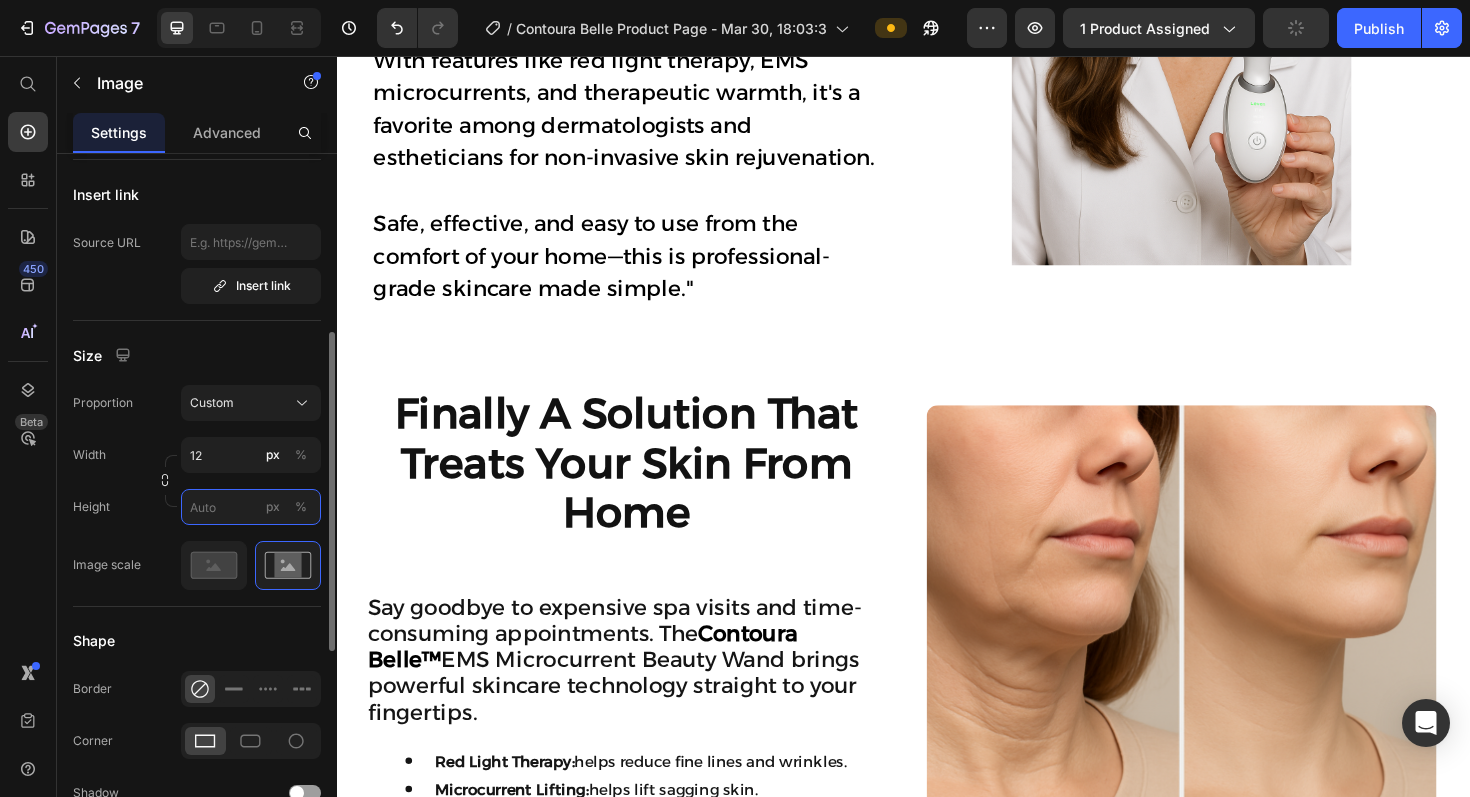 type on "9" 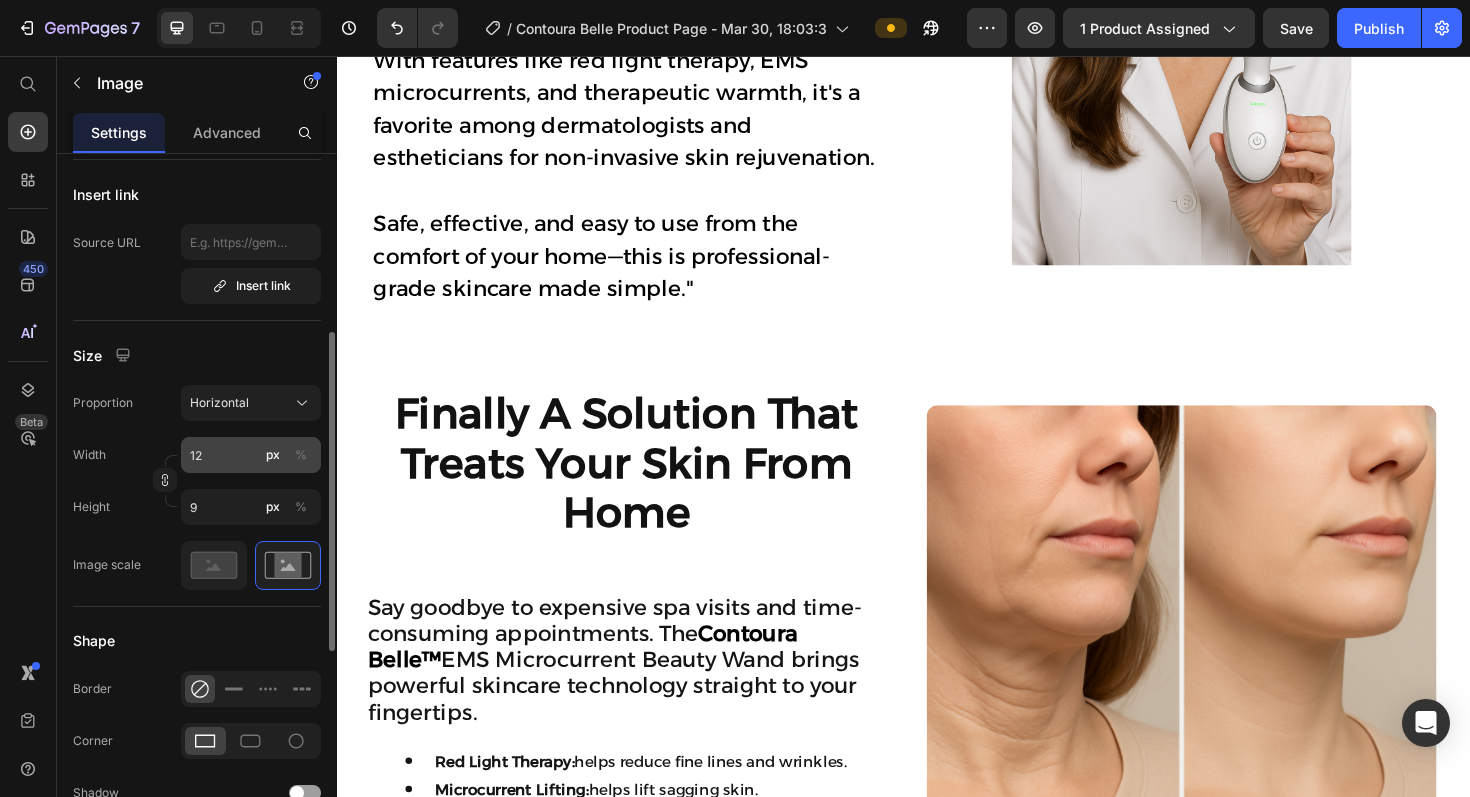 click on "12" at bounding box center [251, 455] 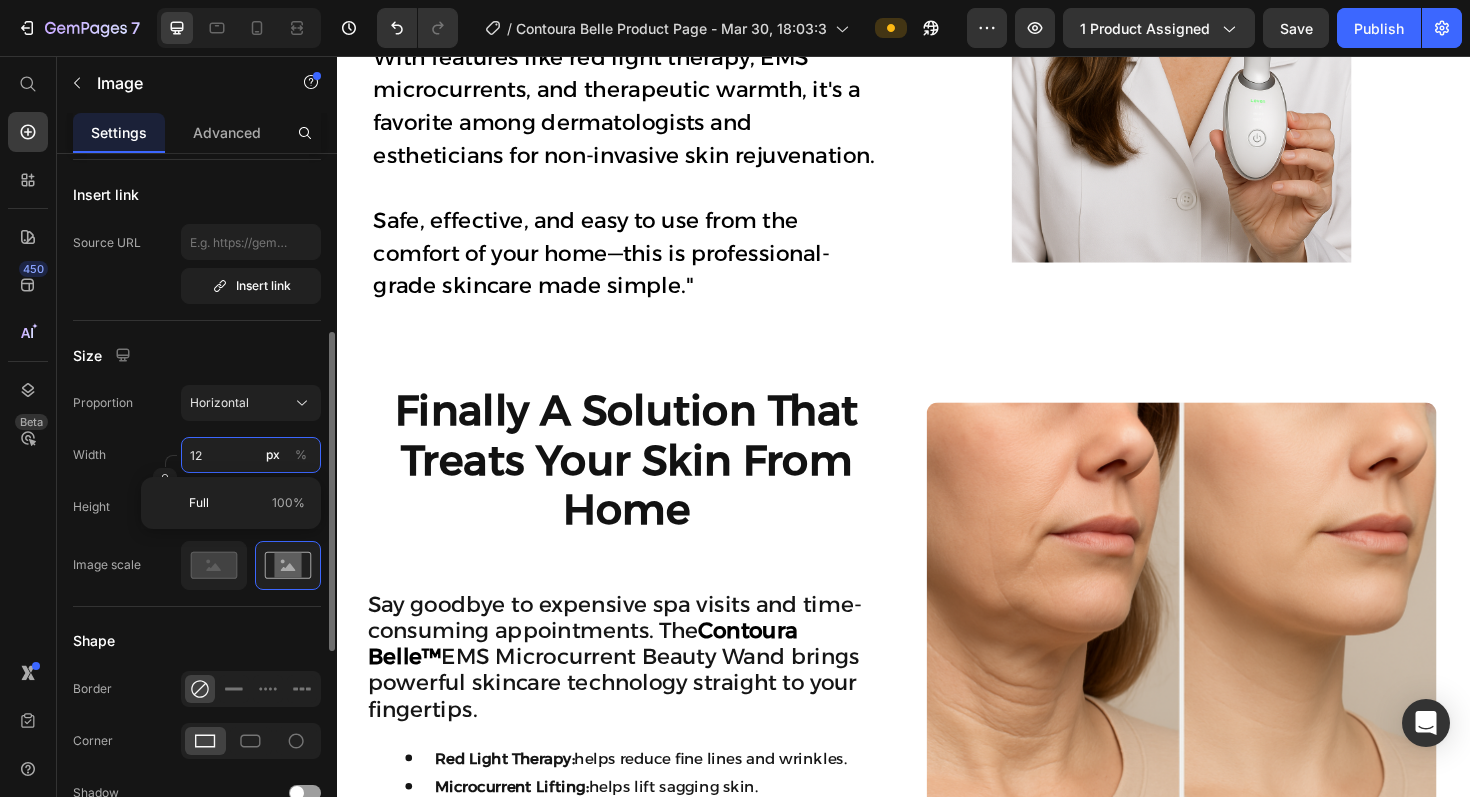 type 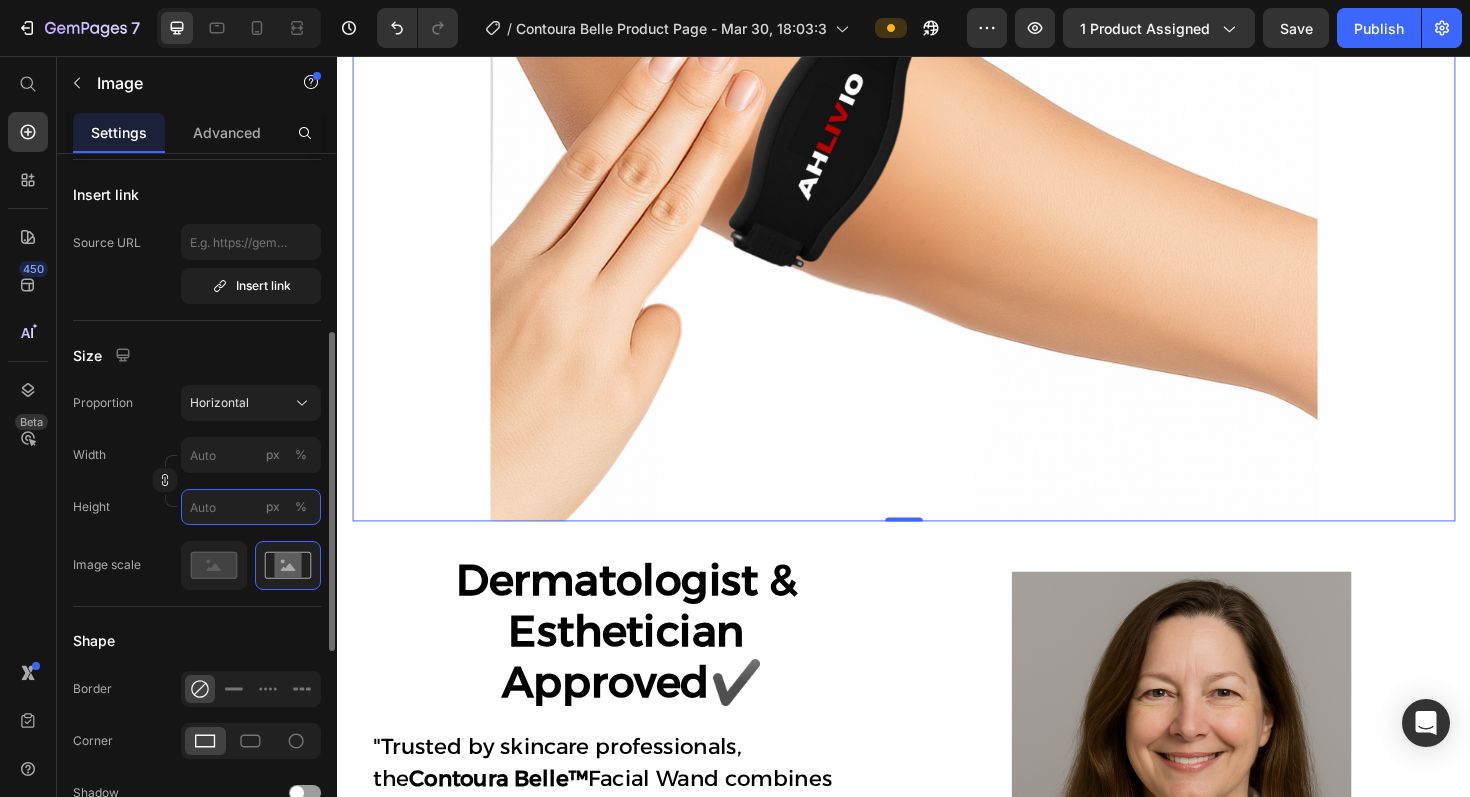 click on "px %" at bounding box center [251, 507] 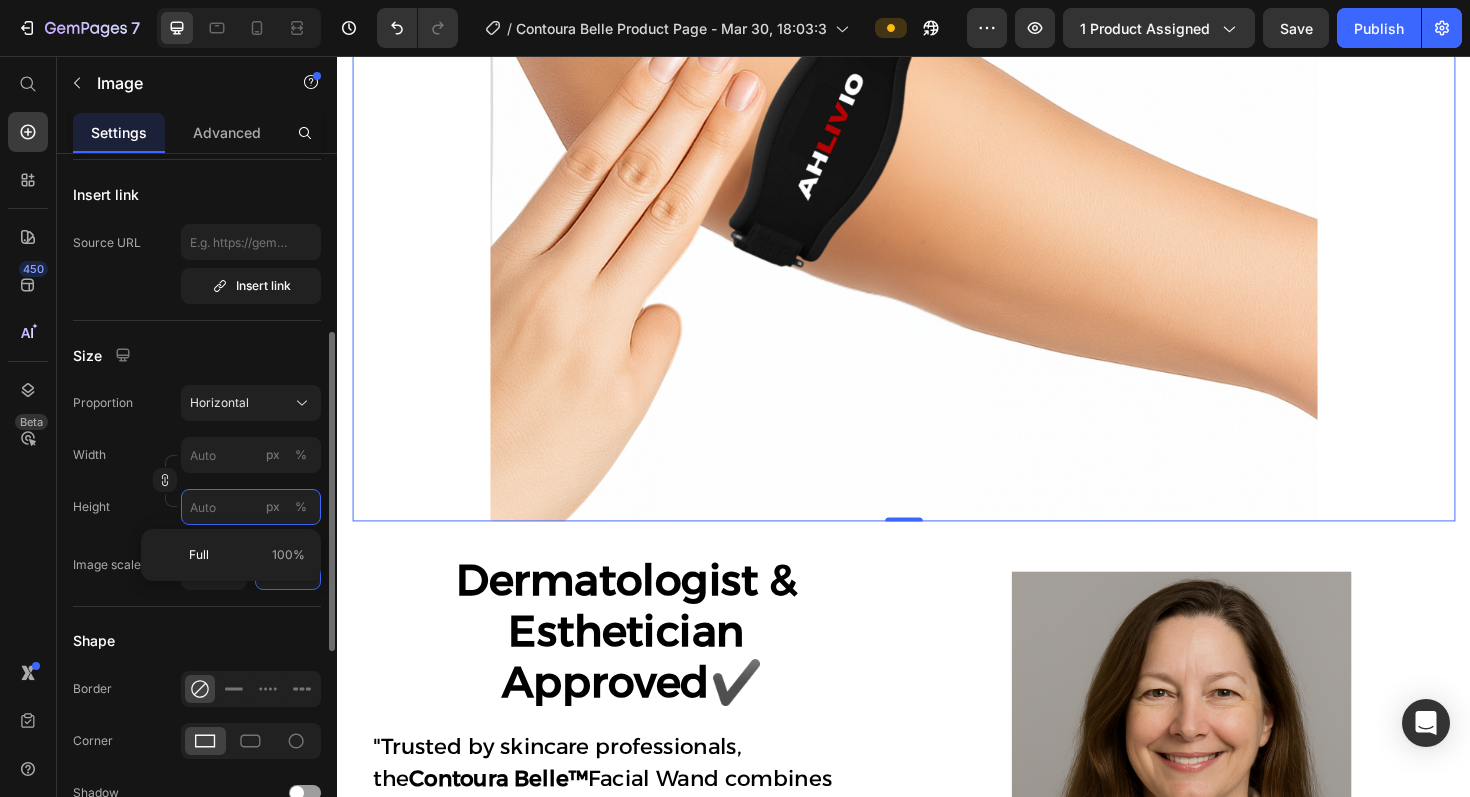 type on "7" 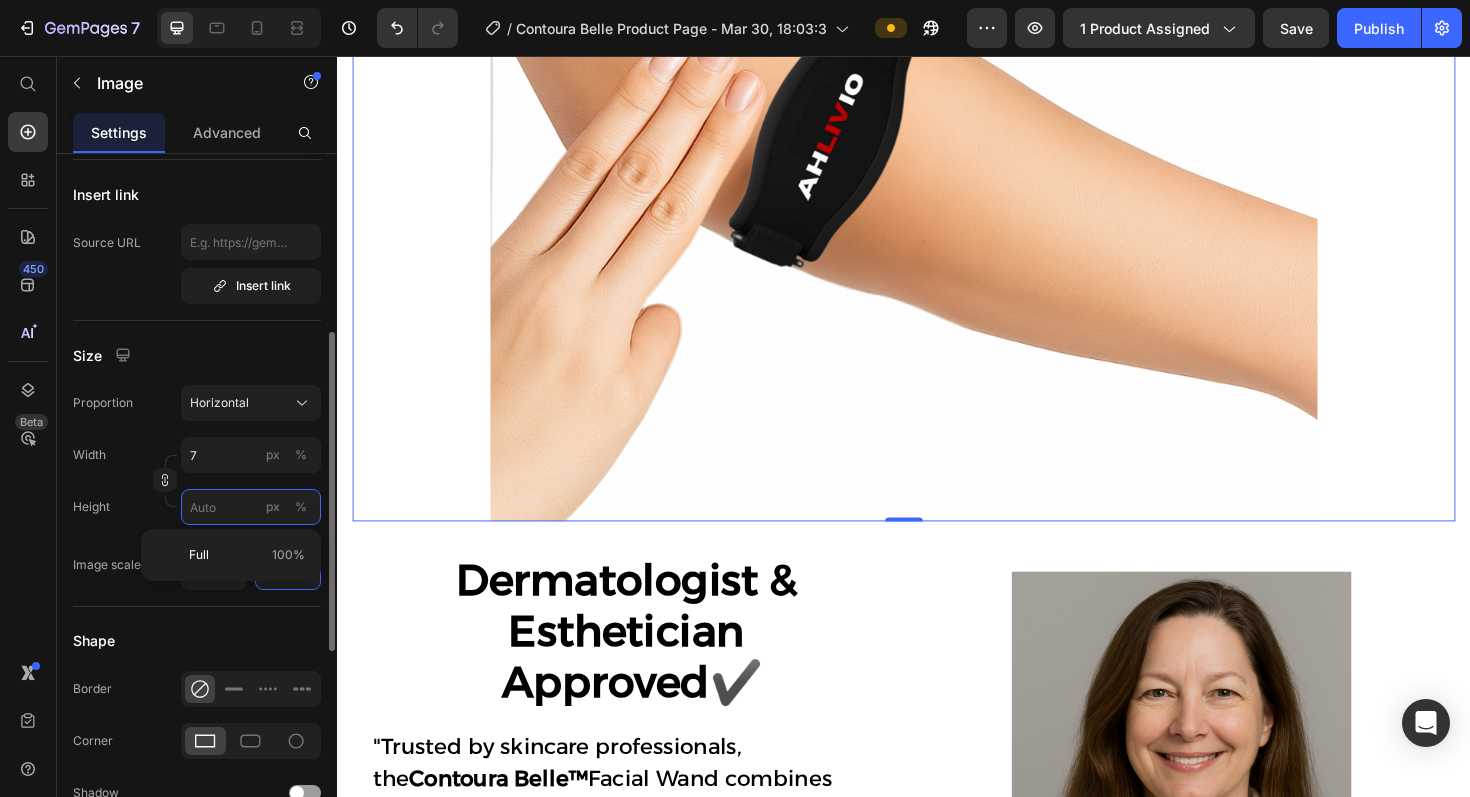 type on "5" 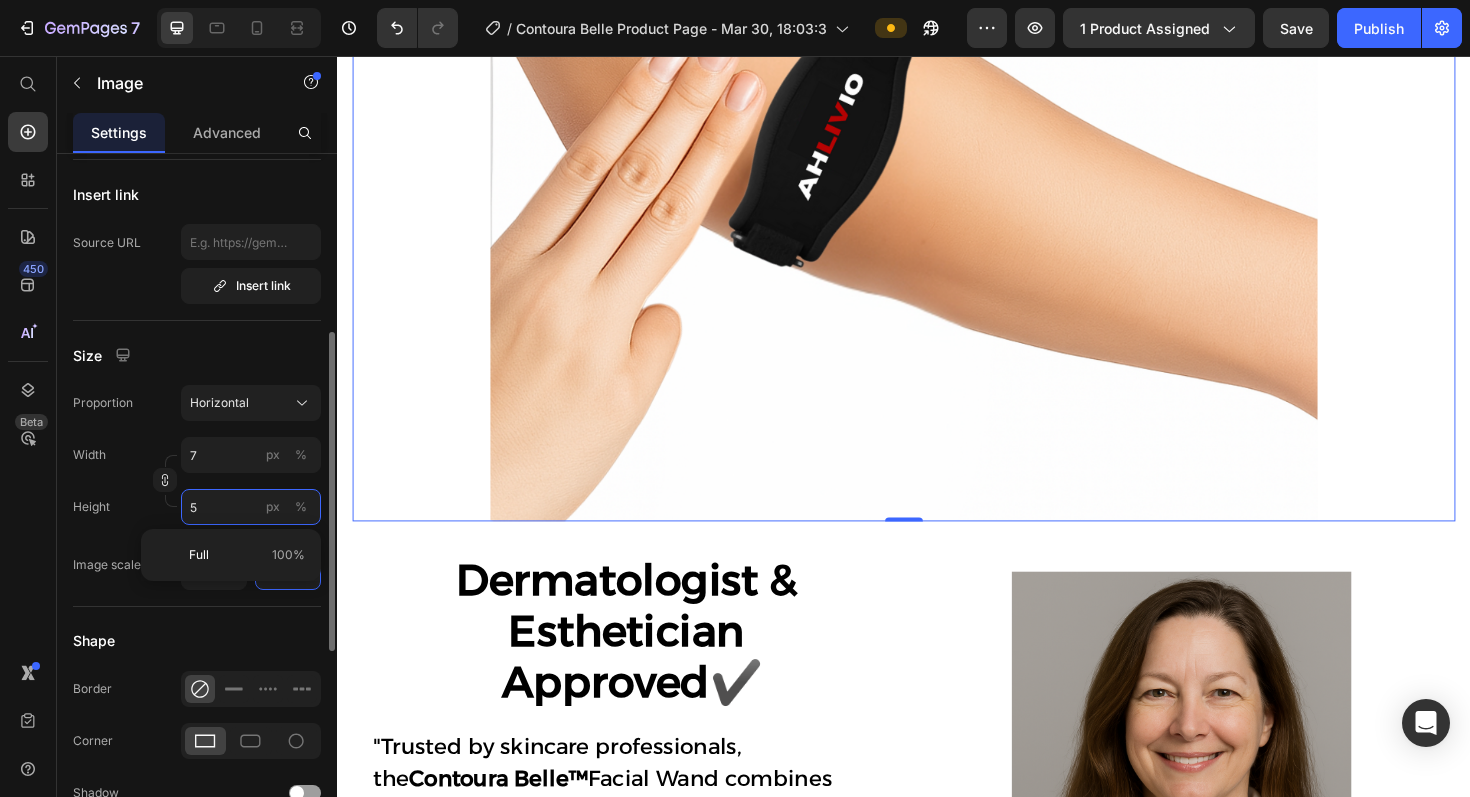 type on "67" 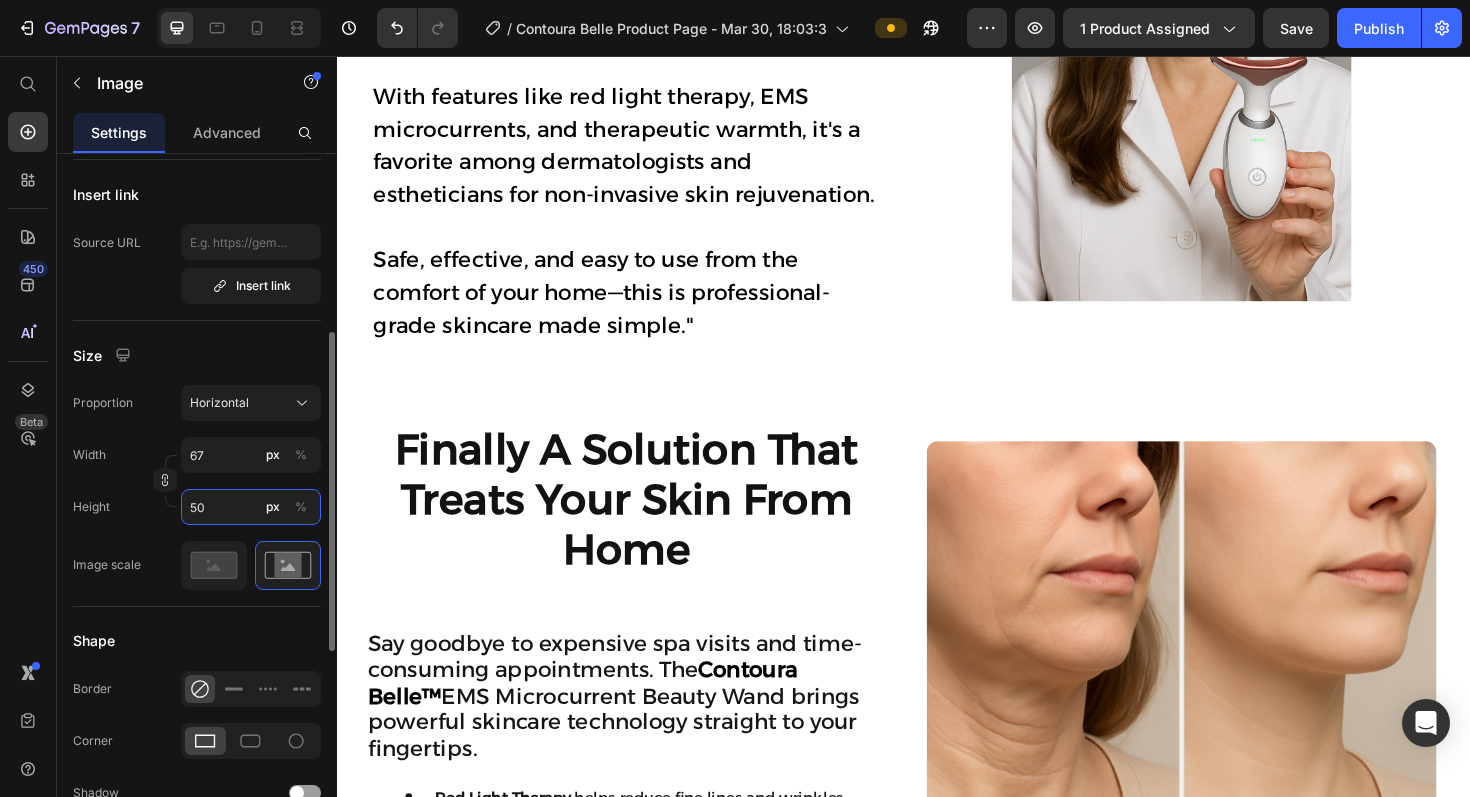type on "667" 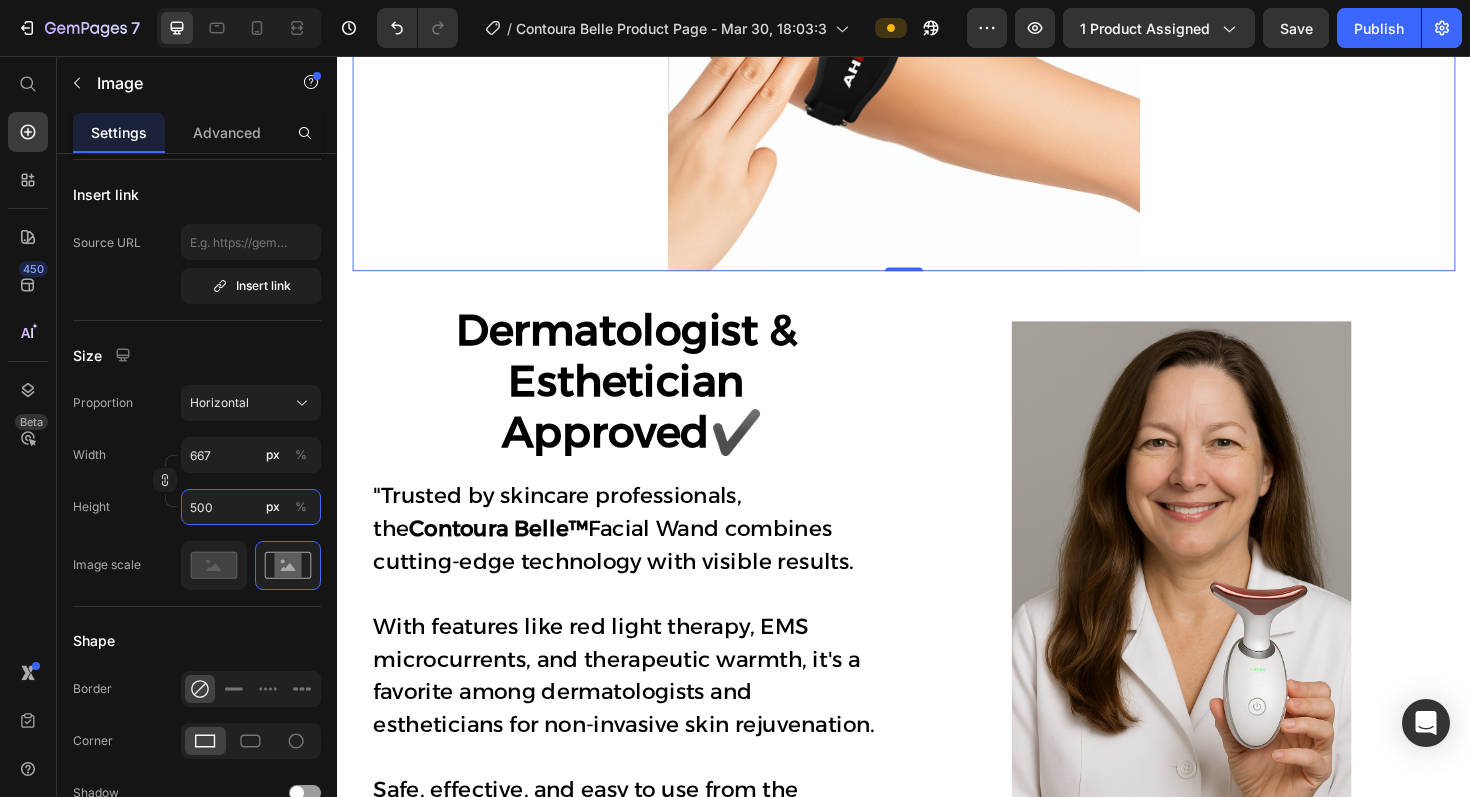 scroll, scrollTop: 3243, scrollLeft: 0, axis: vertical 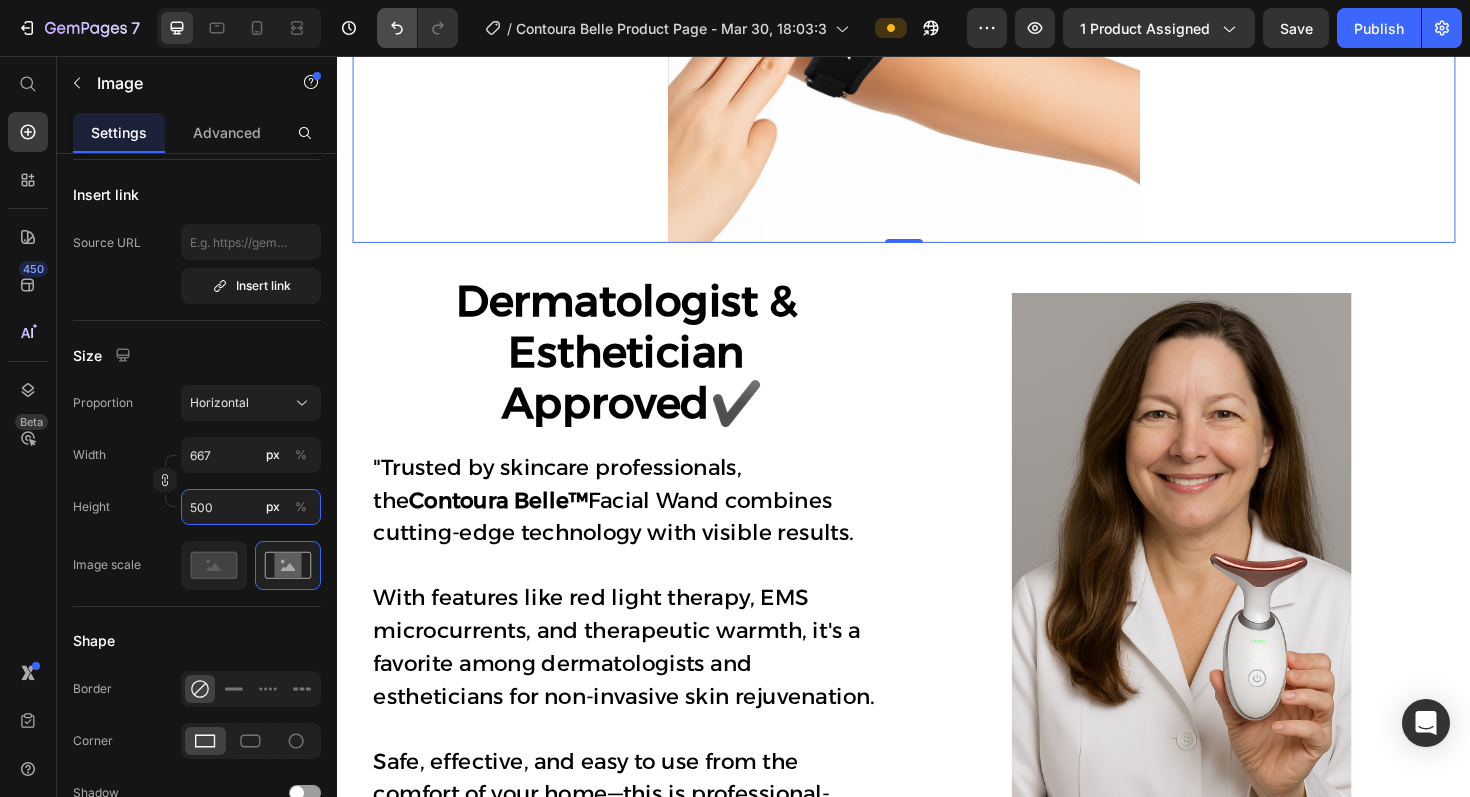 type on "500" 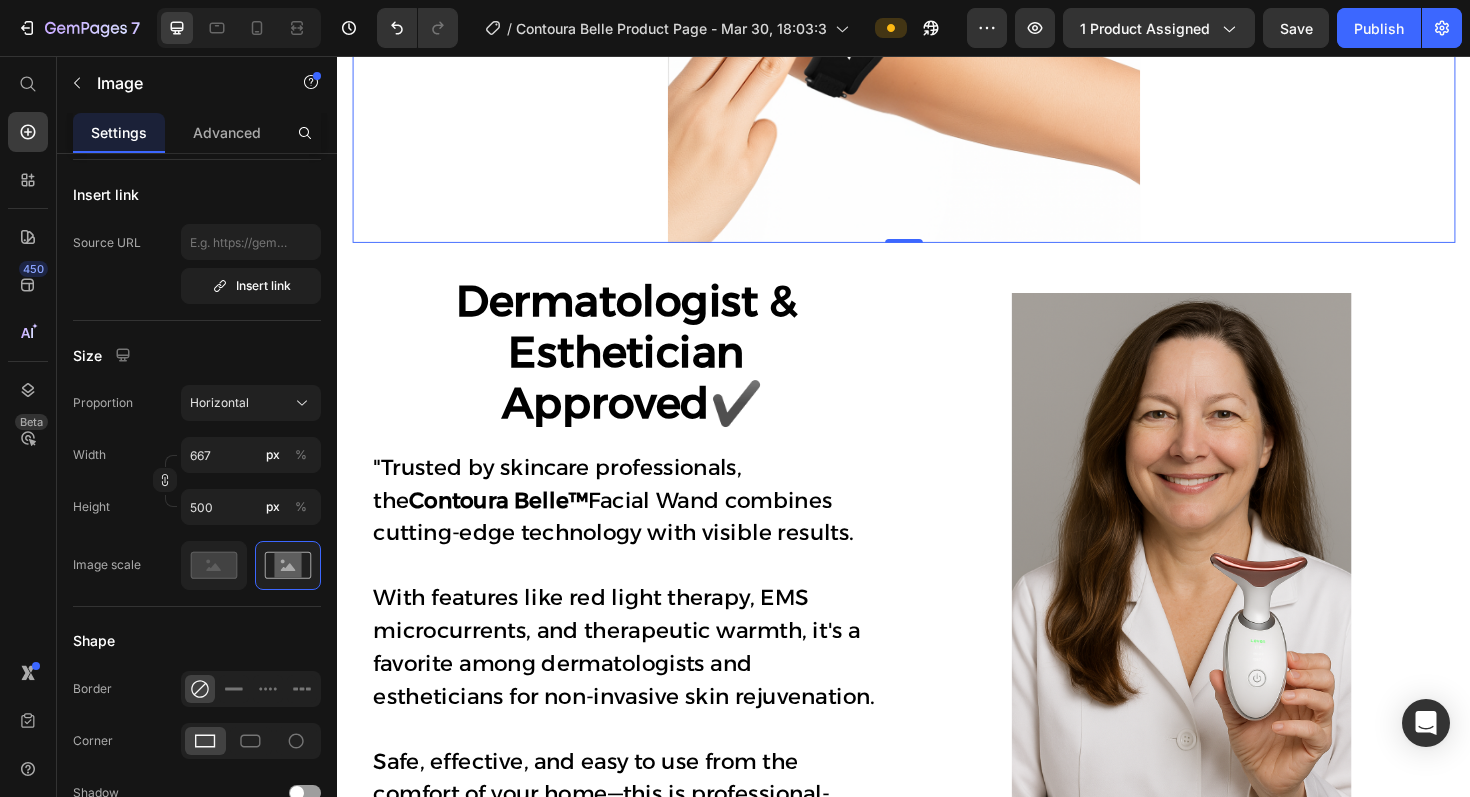 click at bounding box center (937, 4) 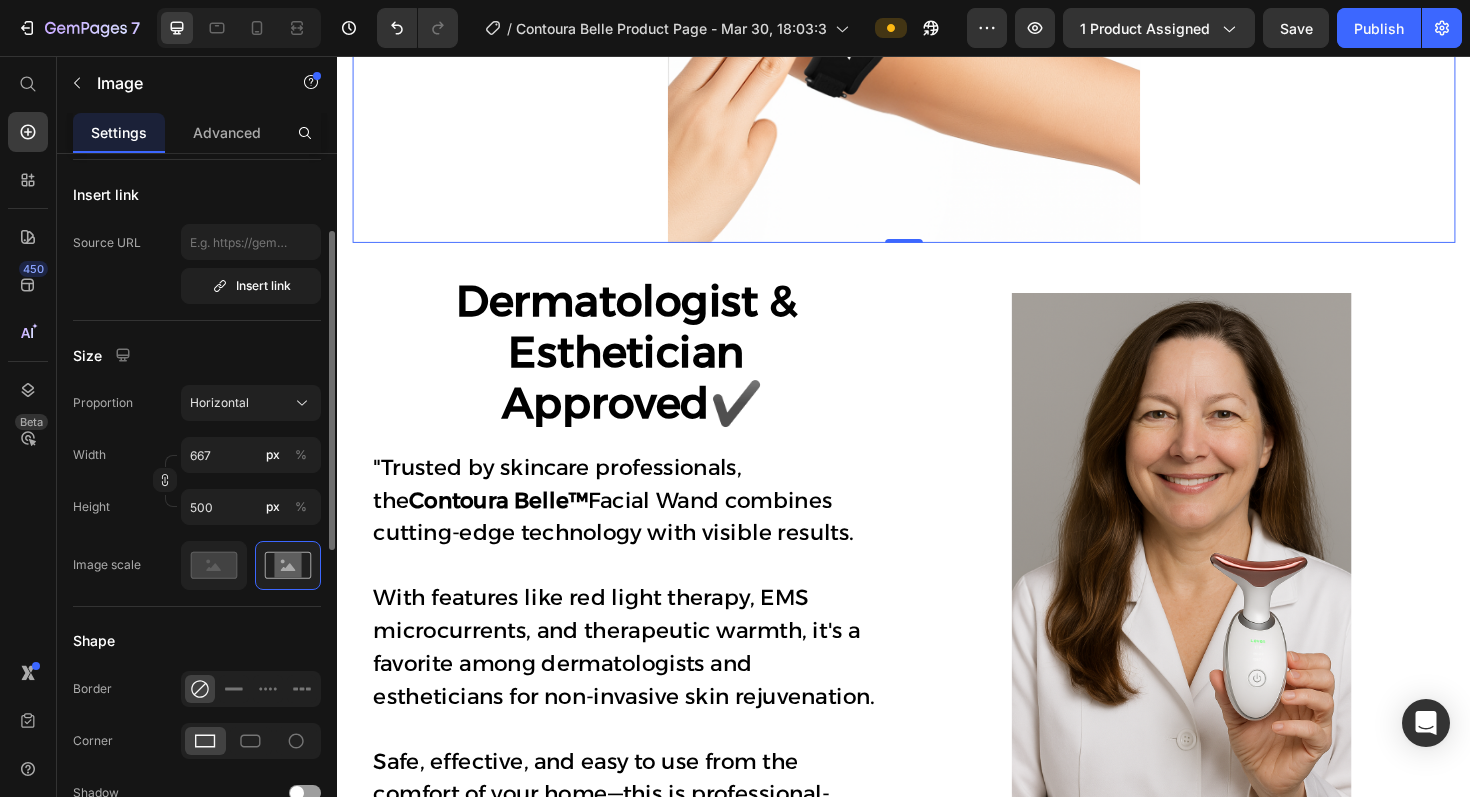 scroll, scrollTop: 0, scrollLeft: 0, axis: both 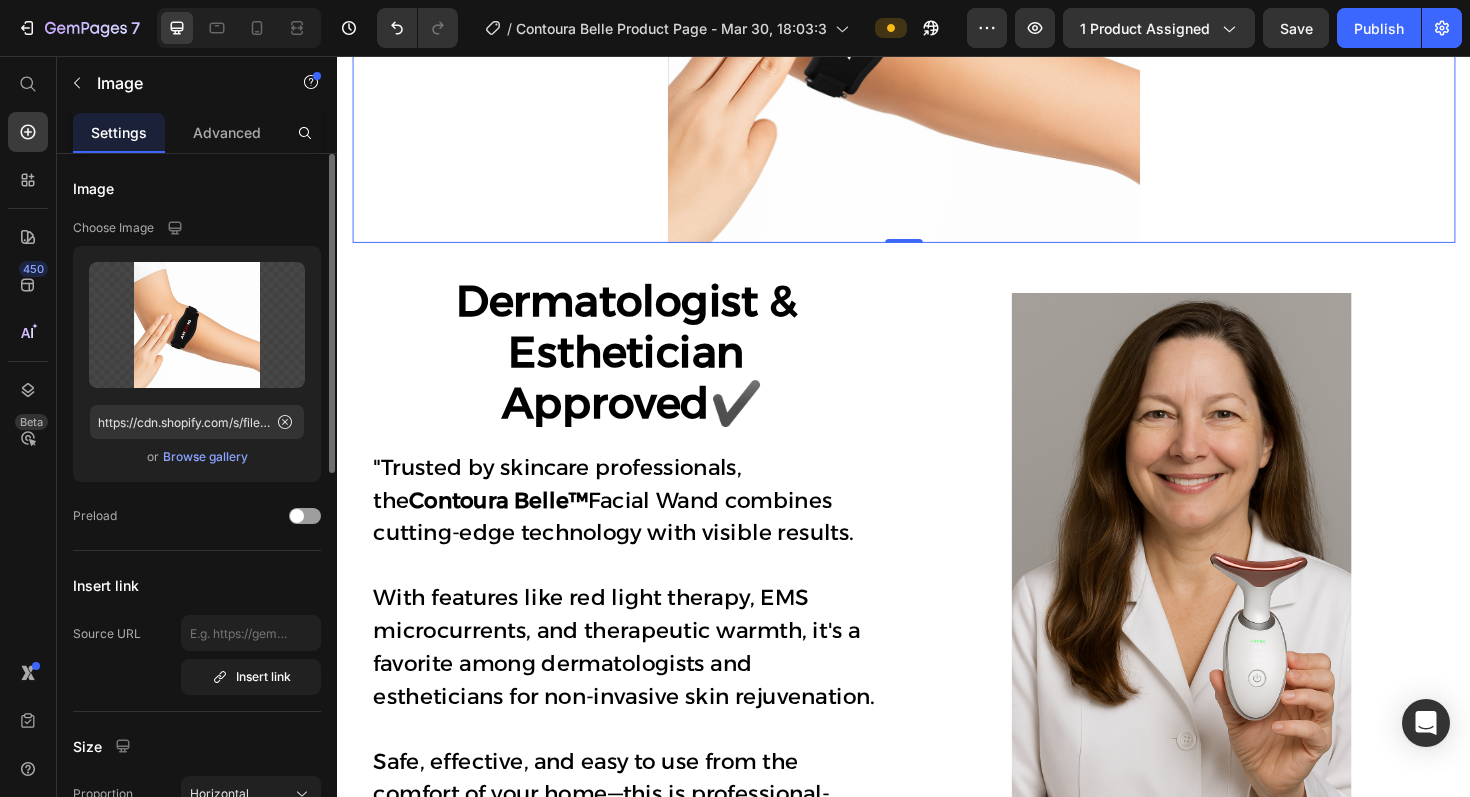 click on "Browse gallery" at bounding box center (205, 457) 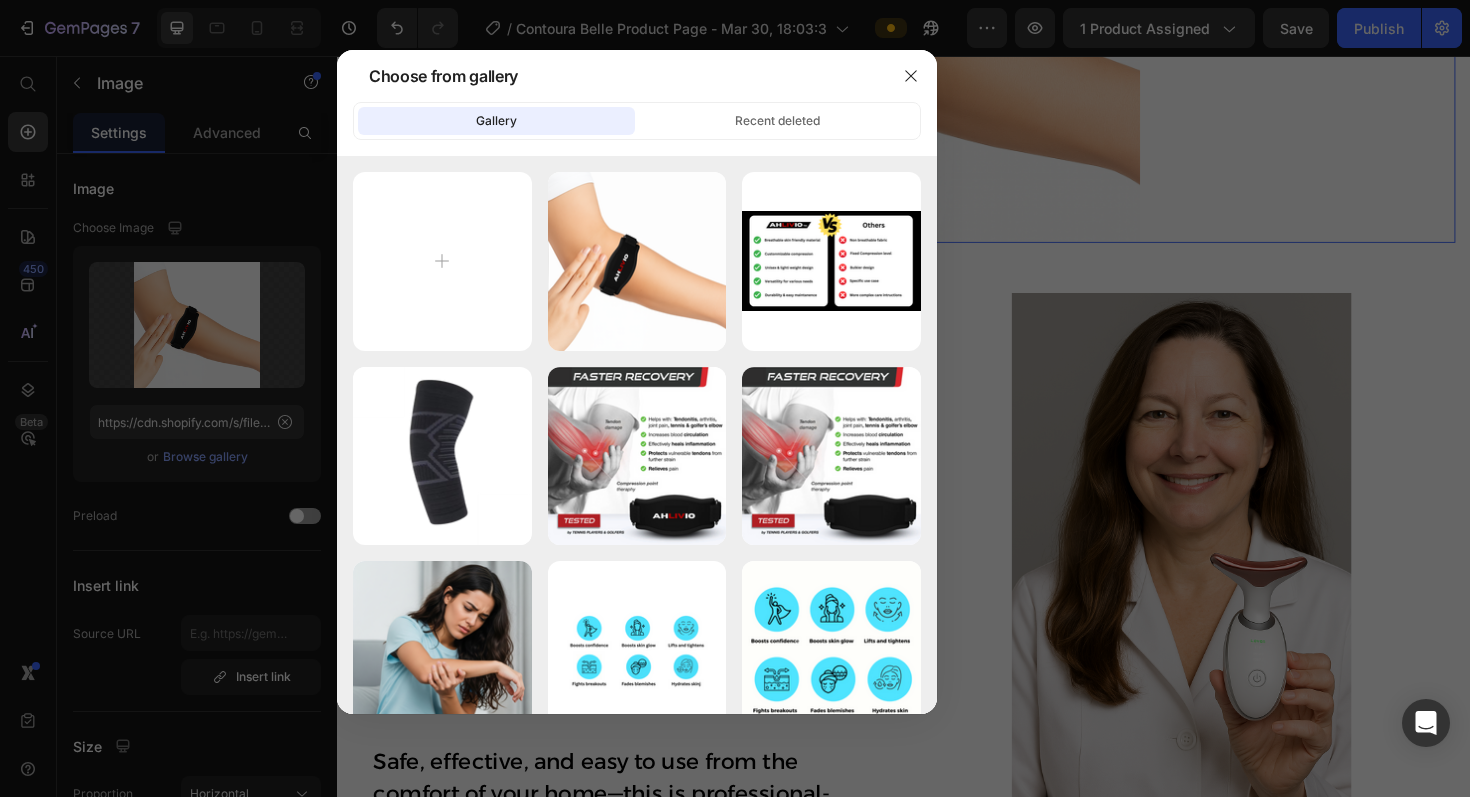 type on "C:\fakepath\Others.png" 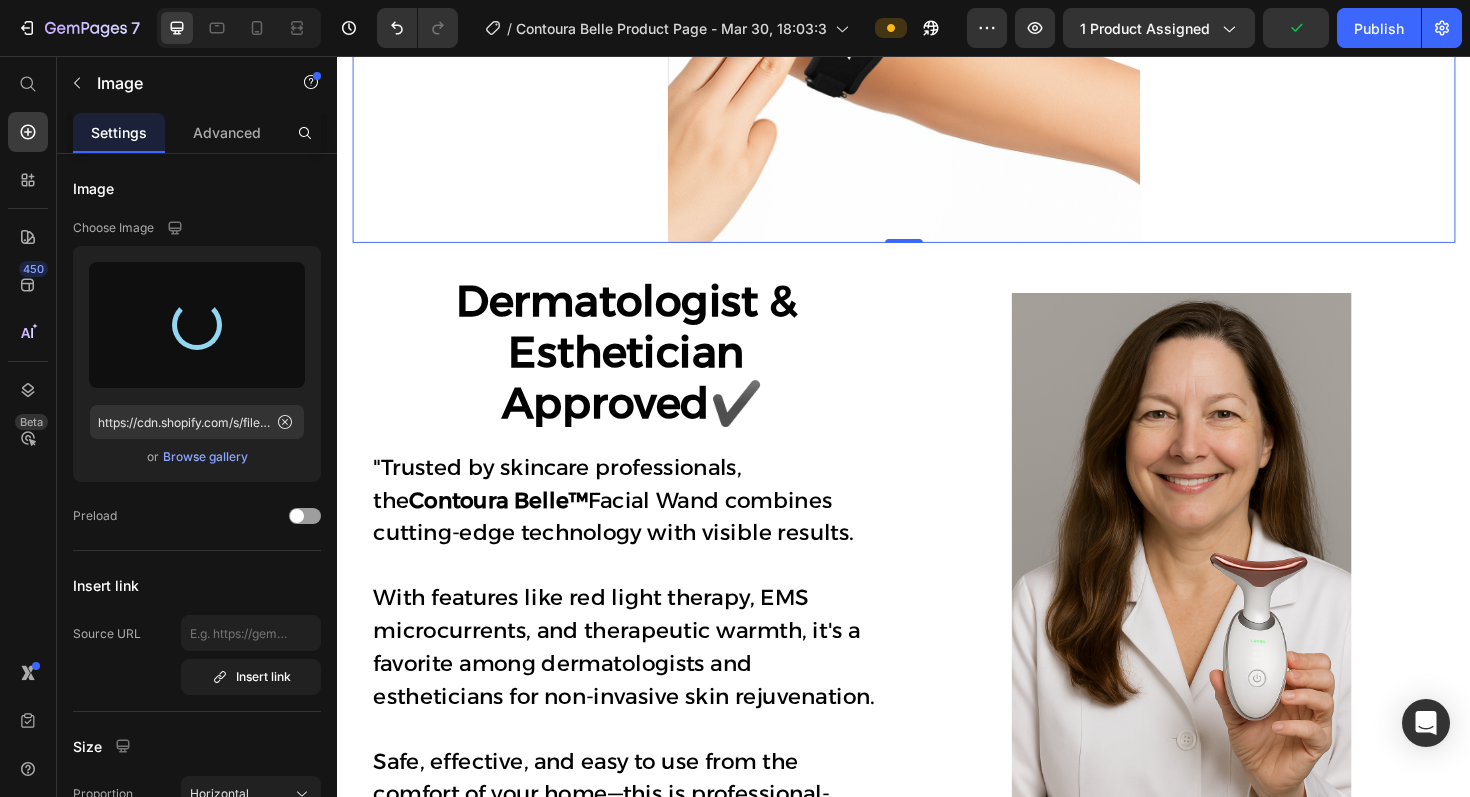 type on "https://cdn.shopify.com/s/files/1/0676/3865/7175/files/gempages_559670011568849705-27f7a583-4cdc-4704-a7e1-6eb834356006.png" 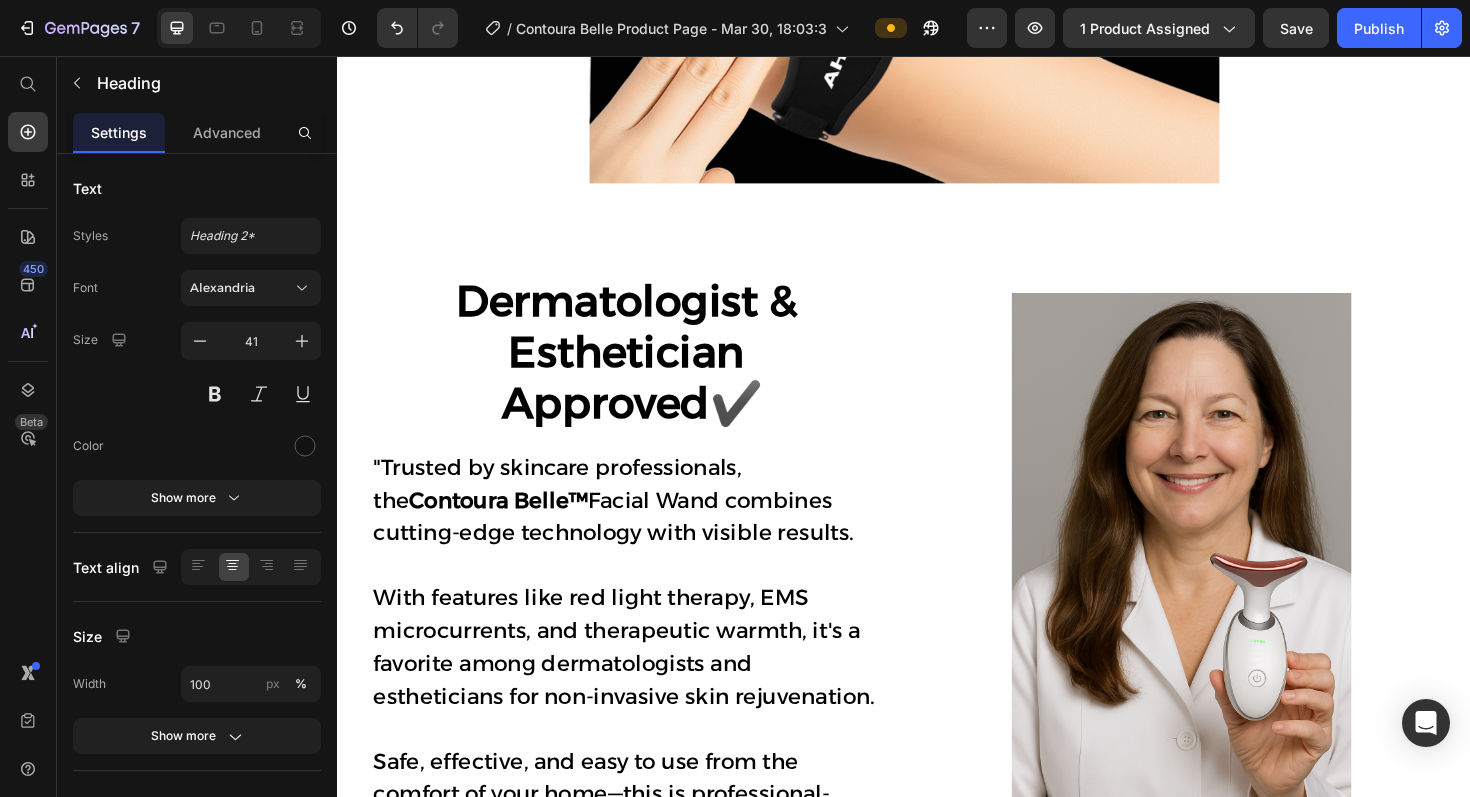 click on "How Does It Work?" at bounding box center [937, -276] 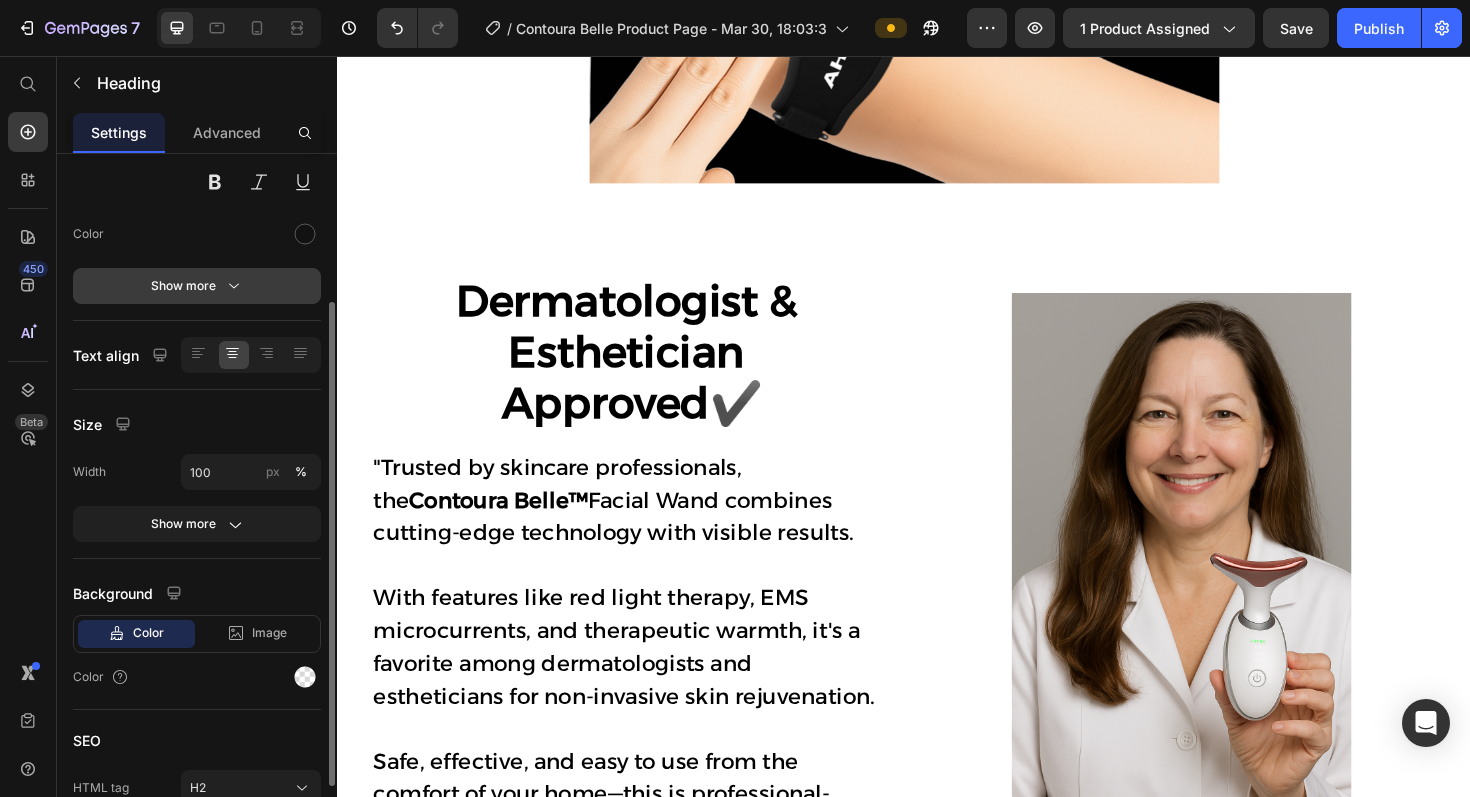 scroll, scrollTop: 213, scrollLeft: 0, axis: vertical 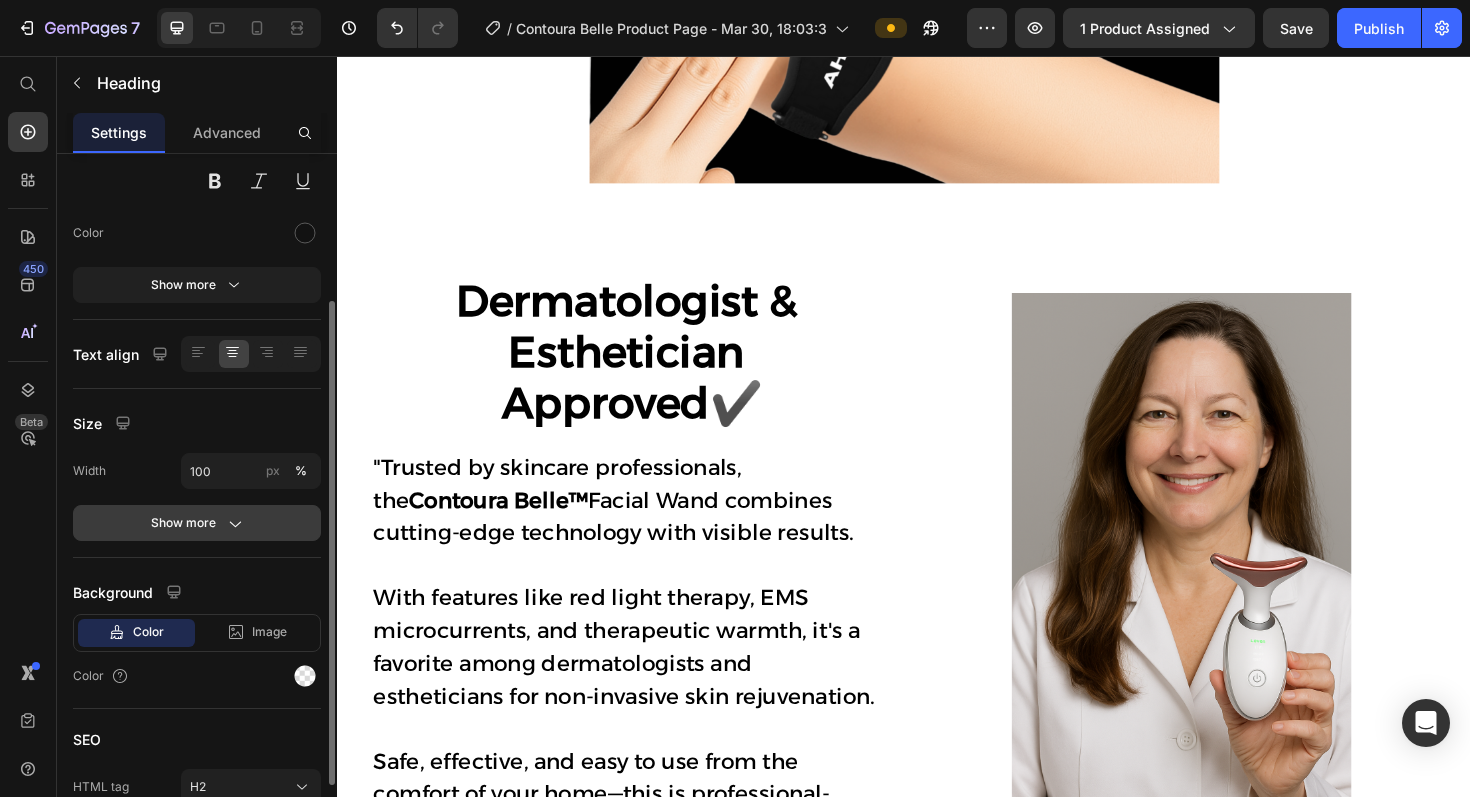 click on "Show more" at bounding box center [197, 523] 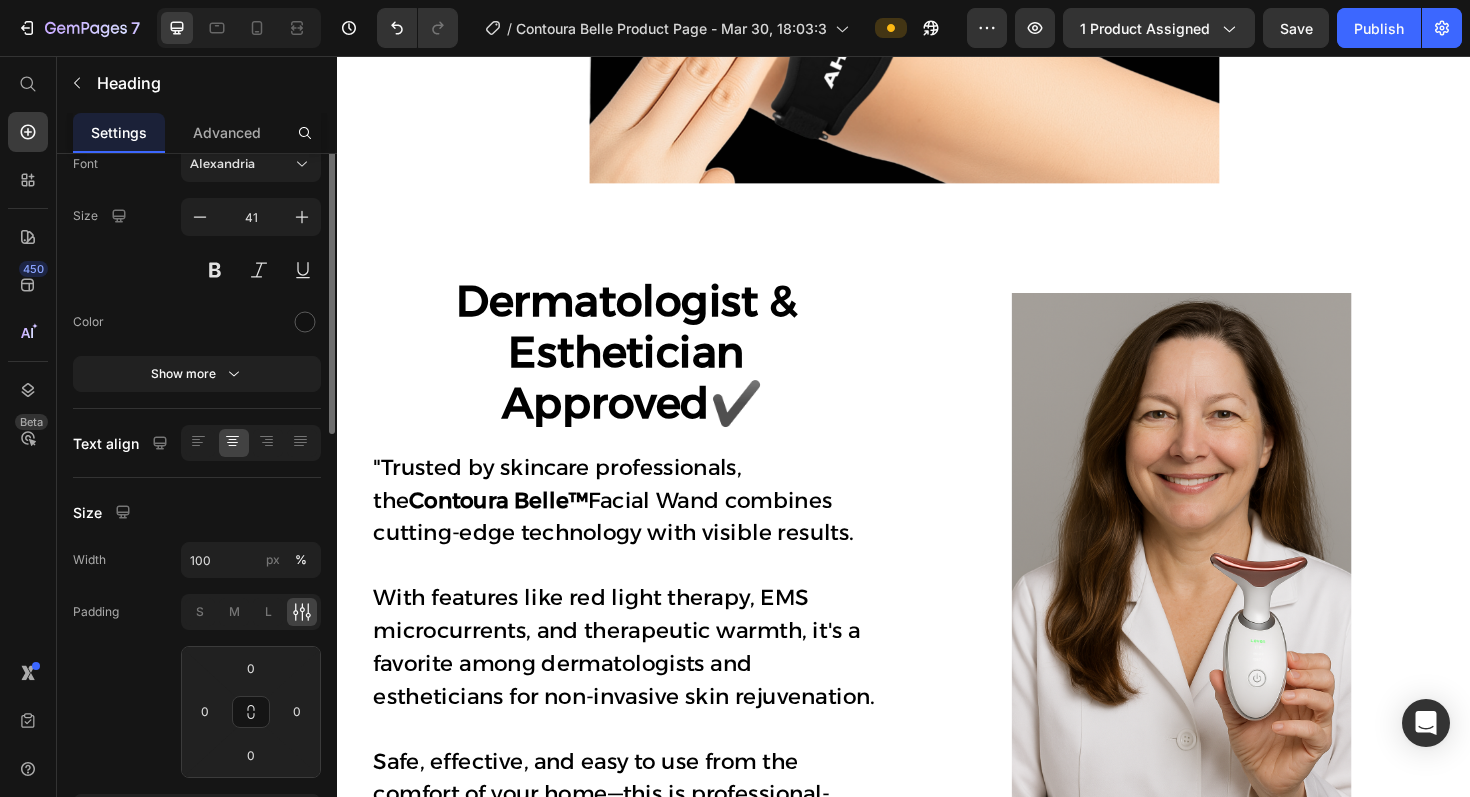 scroll, scrollTop: 0, scrollLeft: 0, axis: both 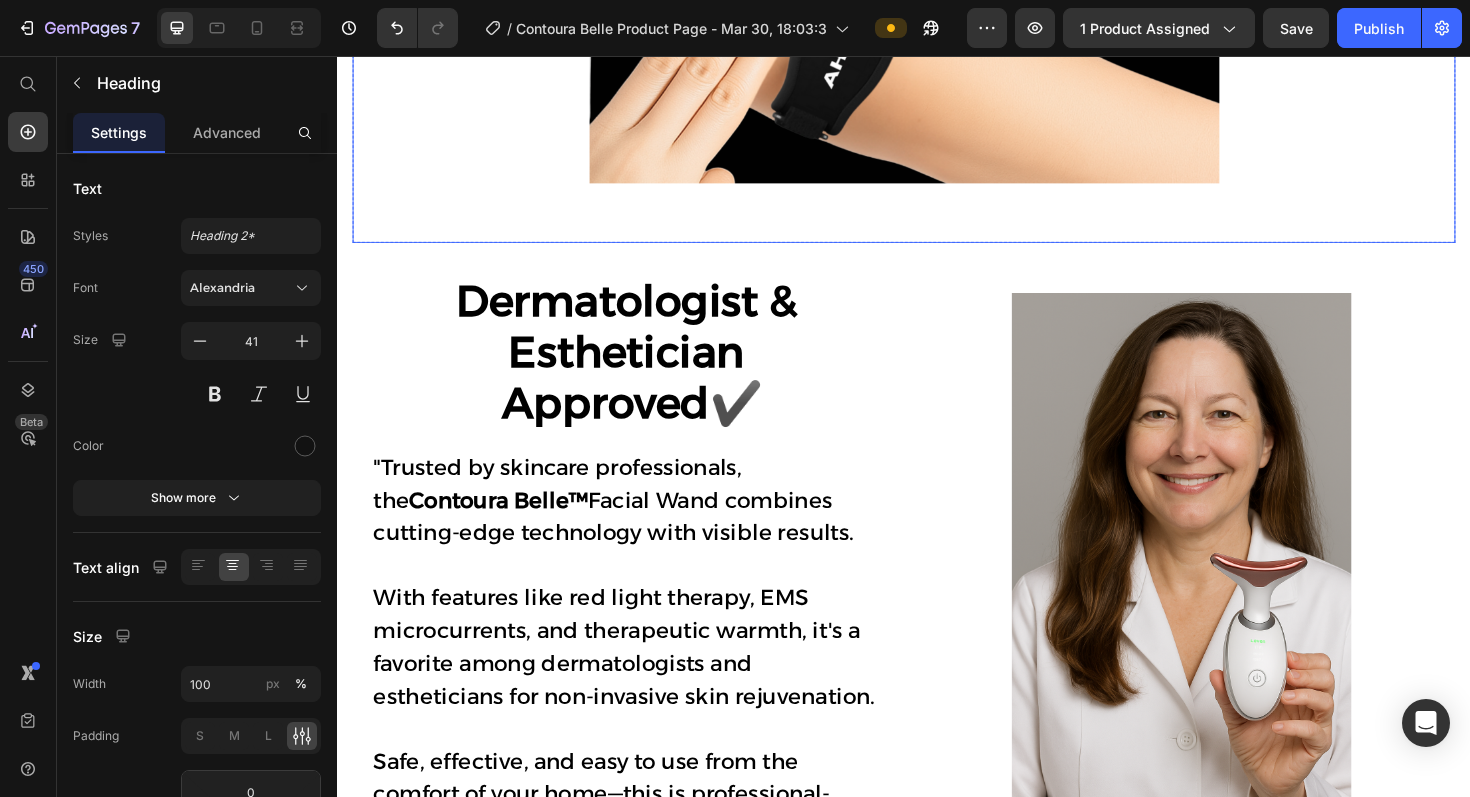 click at bounding box center [937, 4] 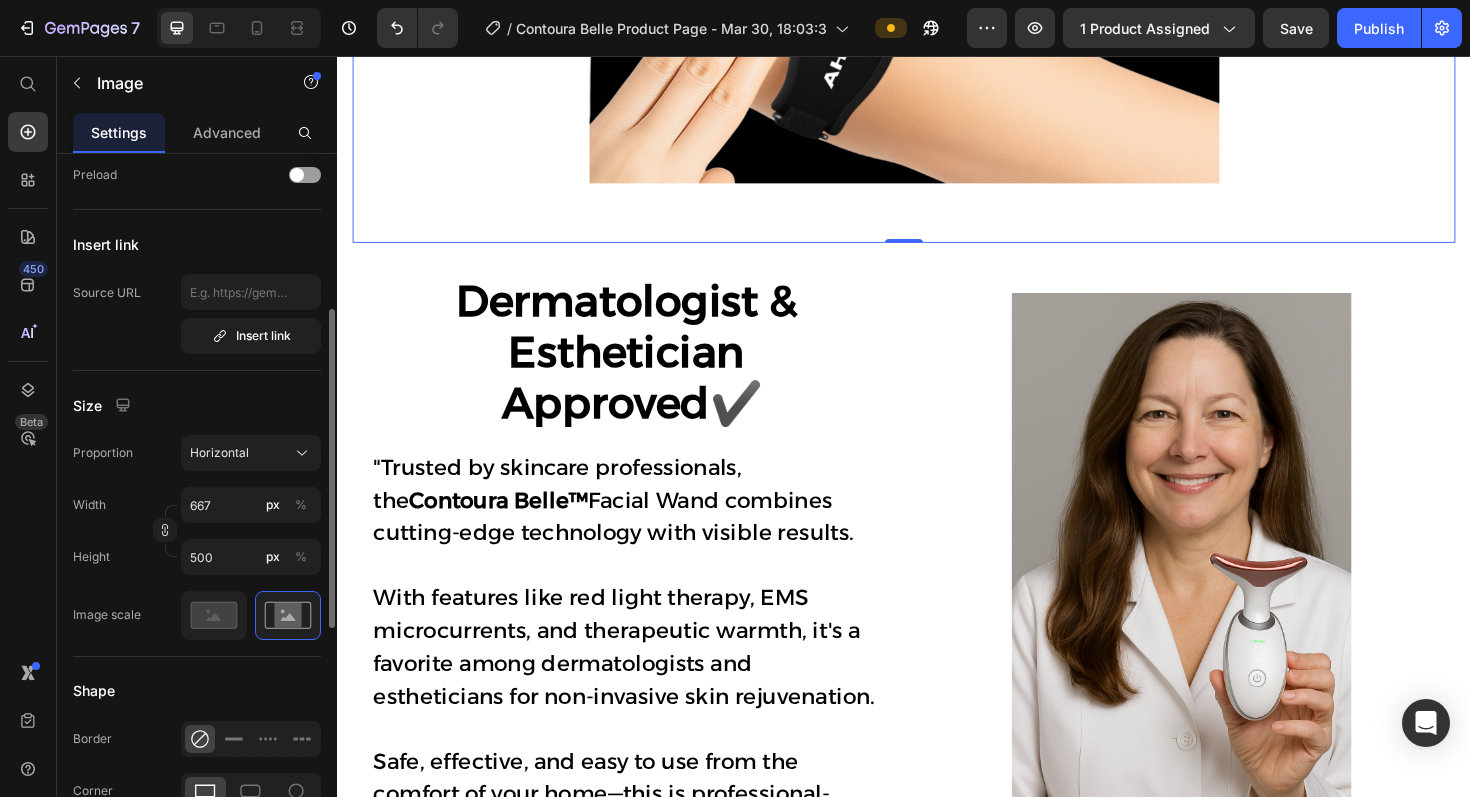 scroll, scrollTop: 344, scrollLeft: 0, axis: vertical 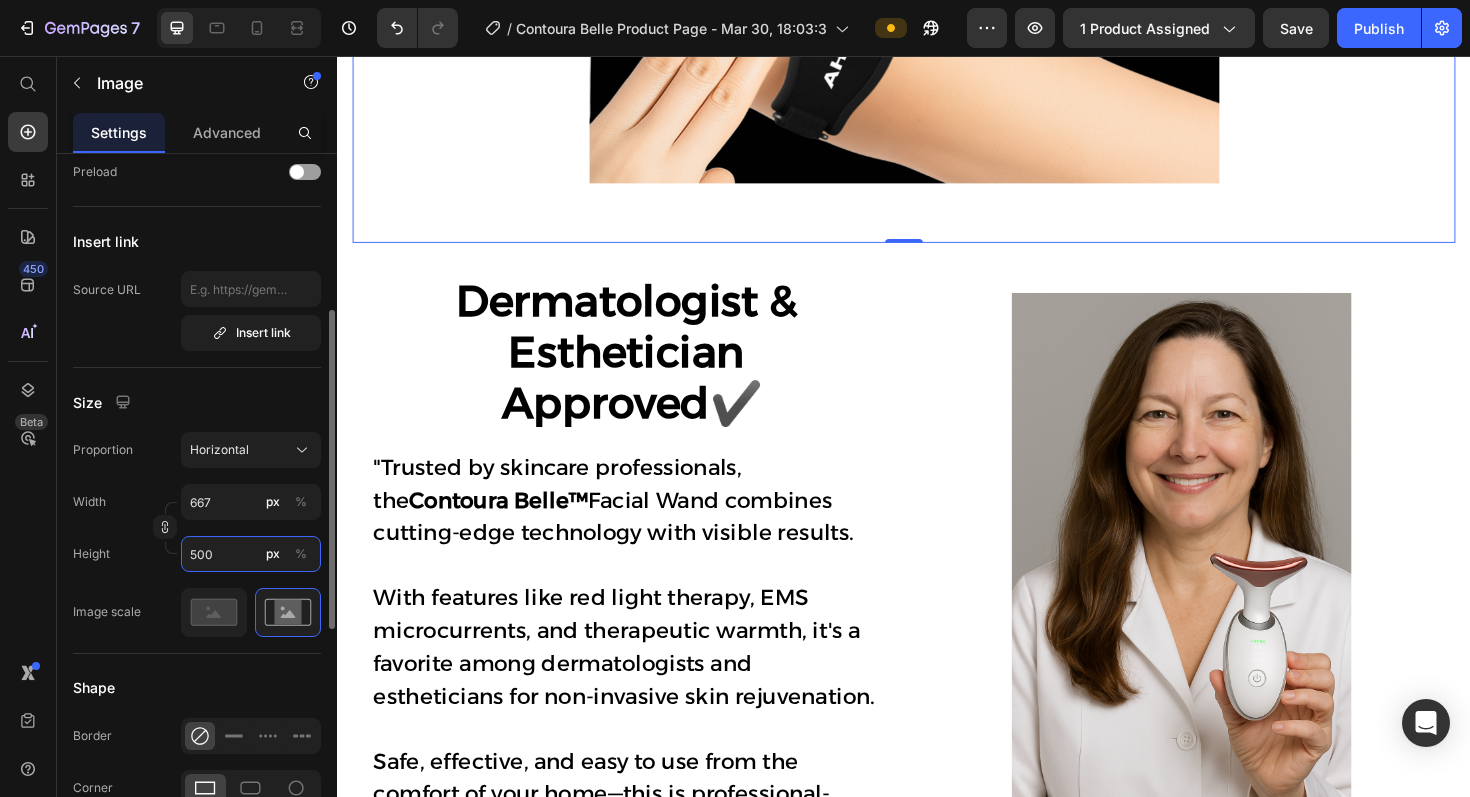 click on "500" at bounding box center [251, 554] 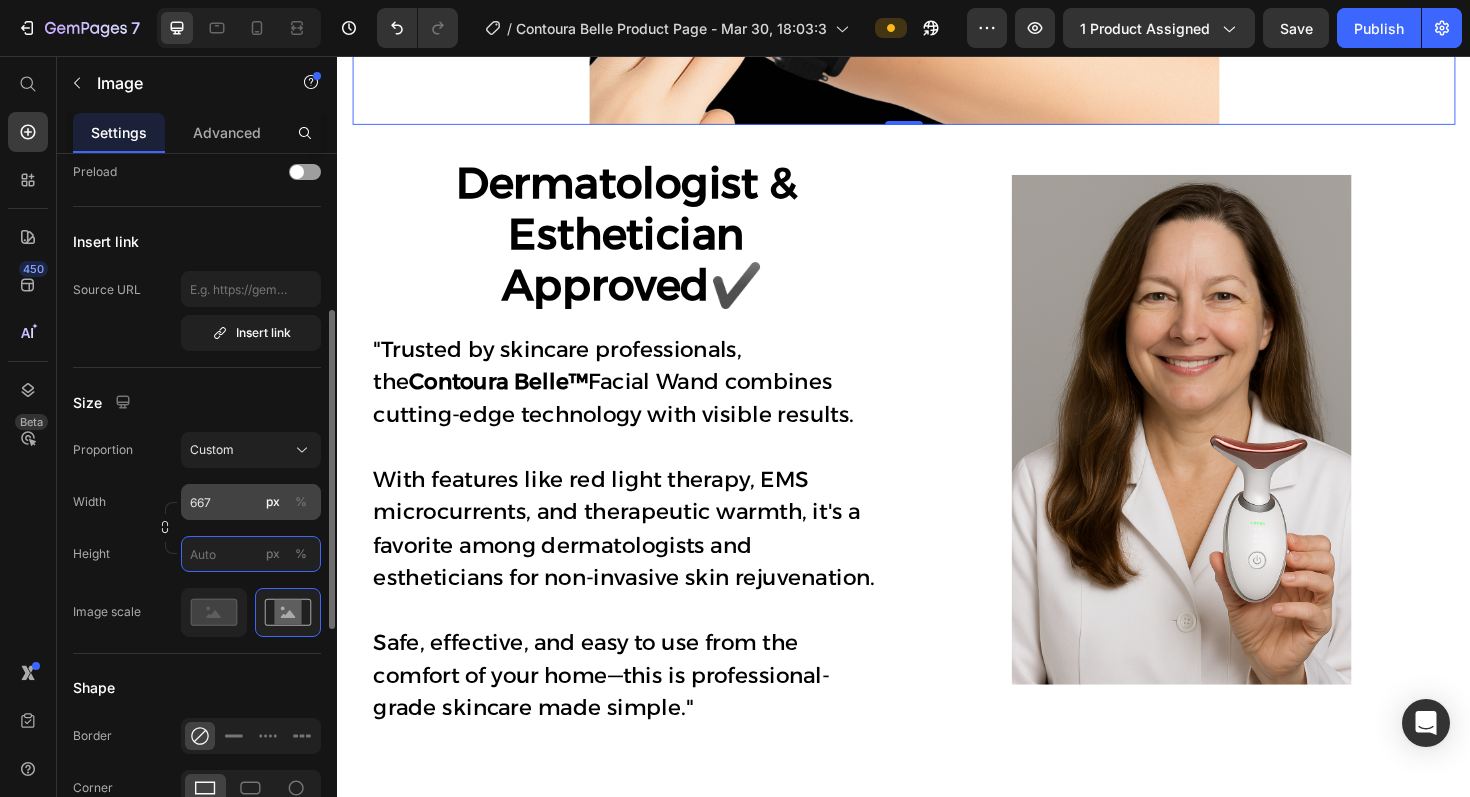 type 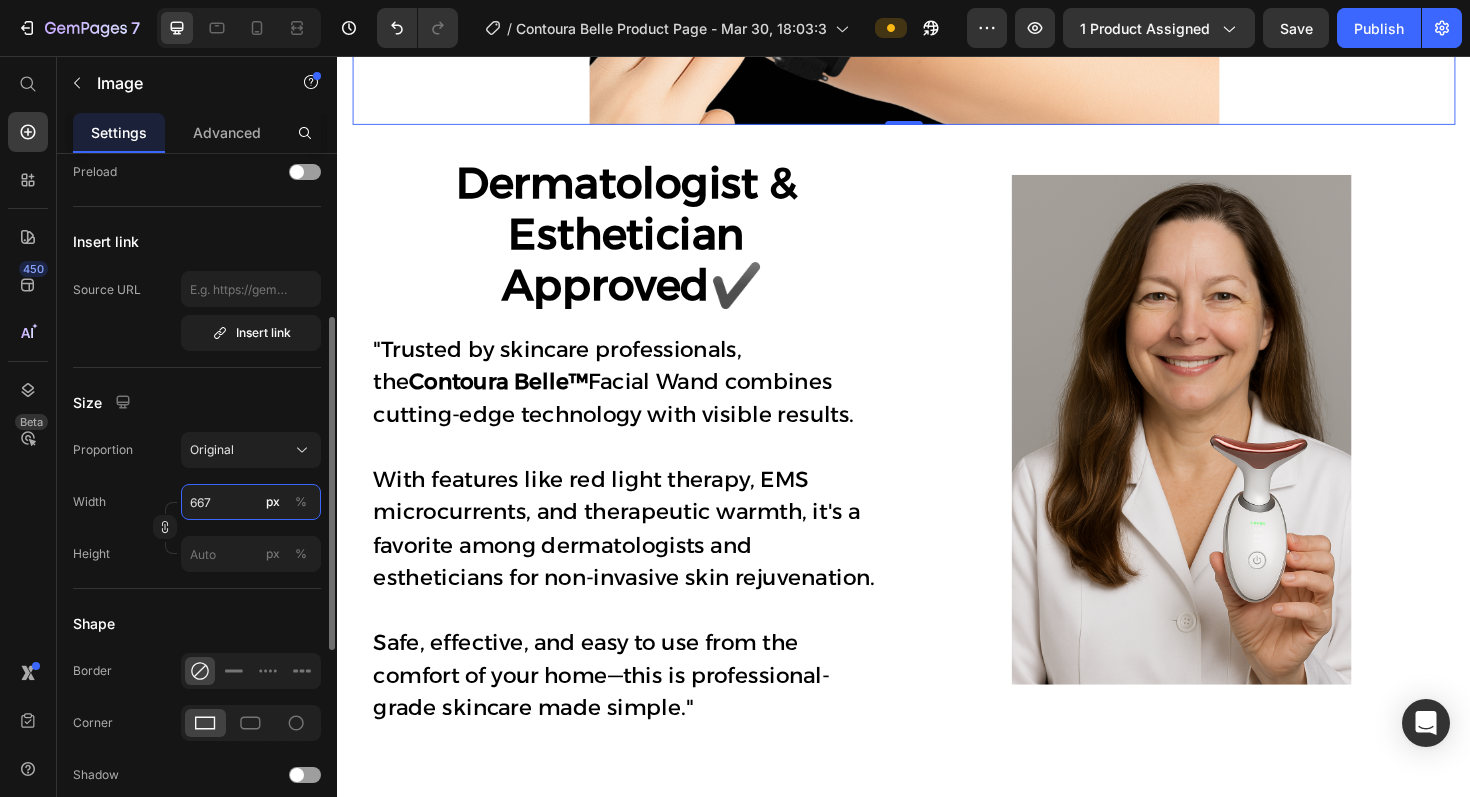 click on "667" at bounding box center [251, 502] 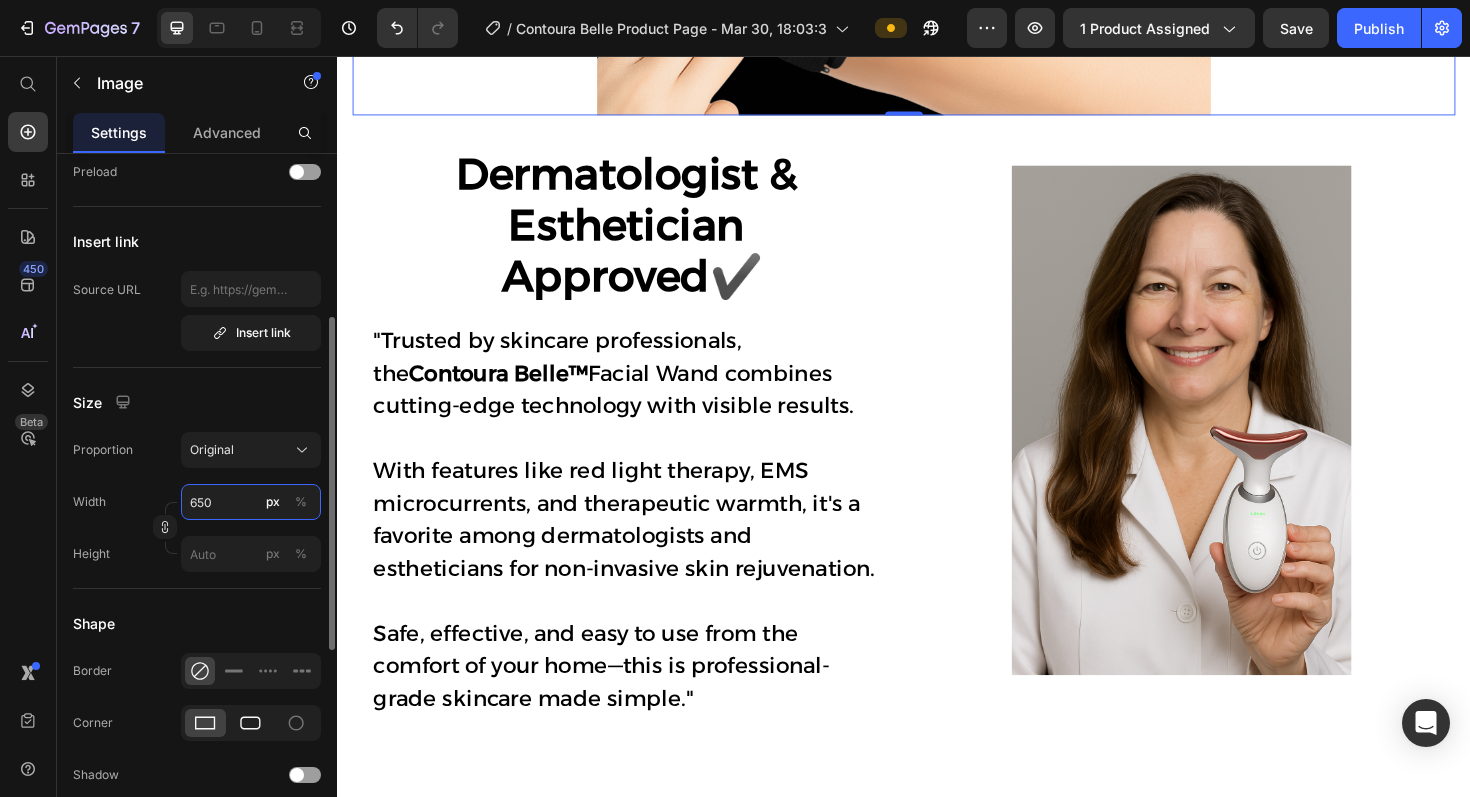 type on "650" 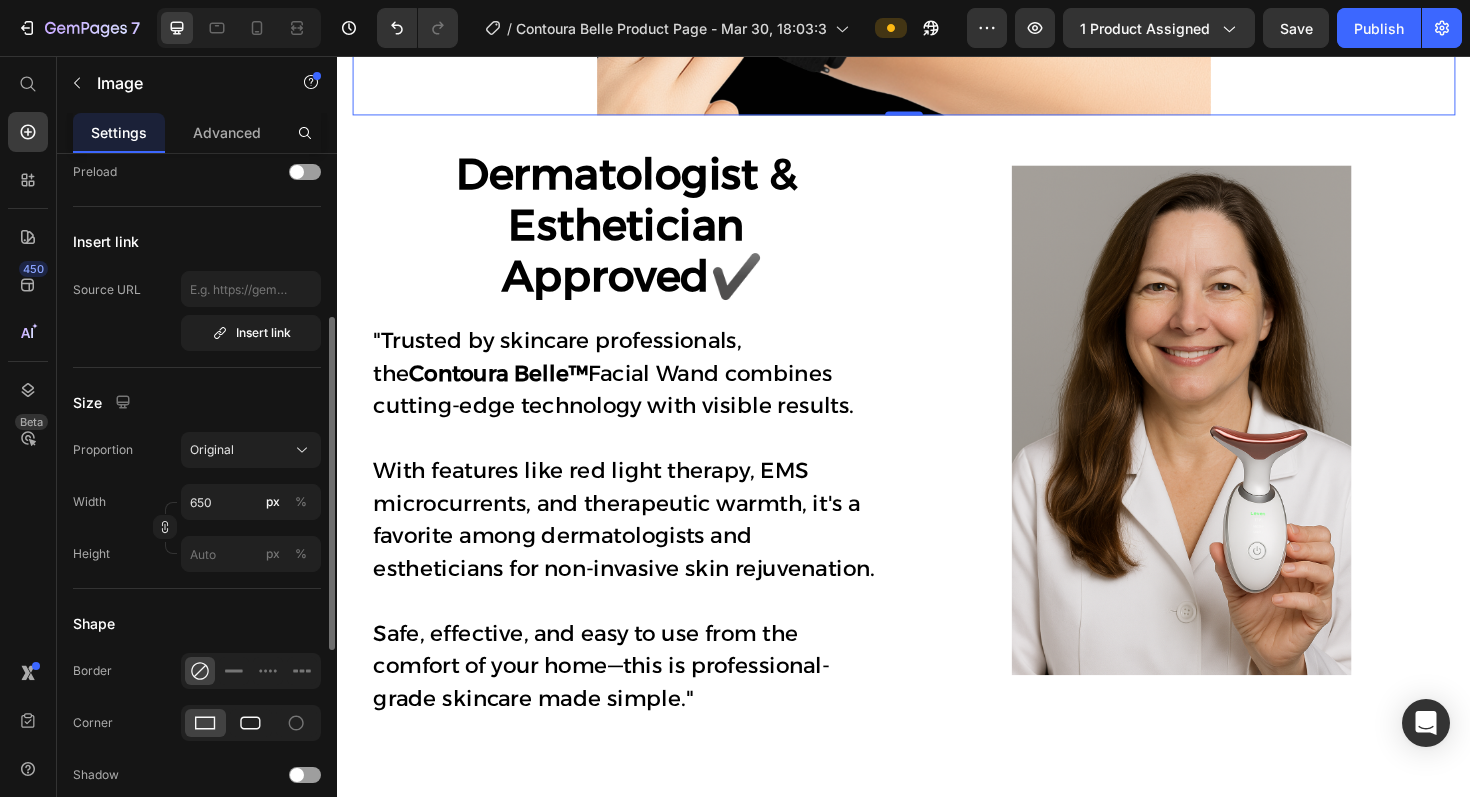 click 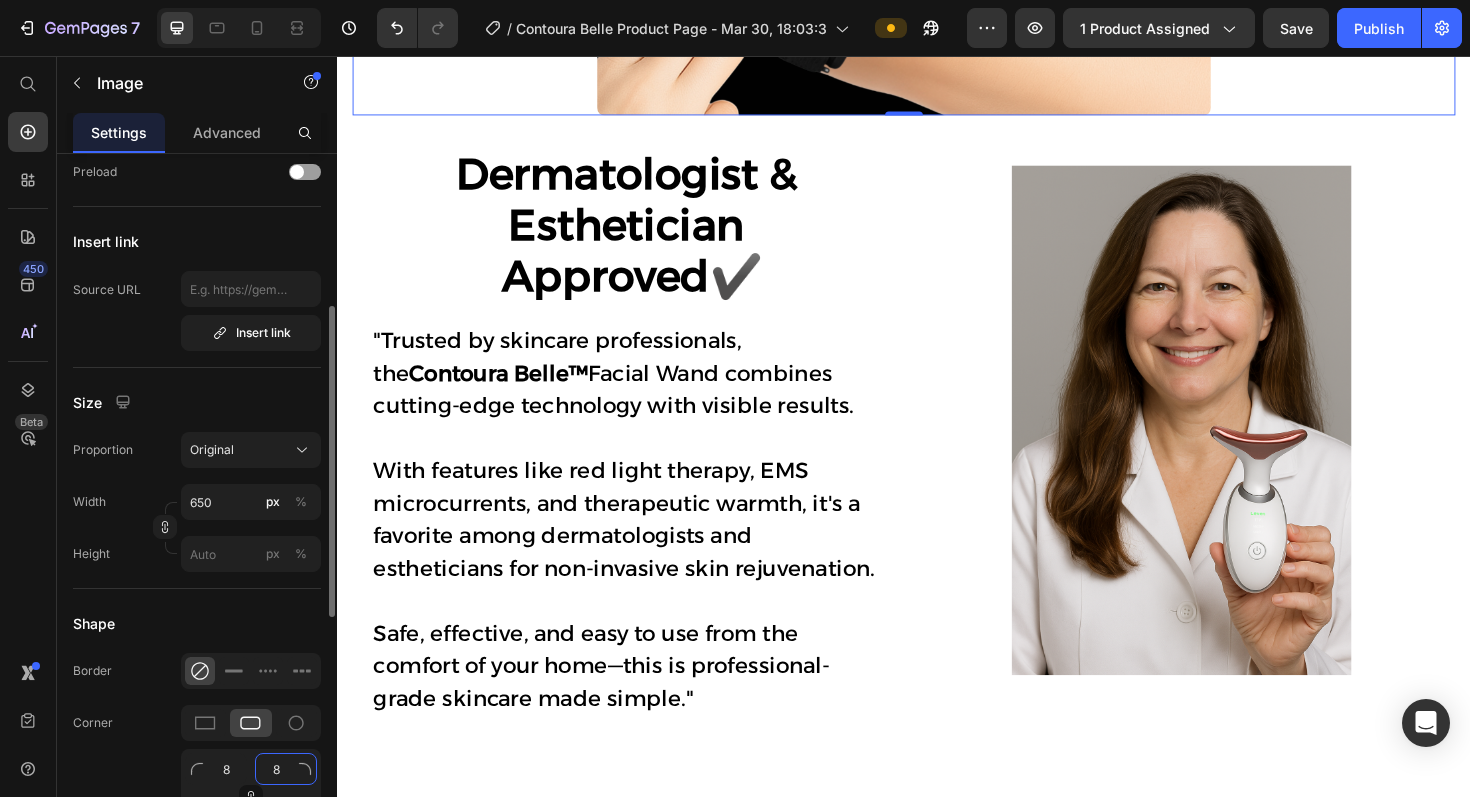 click on "8" 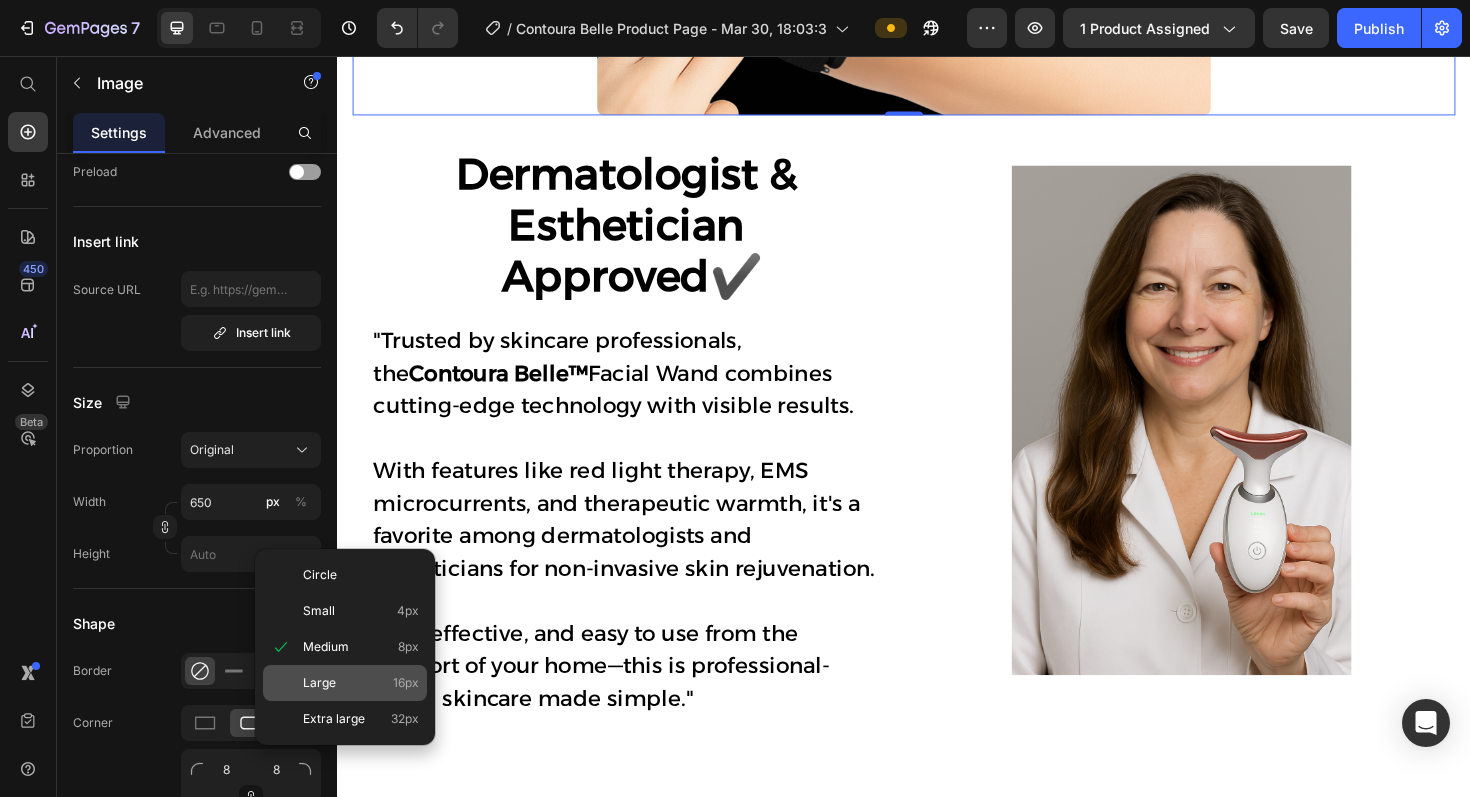 click on "Large 16px" 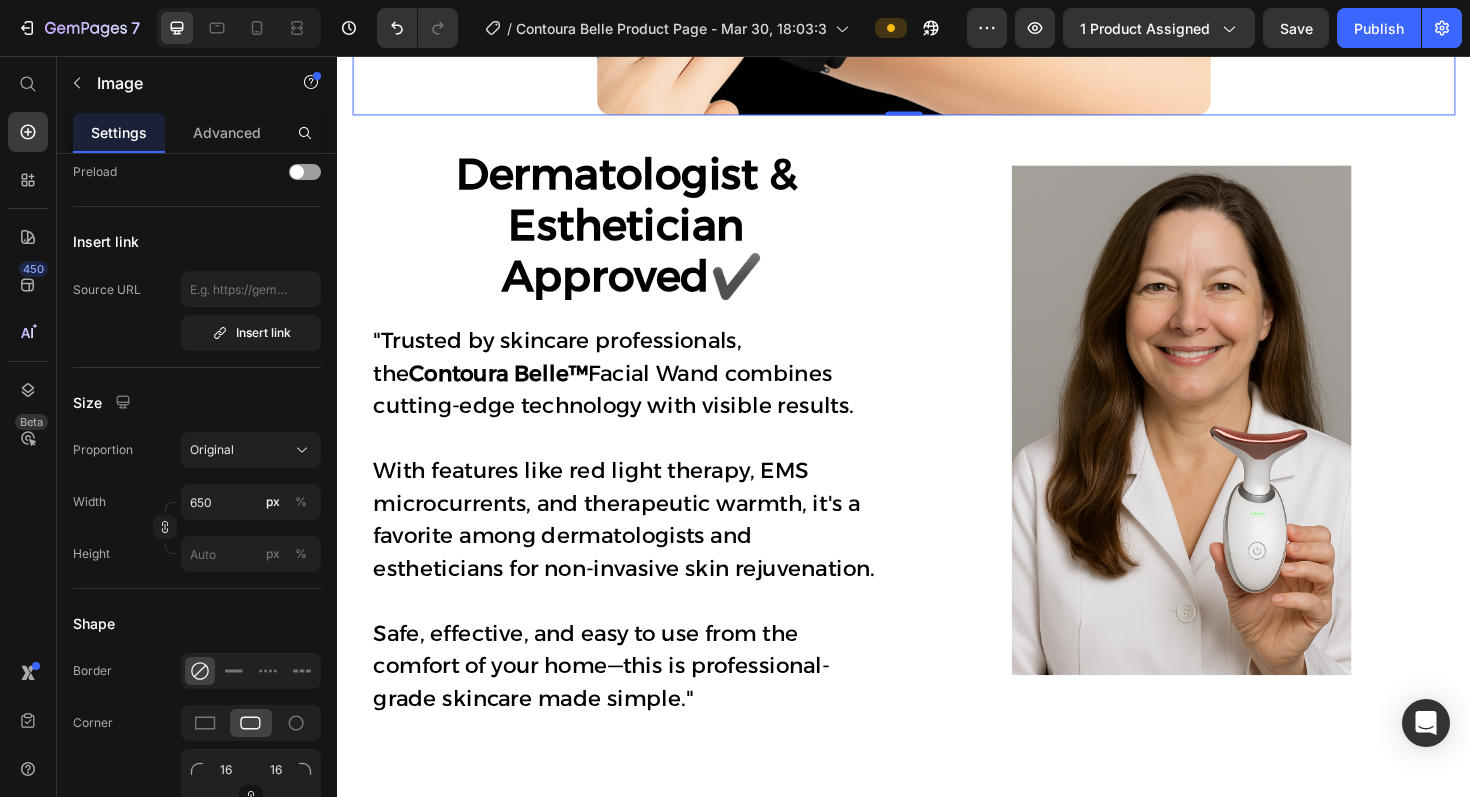 click at bounding box center [937, -63] 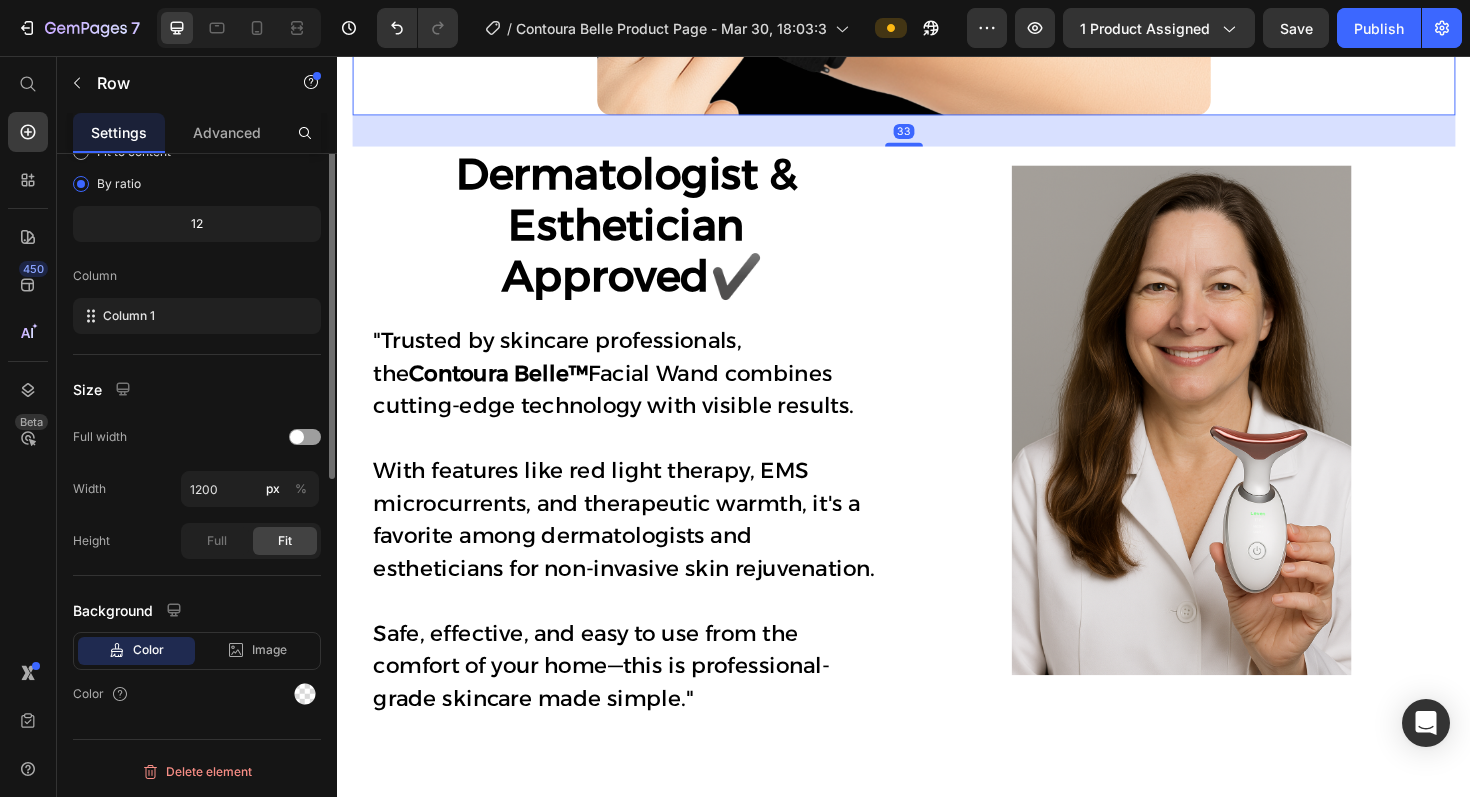 scroll, scrollTop: 0, scrollLeft: 0, axis: both 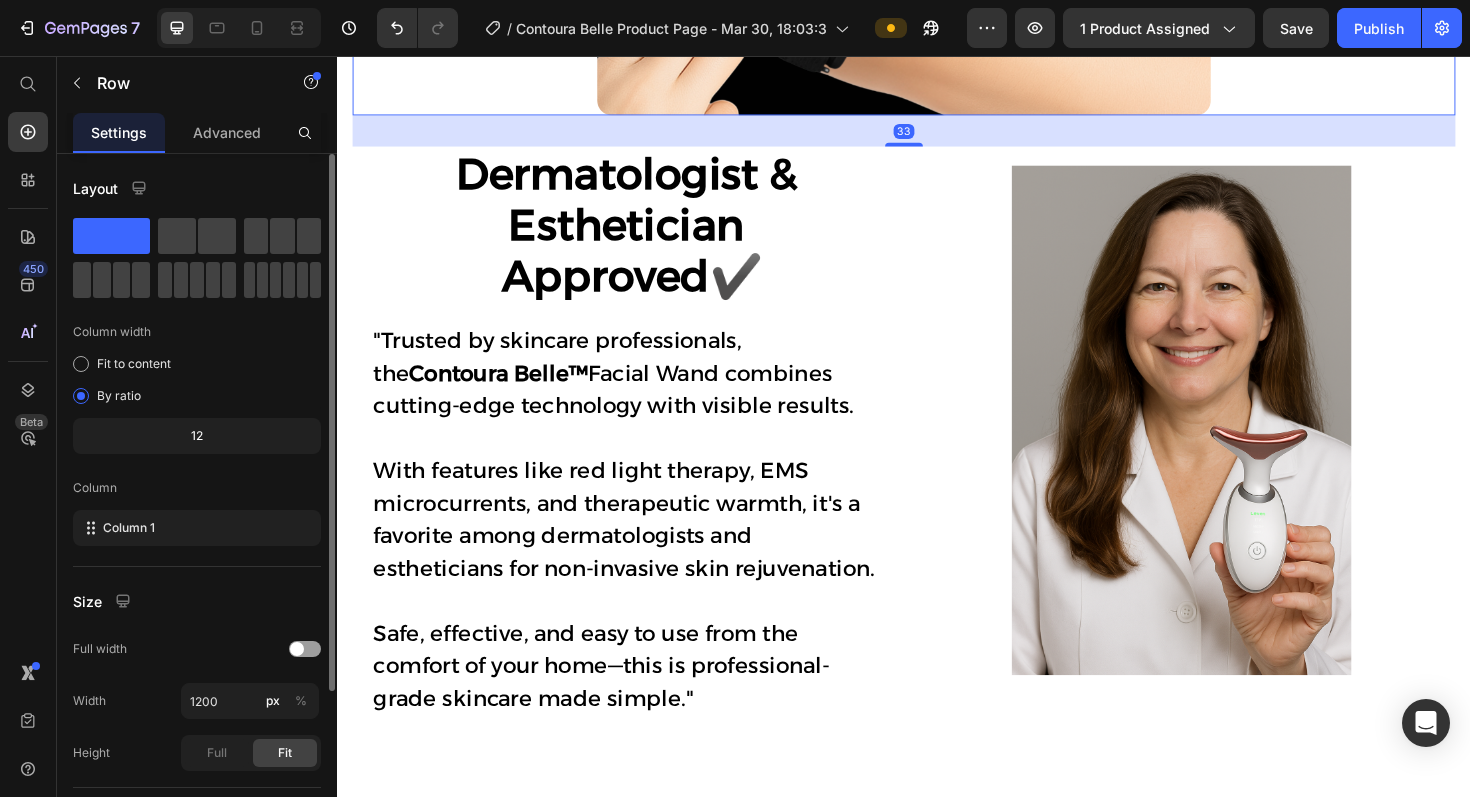 click on "Image How Does It Work? Heading Image Row" at bounding box center [937, -153] 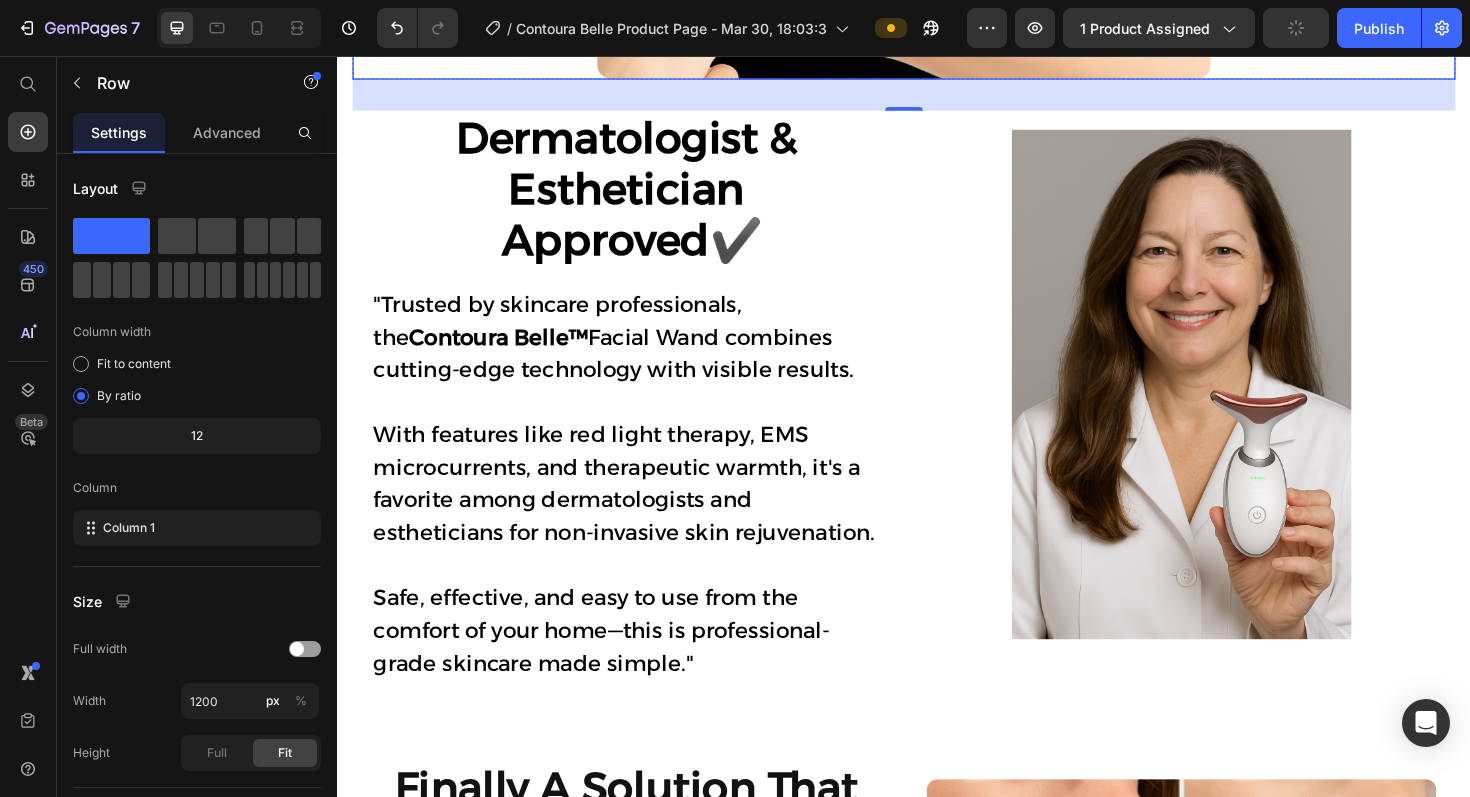 scroll, scrollTop: 3285, scrollLeft: 0, axis: vertical 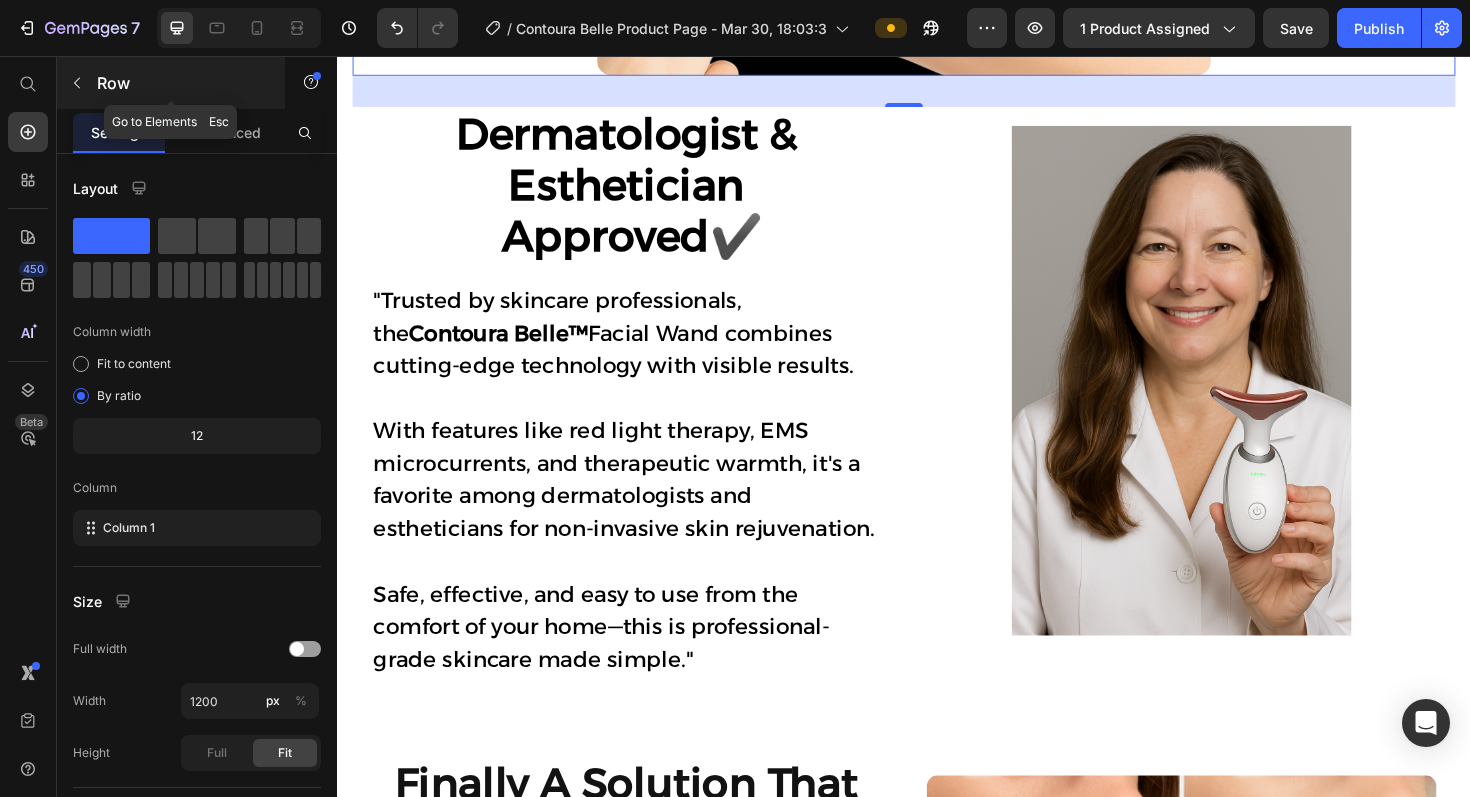 click 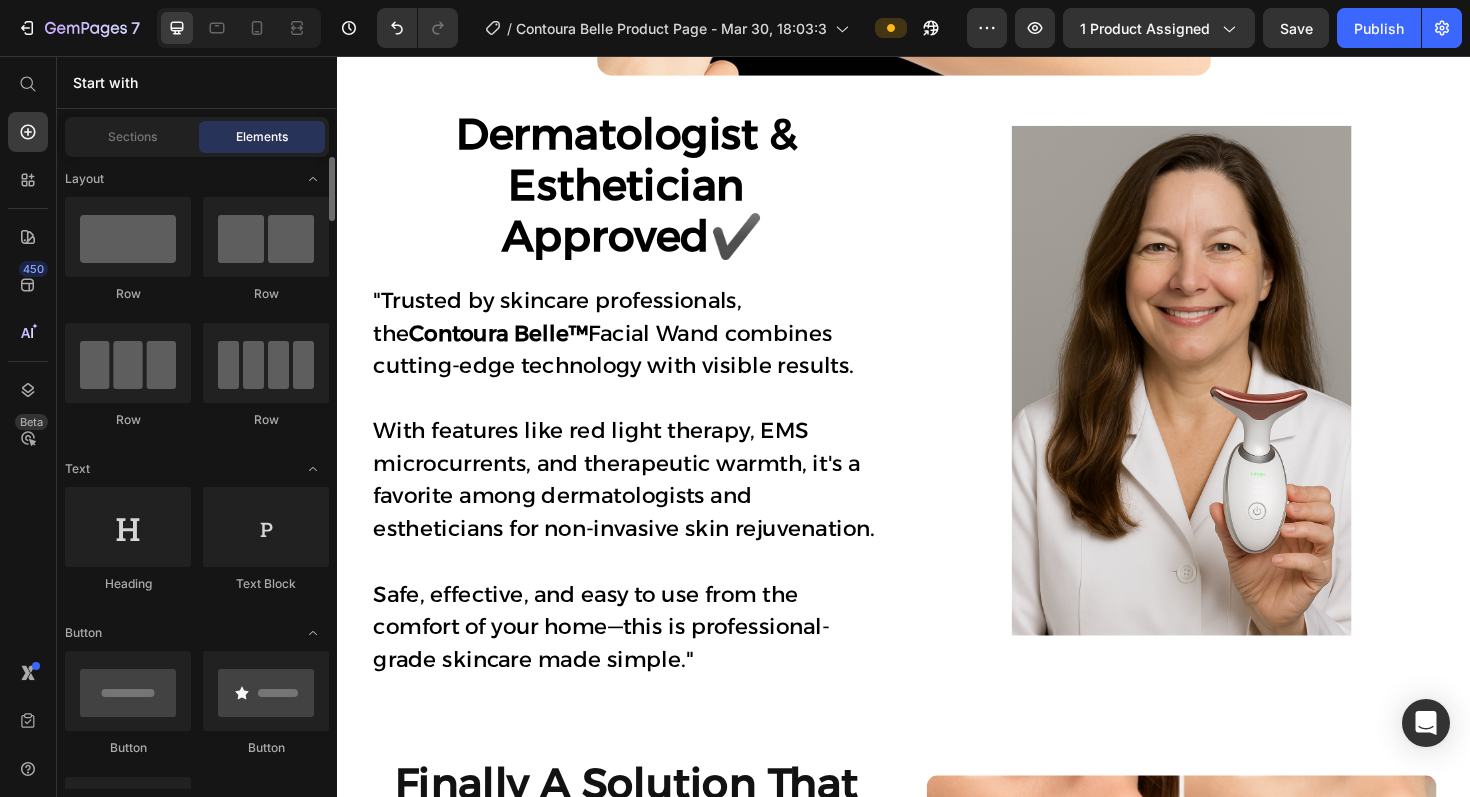 scroll, scrollTop: 0, scrollLeft: 0, axis: both 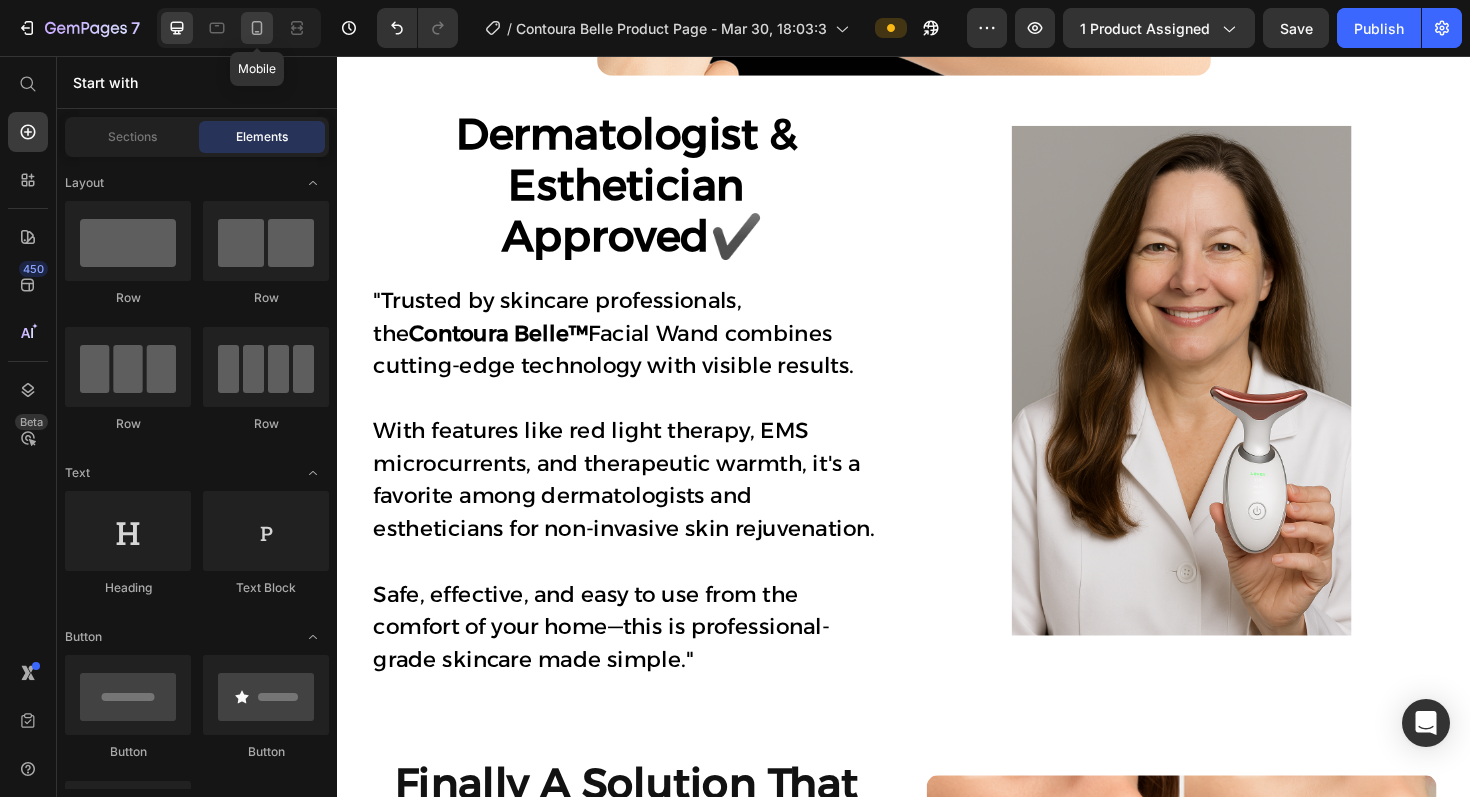 click 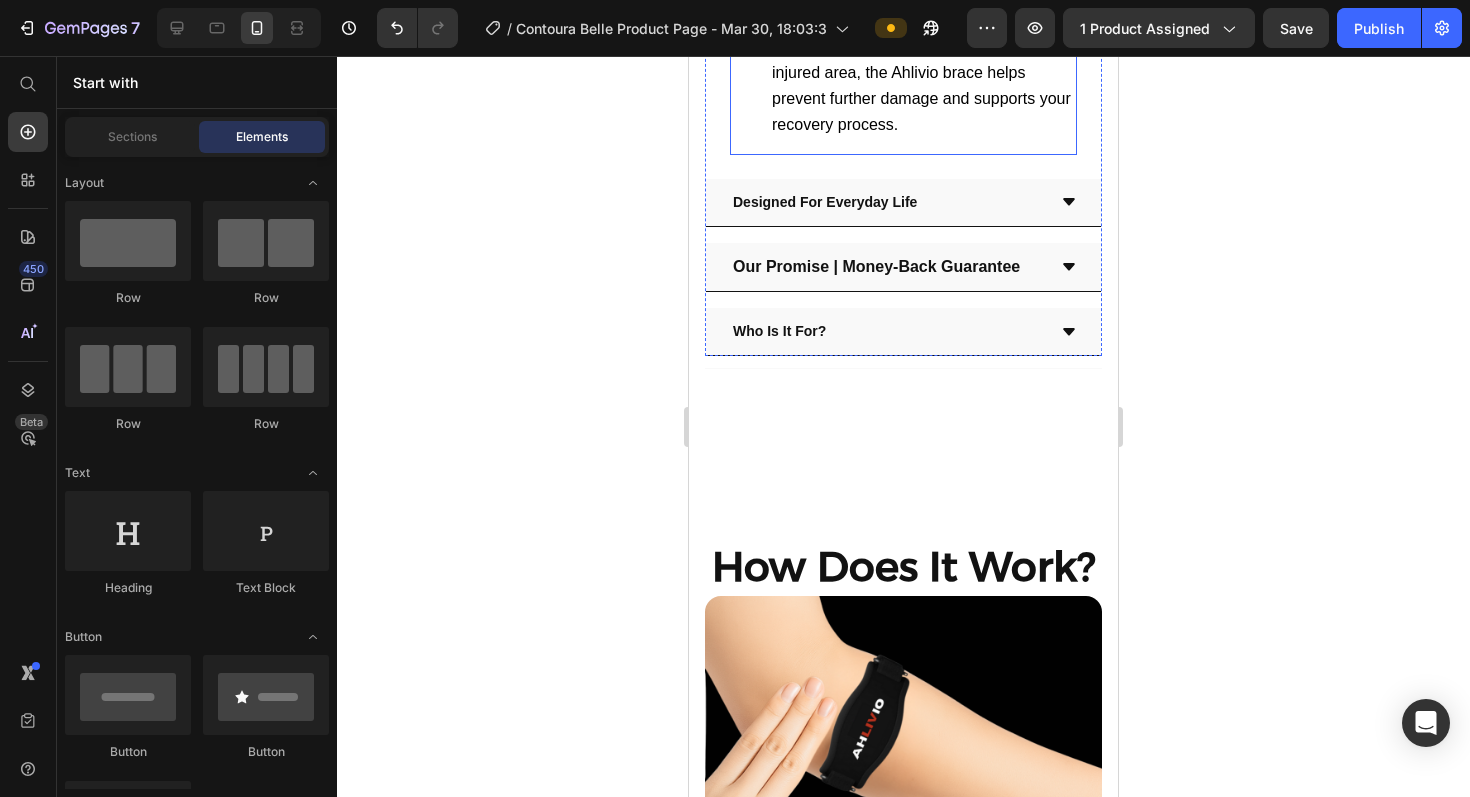 scroll, scrollTop: 3236, scrollLeft: 0, axis: vertical 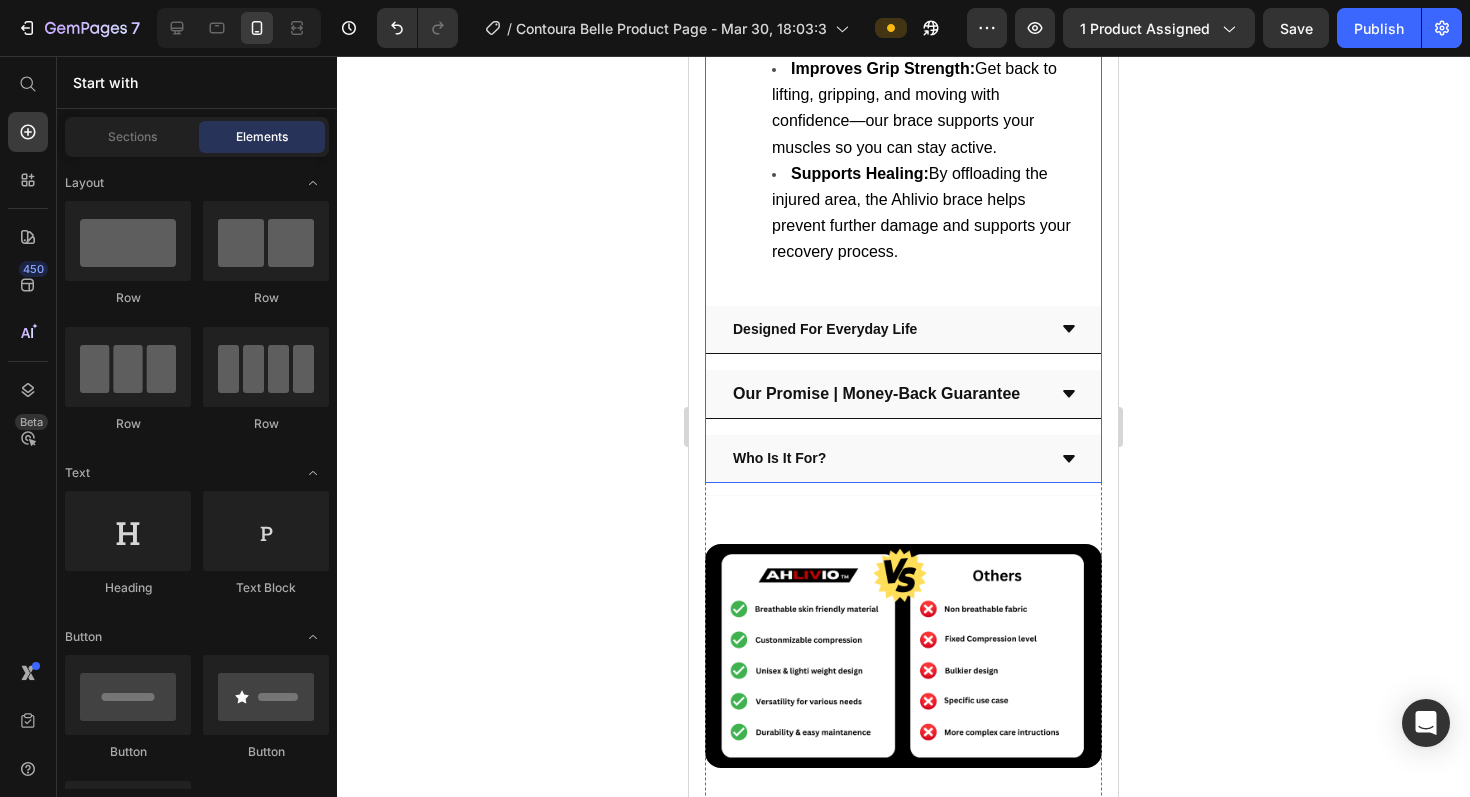click 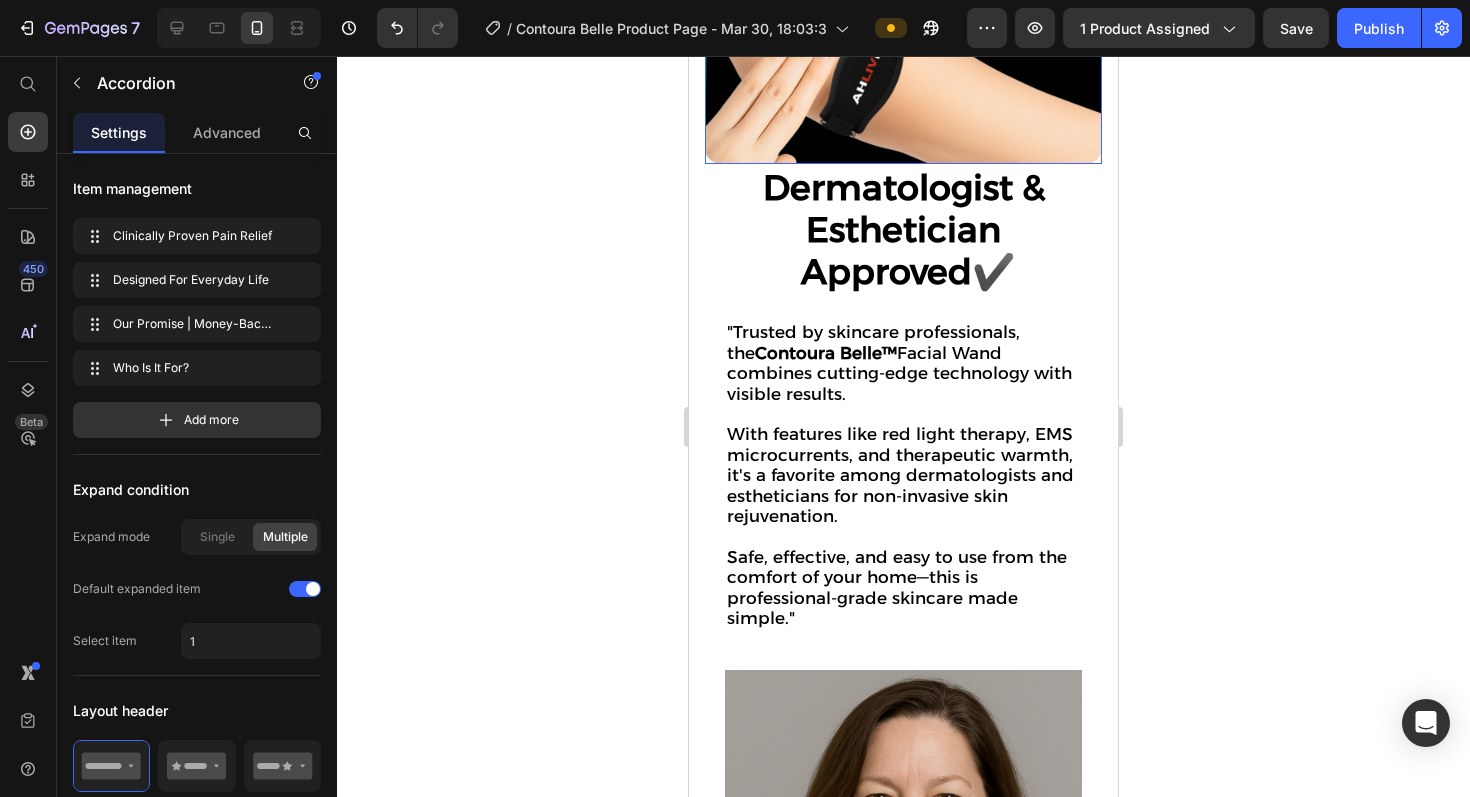 scroll, scrollTop: 3840, scrollLeft: 0, axis: vertical 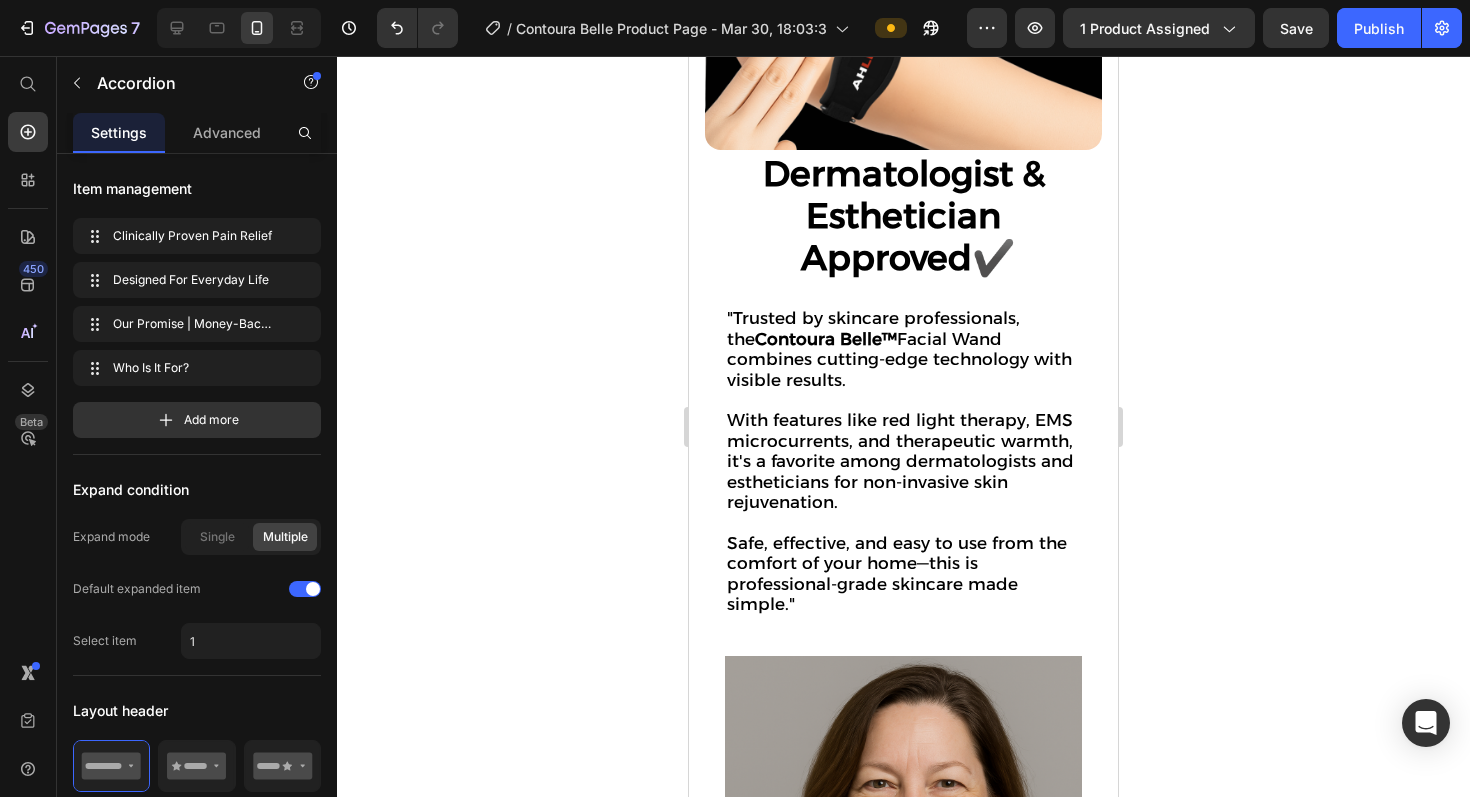 click 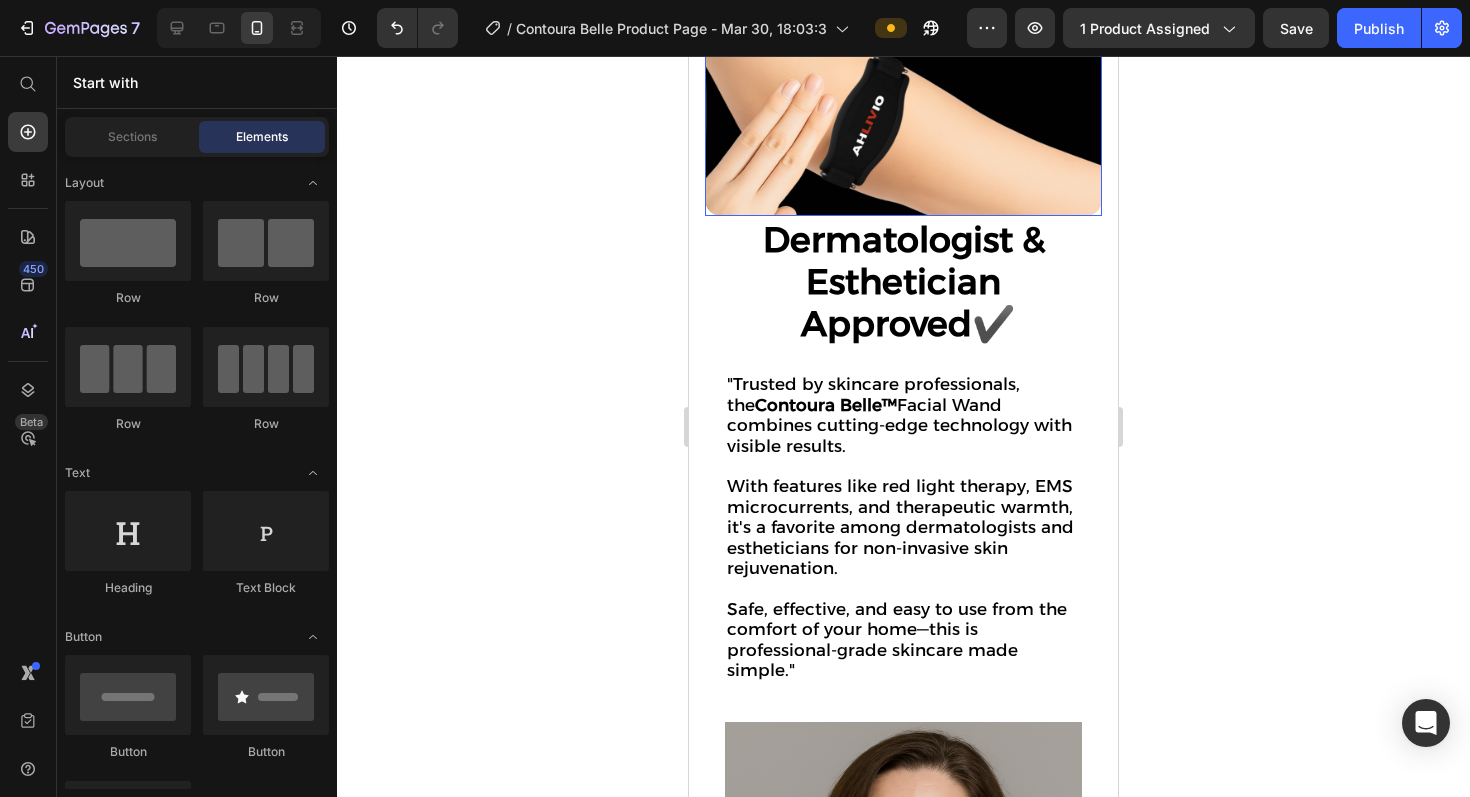 scroll, scrollTop: 3773, scrollLeft: 0, axis: vertical 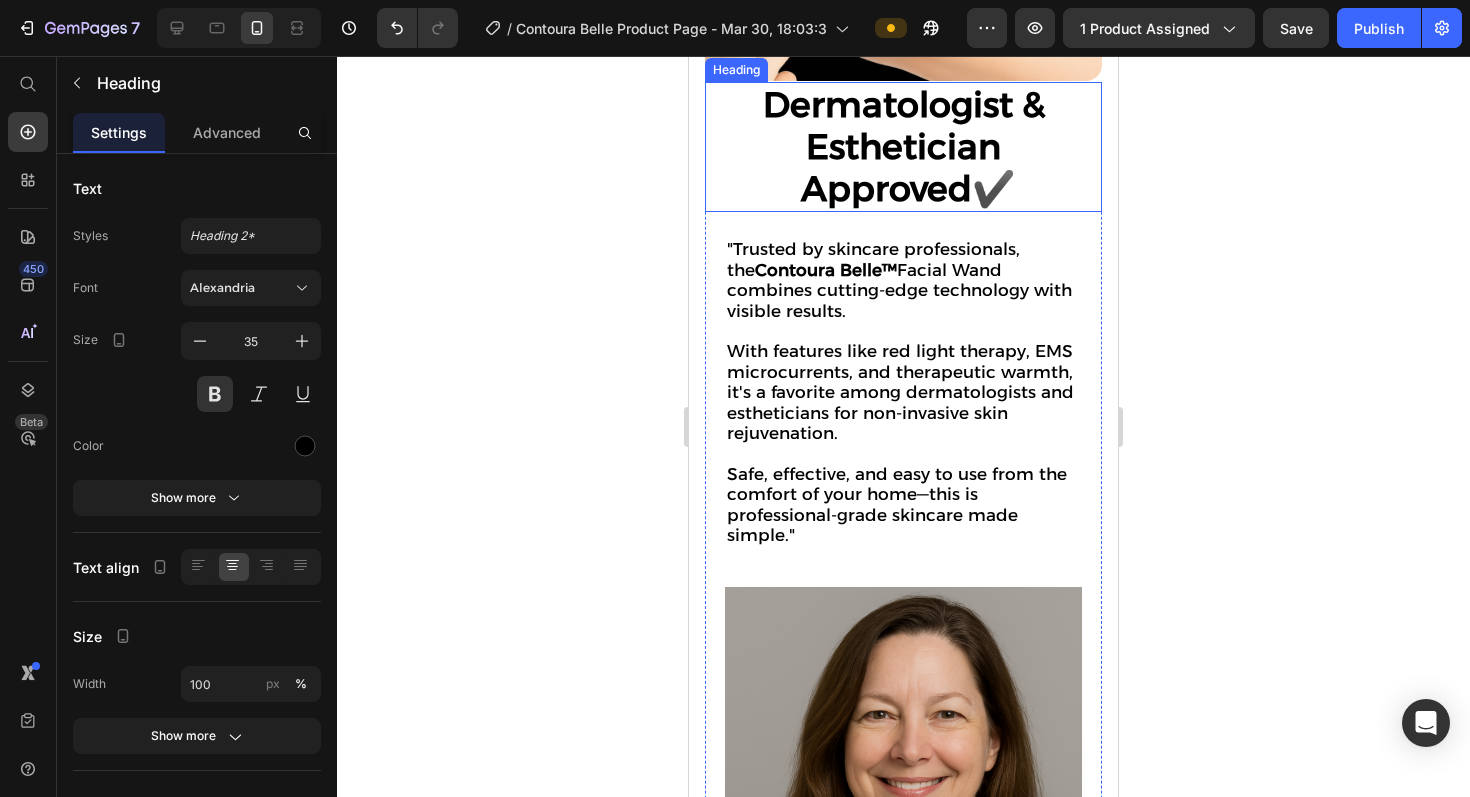 click on "Dermatologist &  Esthetician   Approved   ✔️" at bounding box center (903, 147) 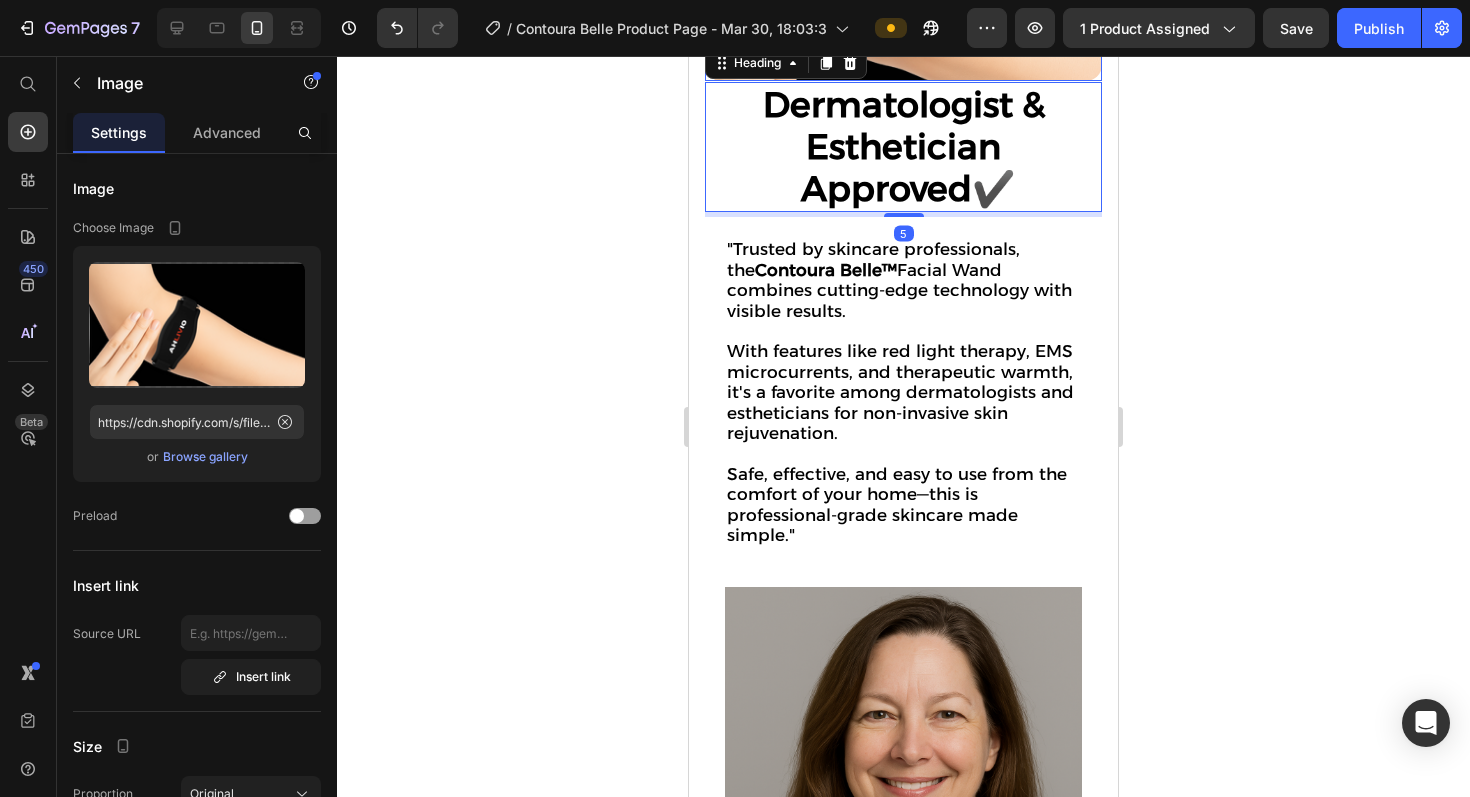 click at bounding box center [903, -31] 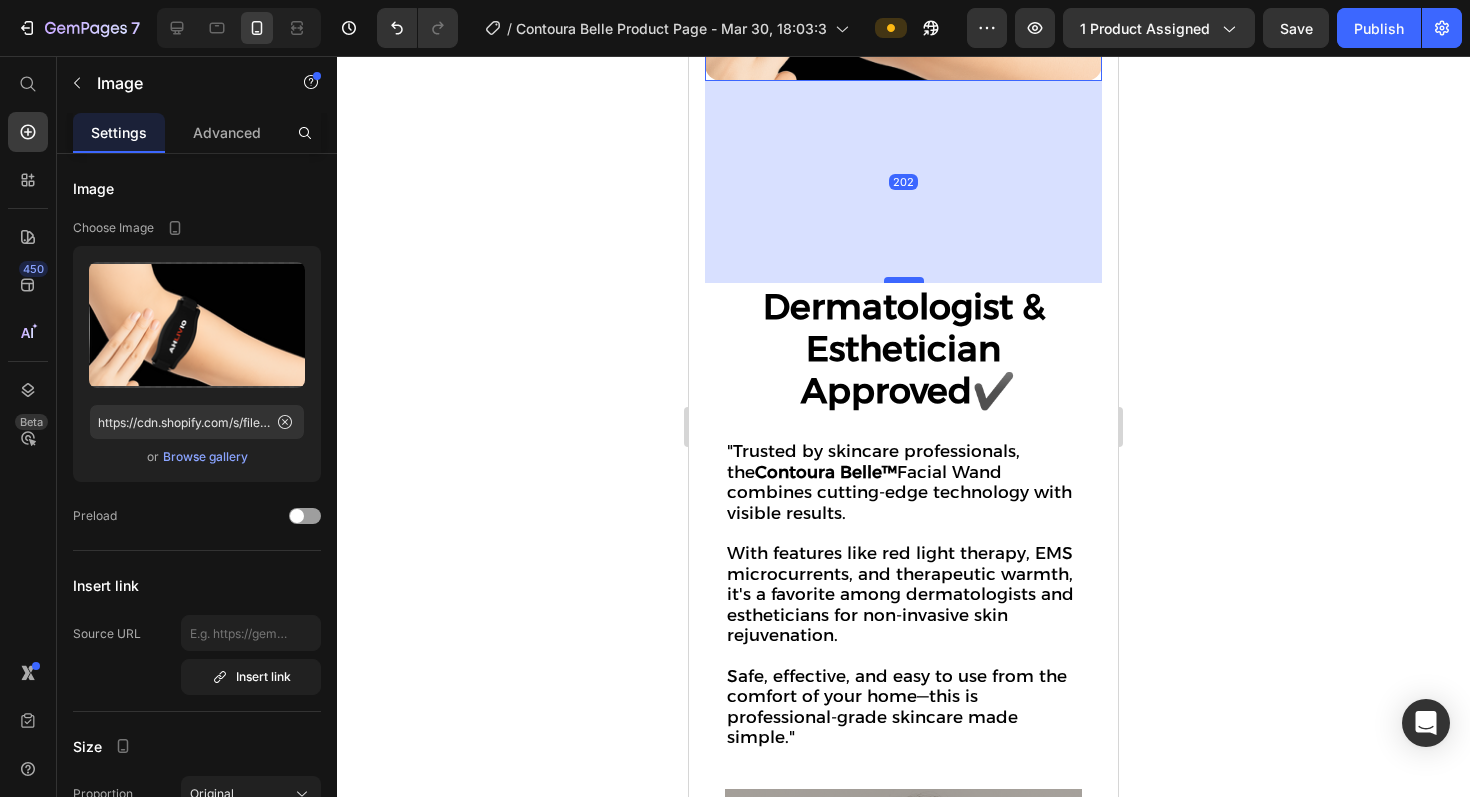 drag, startPoint x: 897, startPoint y: 520, endPoint x: 888, endPoint y: 721, distance: 201.20139 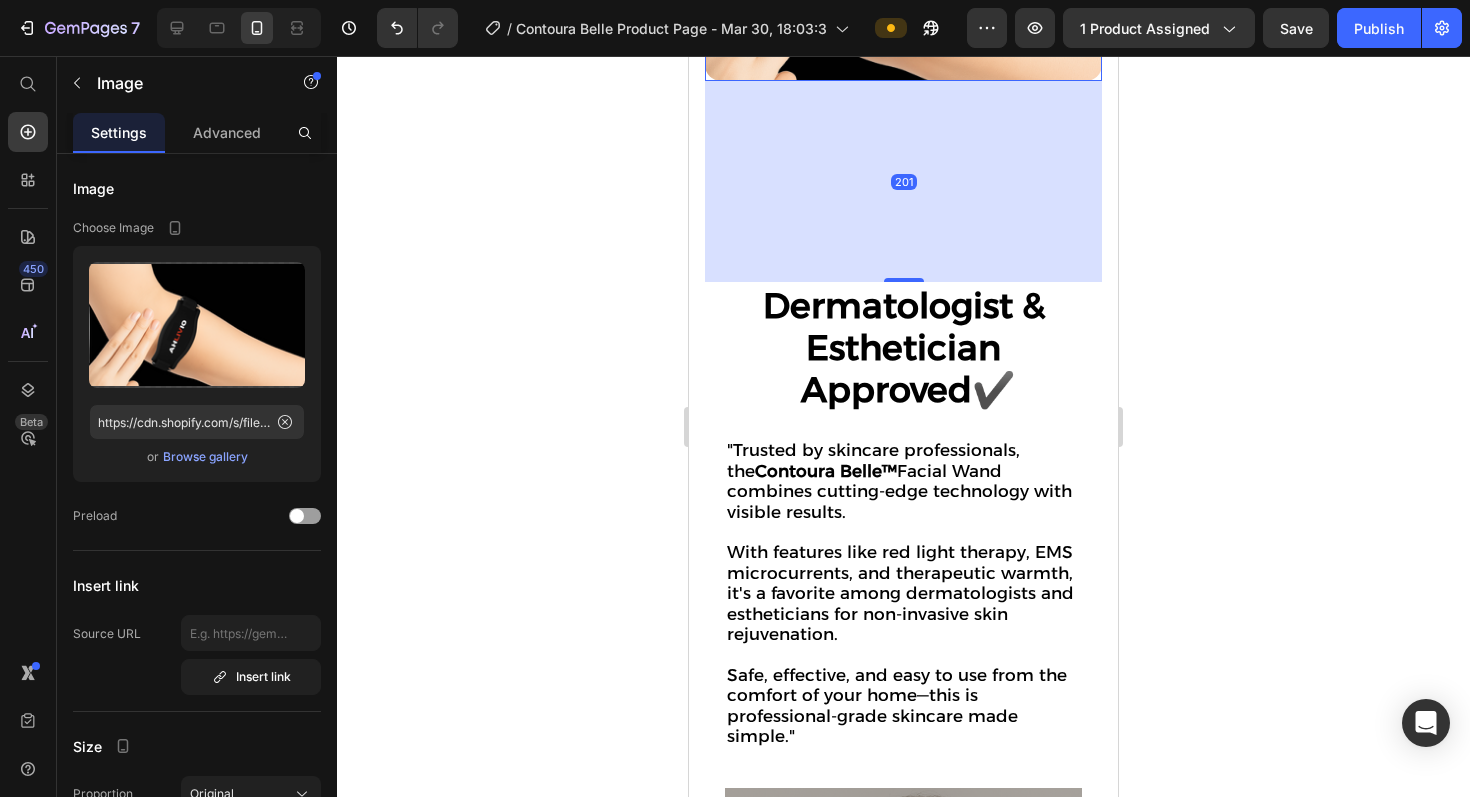 click 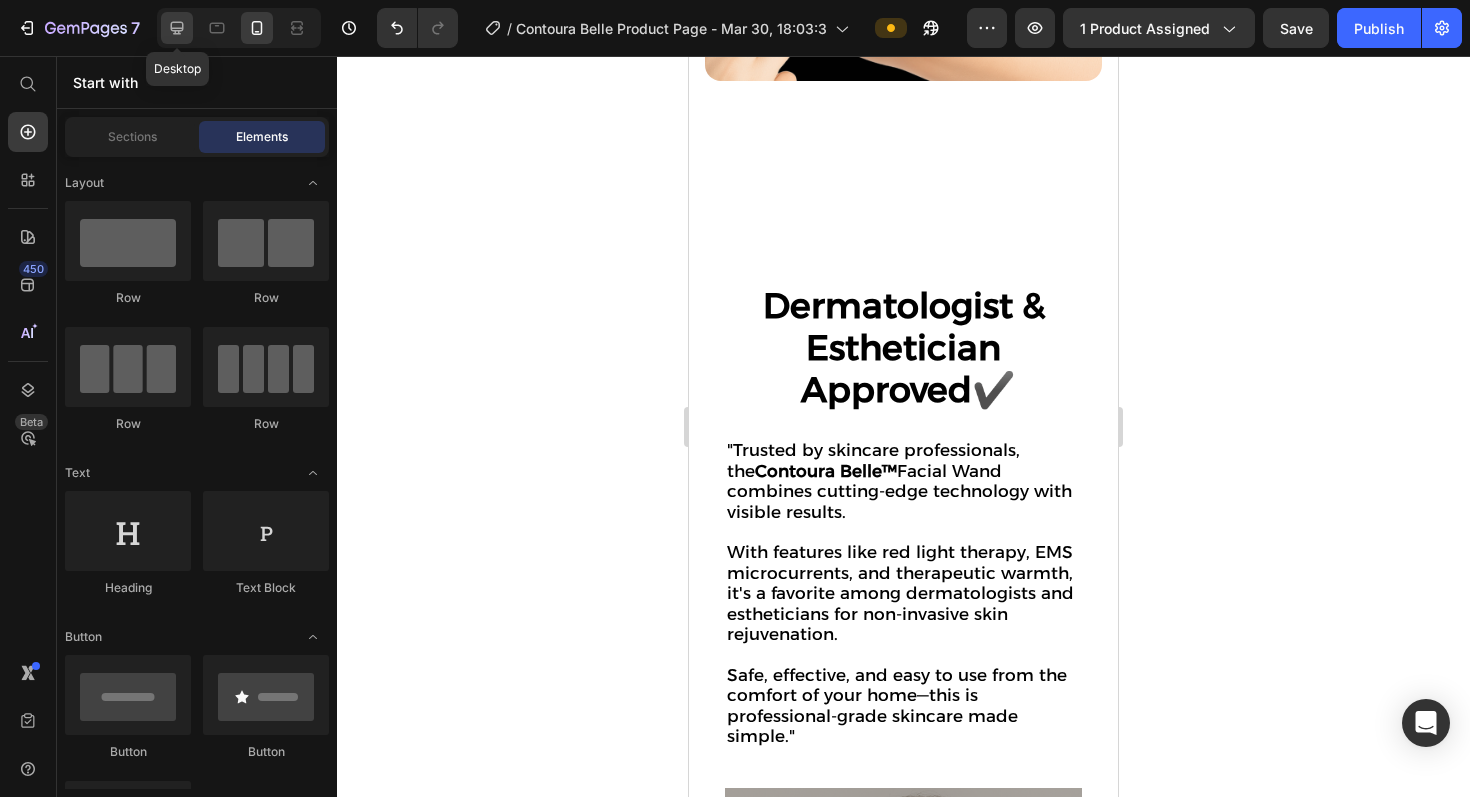click 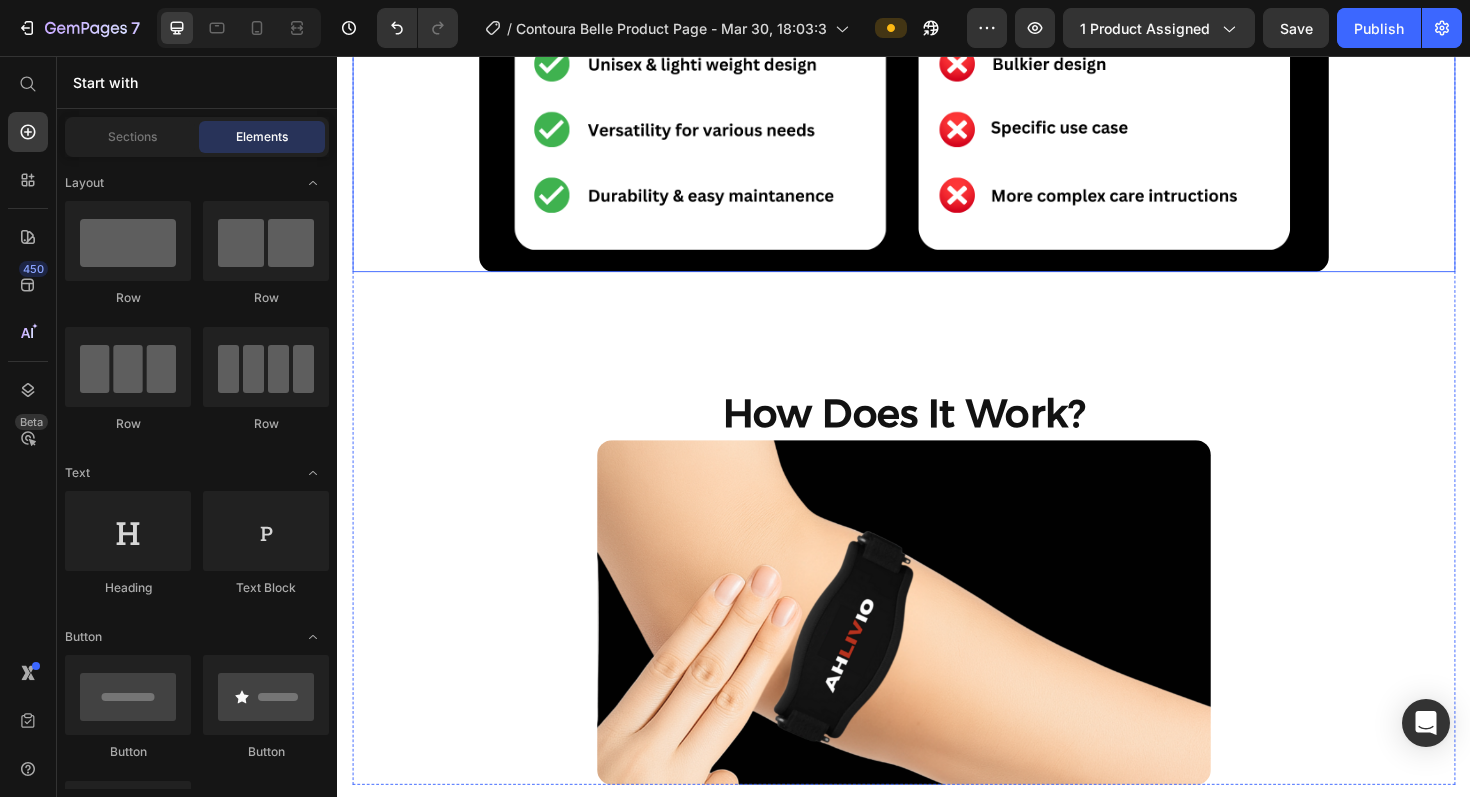 scroll, scrollTop: 2944, scrollLeft: 0, axis: vertical 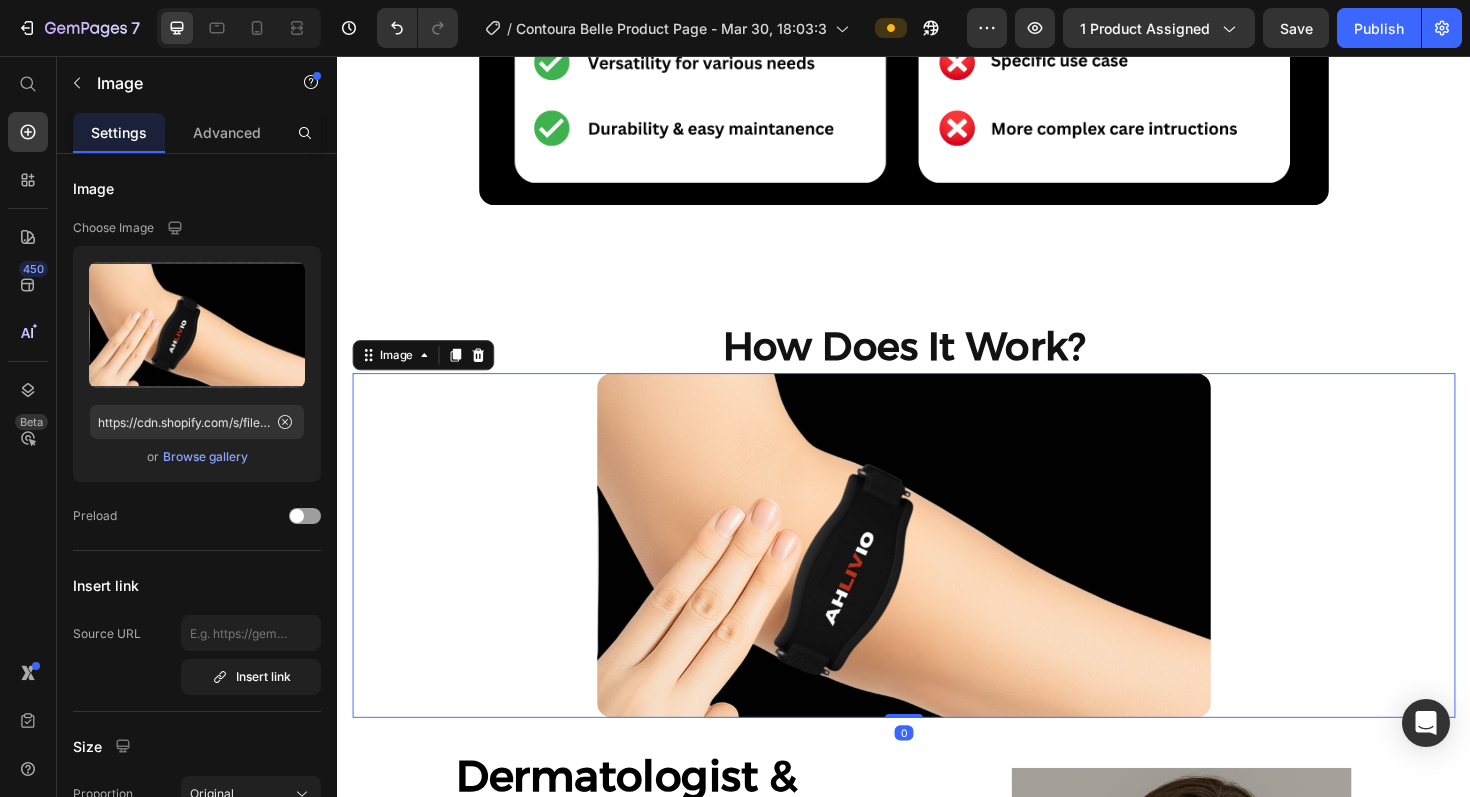 click at bounding box center (937, 575) 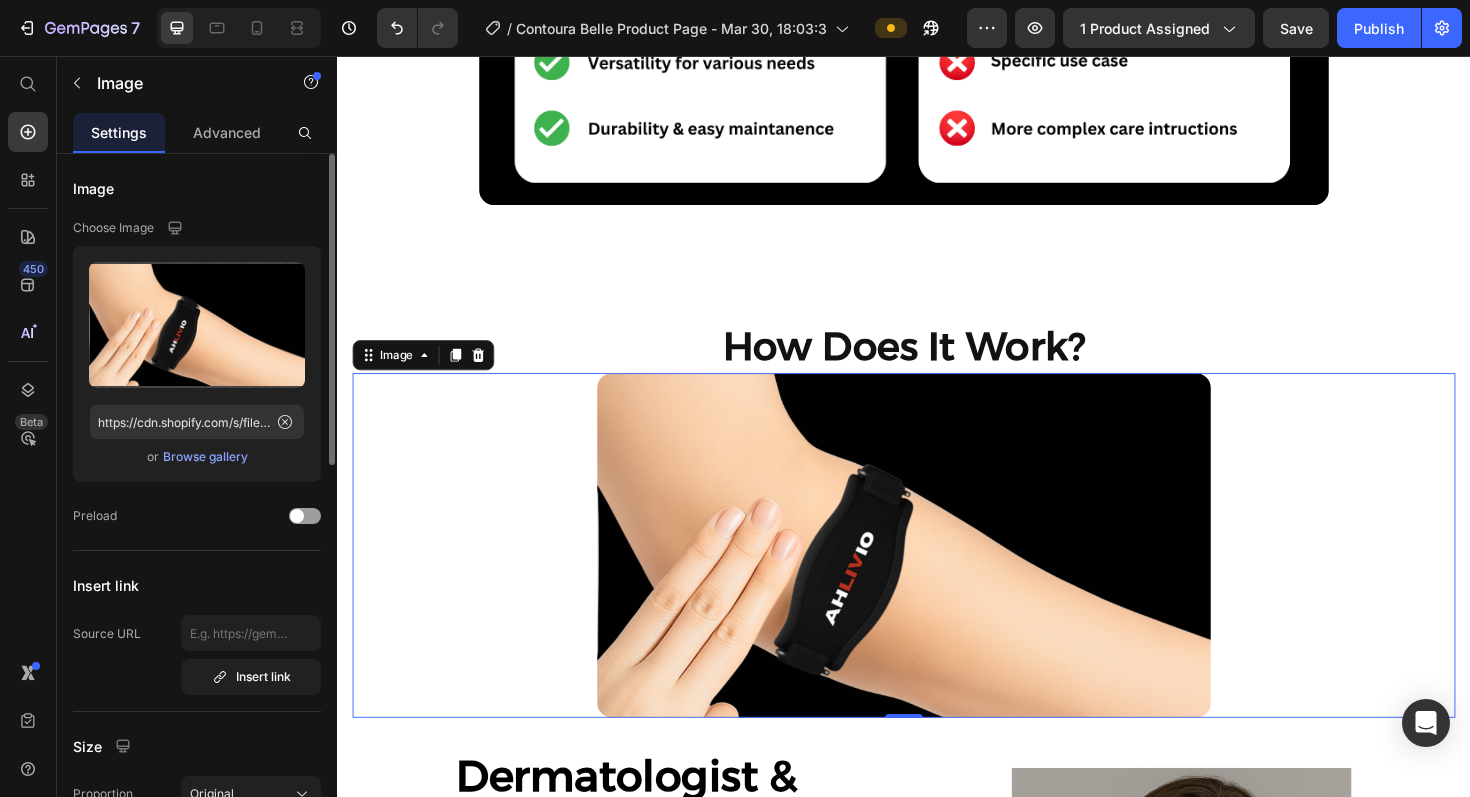 click on "Browse gallery" at bounding box center [205, 457] 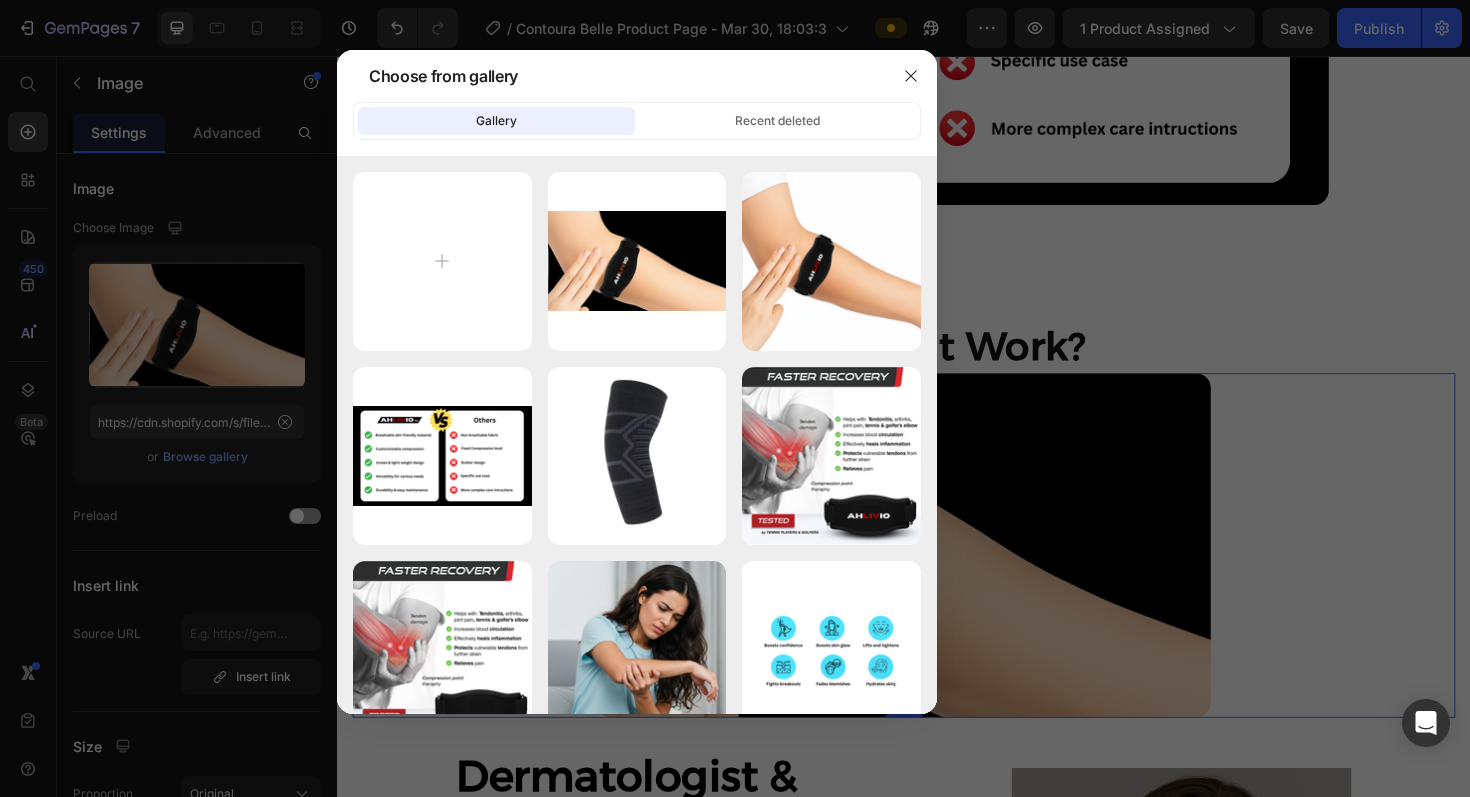 type on "C:\fakepath\Others.zip" 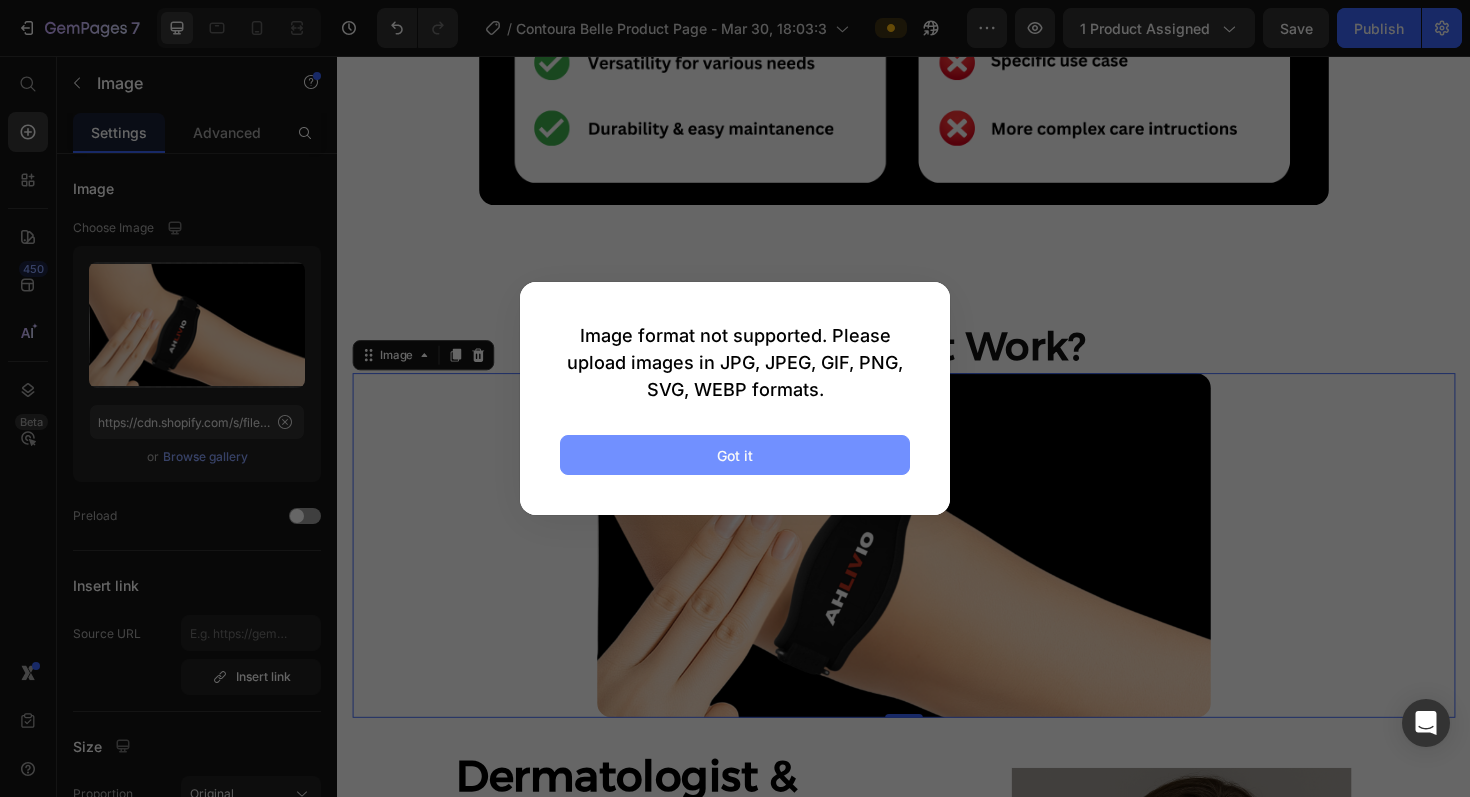click on "Got it" at bounding box center [735, 455] 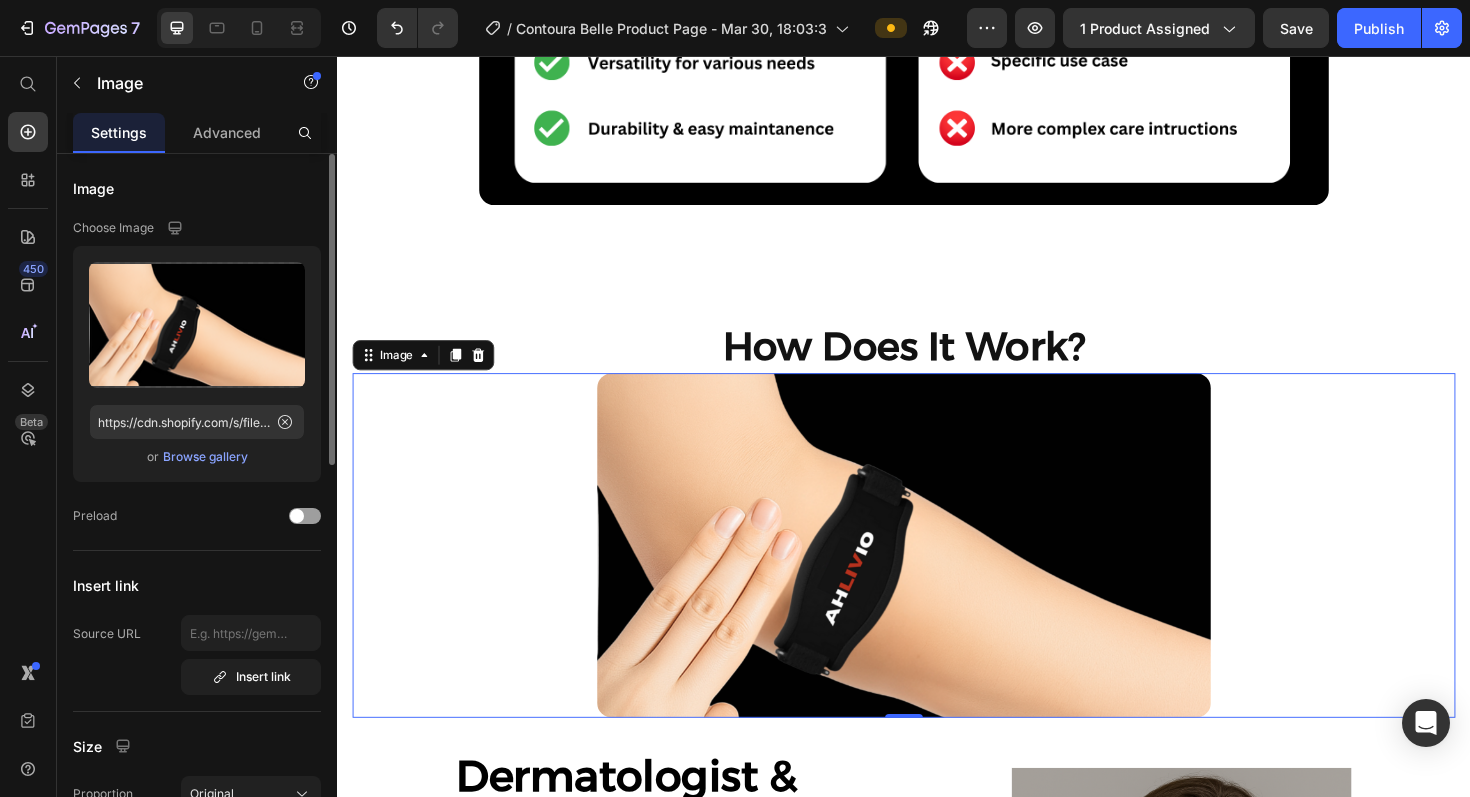 click on "Browse gallery" at bounding box center [205, 457] 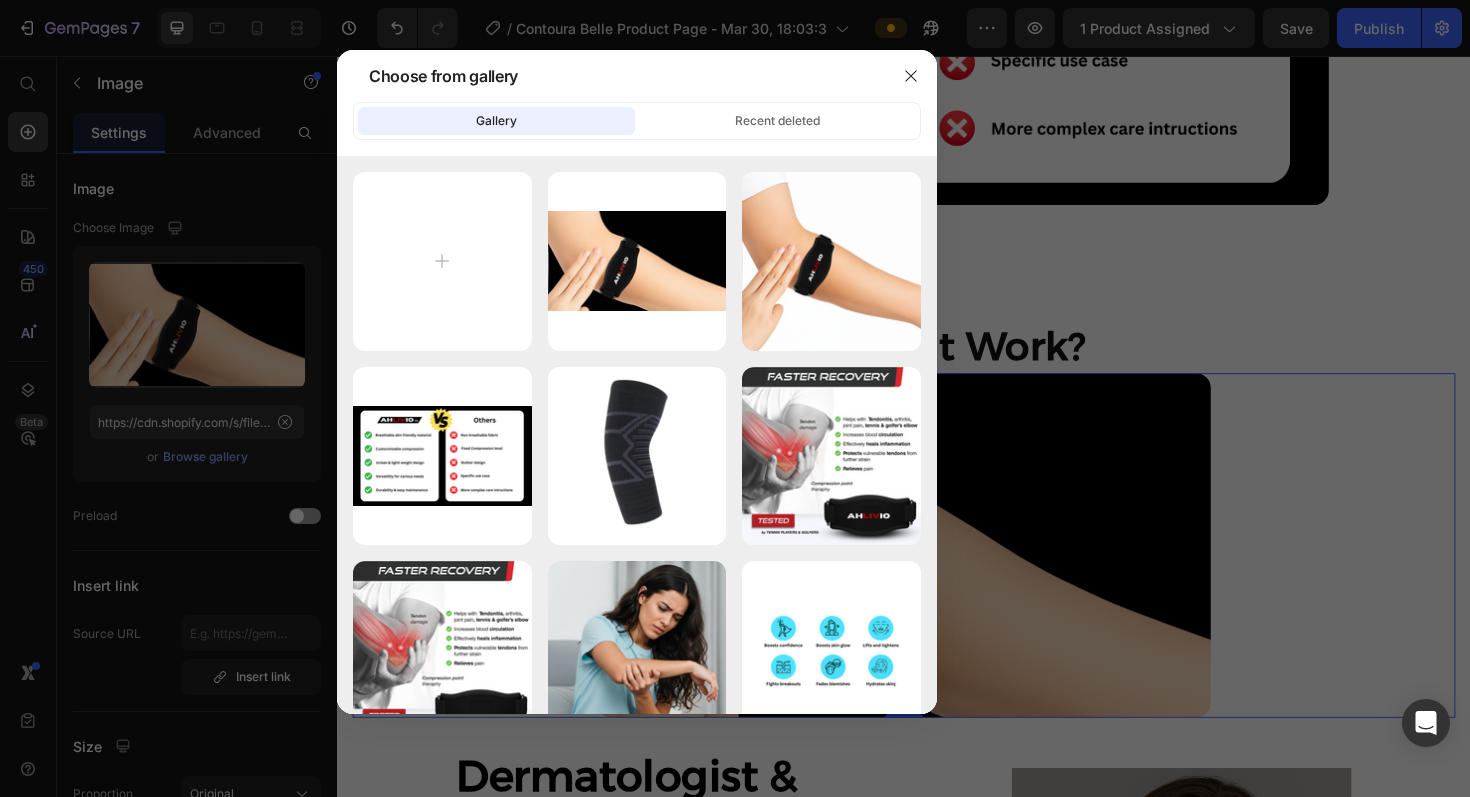 type on "C:\fakepath\Others (1).png" 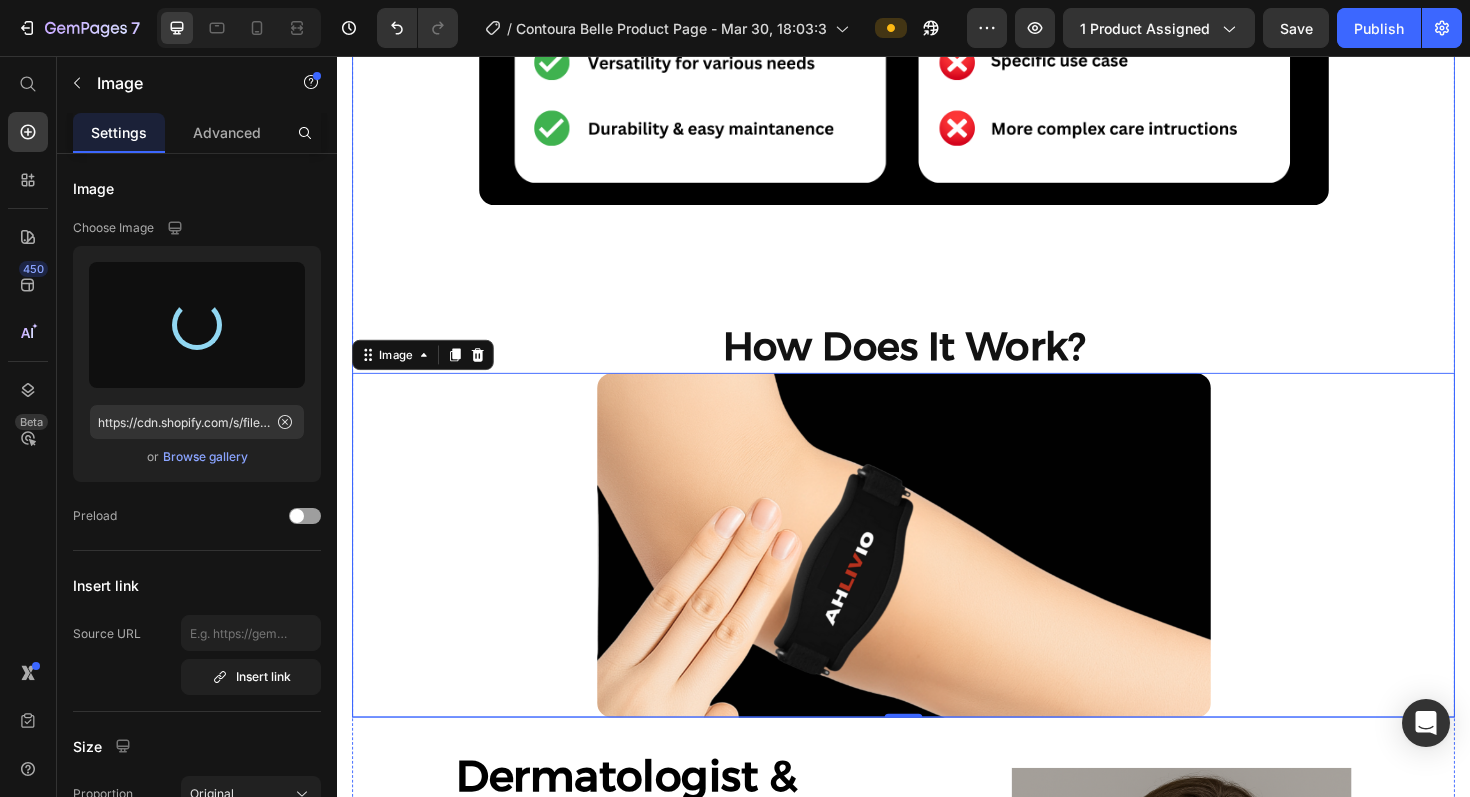 type on "https://cdn.shopify.com/s/files/1/0676/3865/7175/files/gempages_559670011568849705-58ae74a7-21ec-4490-bf4f-e63a5667ea97.png" 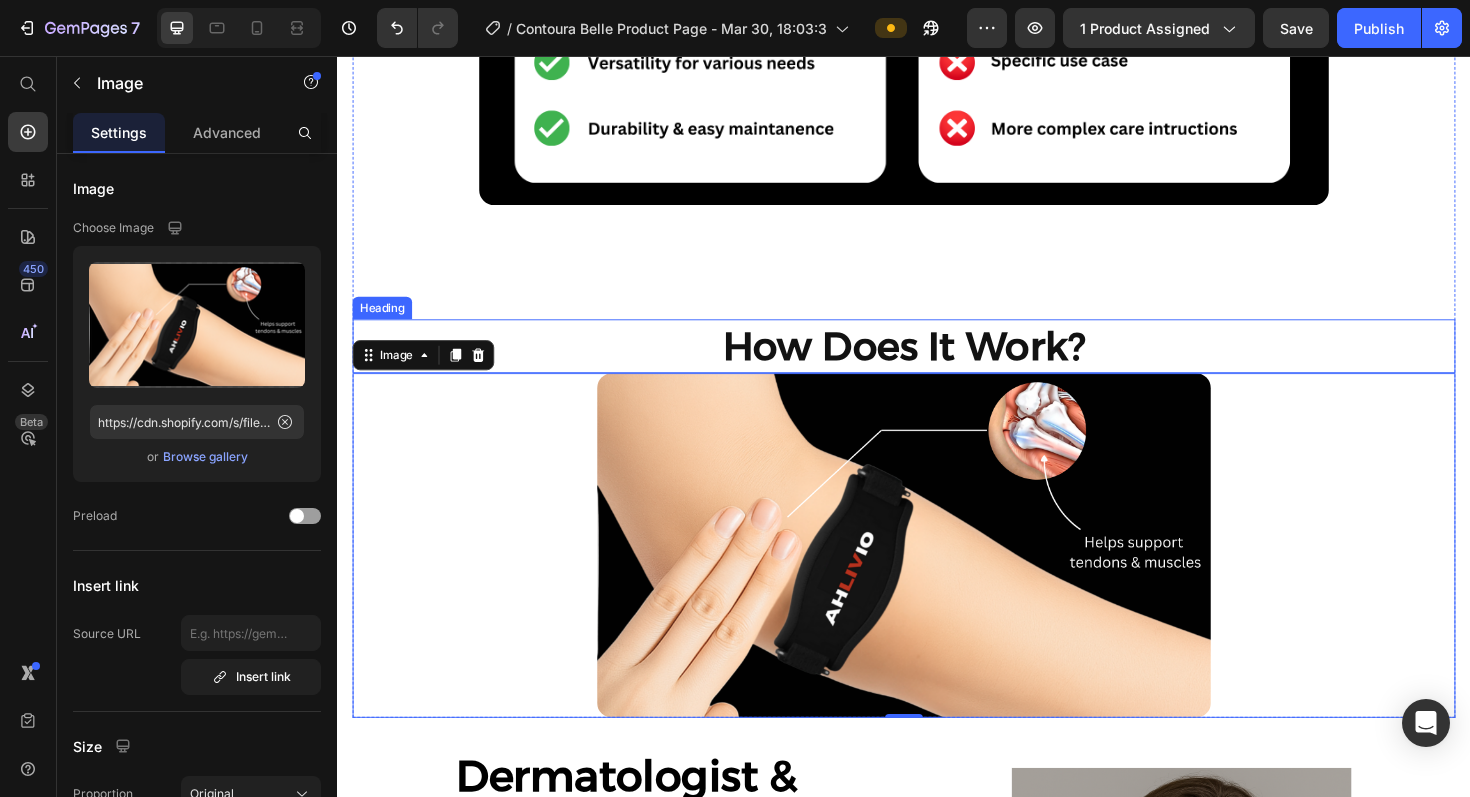 click on "How Does It Work?" at bounding box center (937, 363) 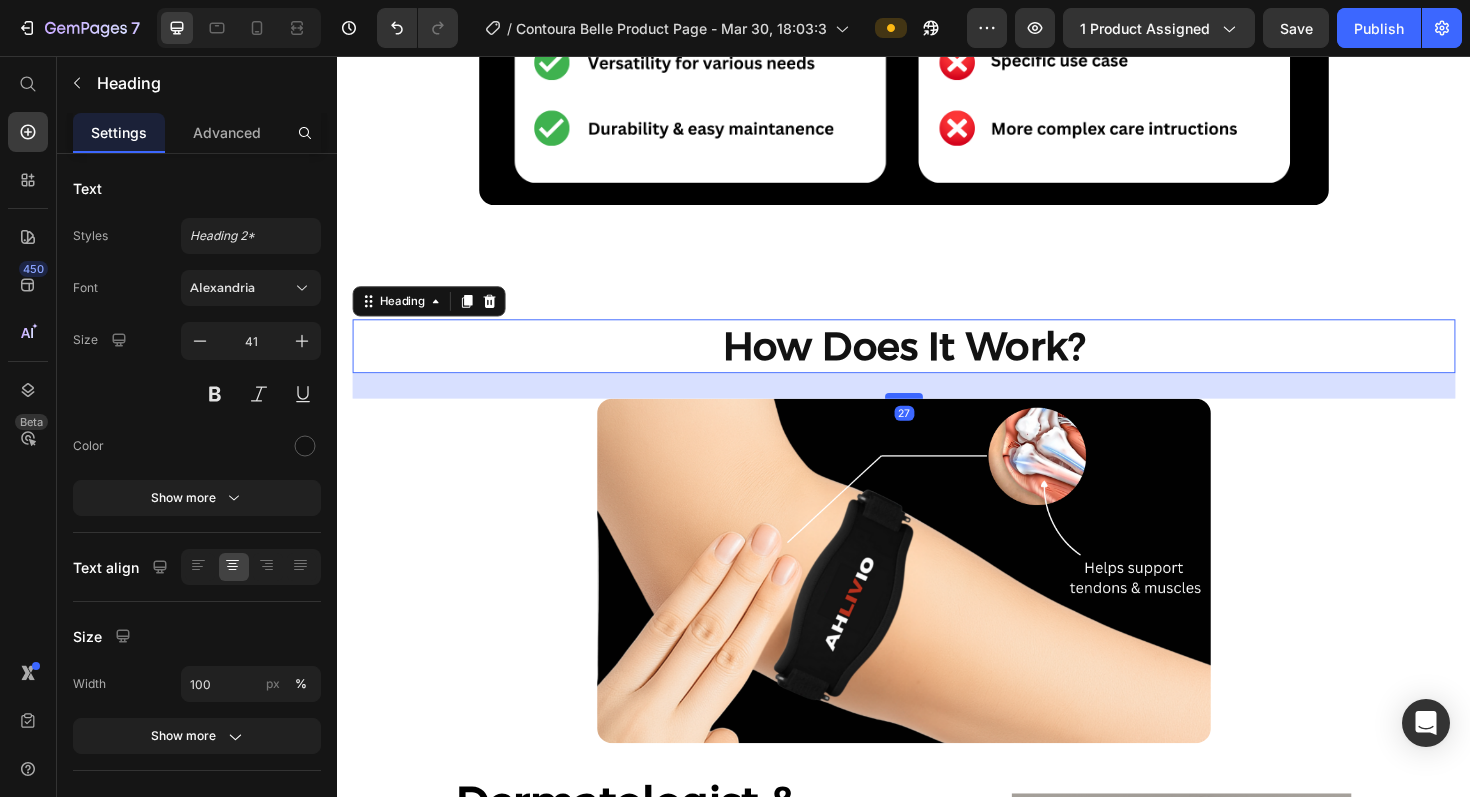 drag, startPoint x: 939, startPoint y: 382, endPoint x: 939, endPoint y: 409, distance: 27 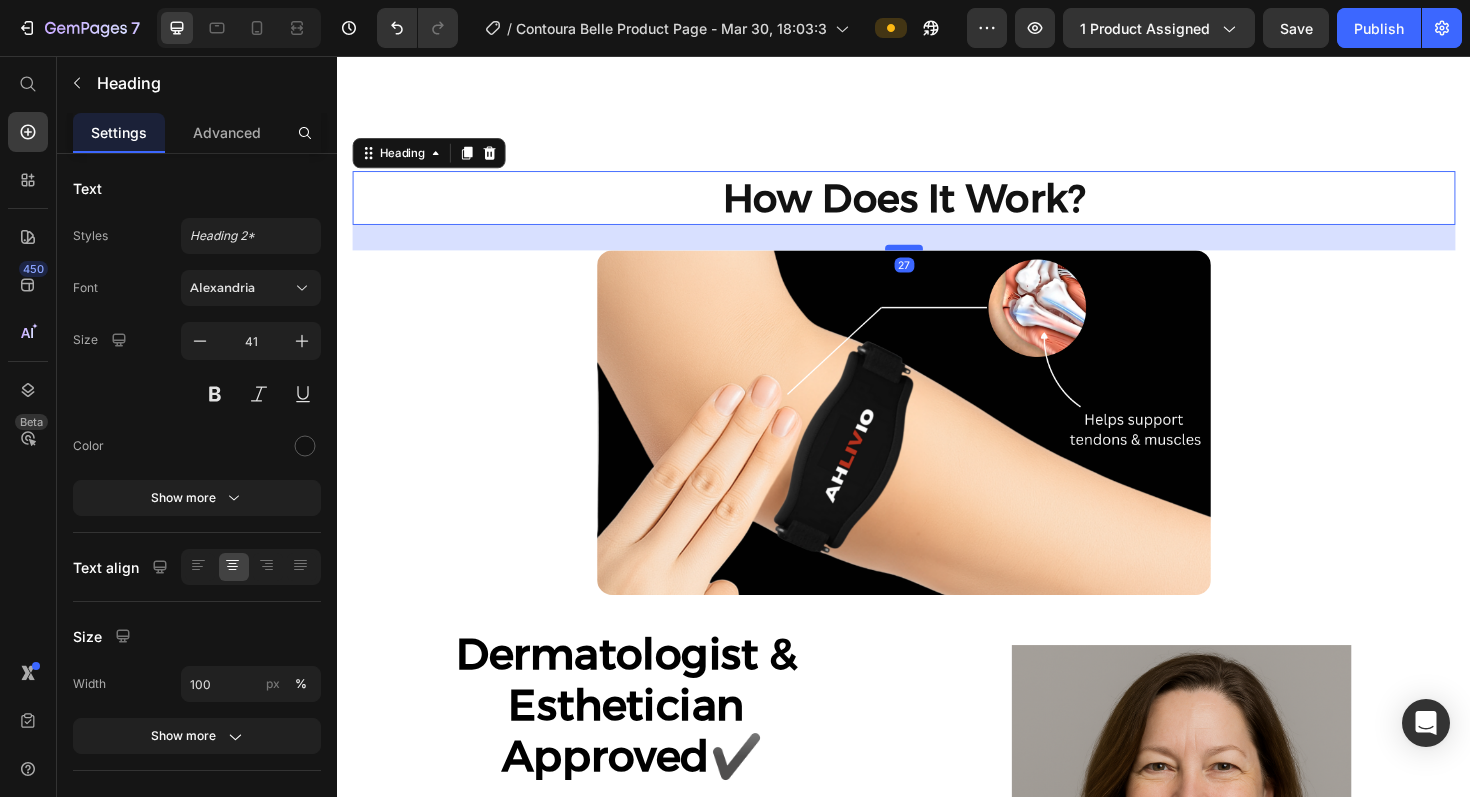 scroll, scrollTop: 3103, scrollLeft: 0, axis: vertical 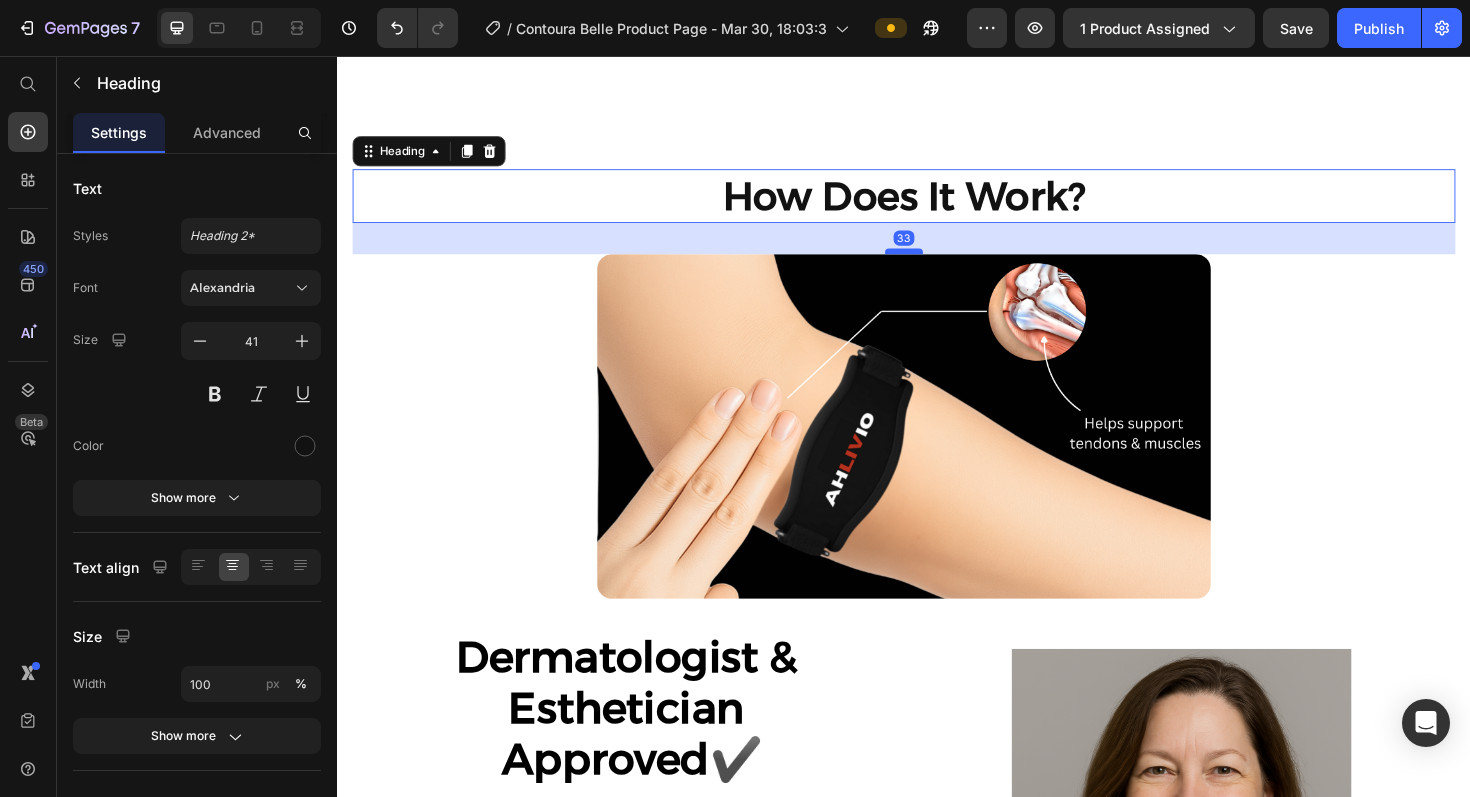 click at bounding box center (937, 263) 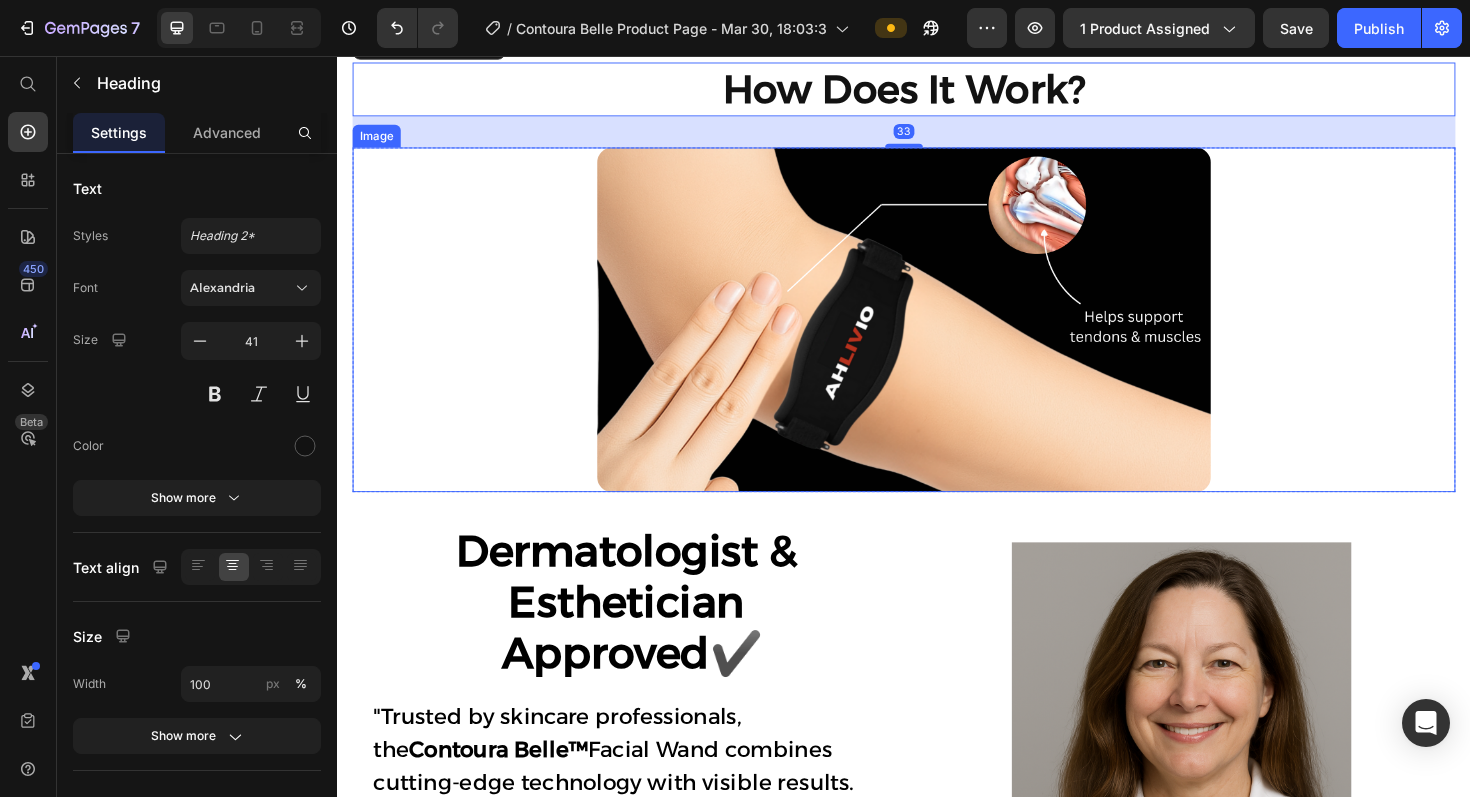scroll, scrollTop: 3215, scrollLeft: 0, axis: vertical 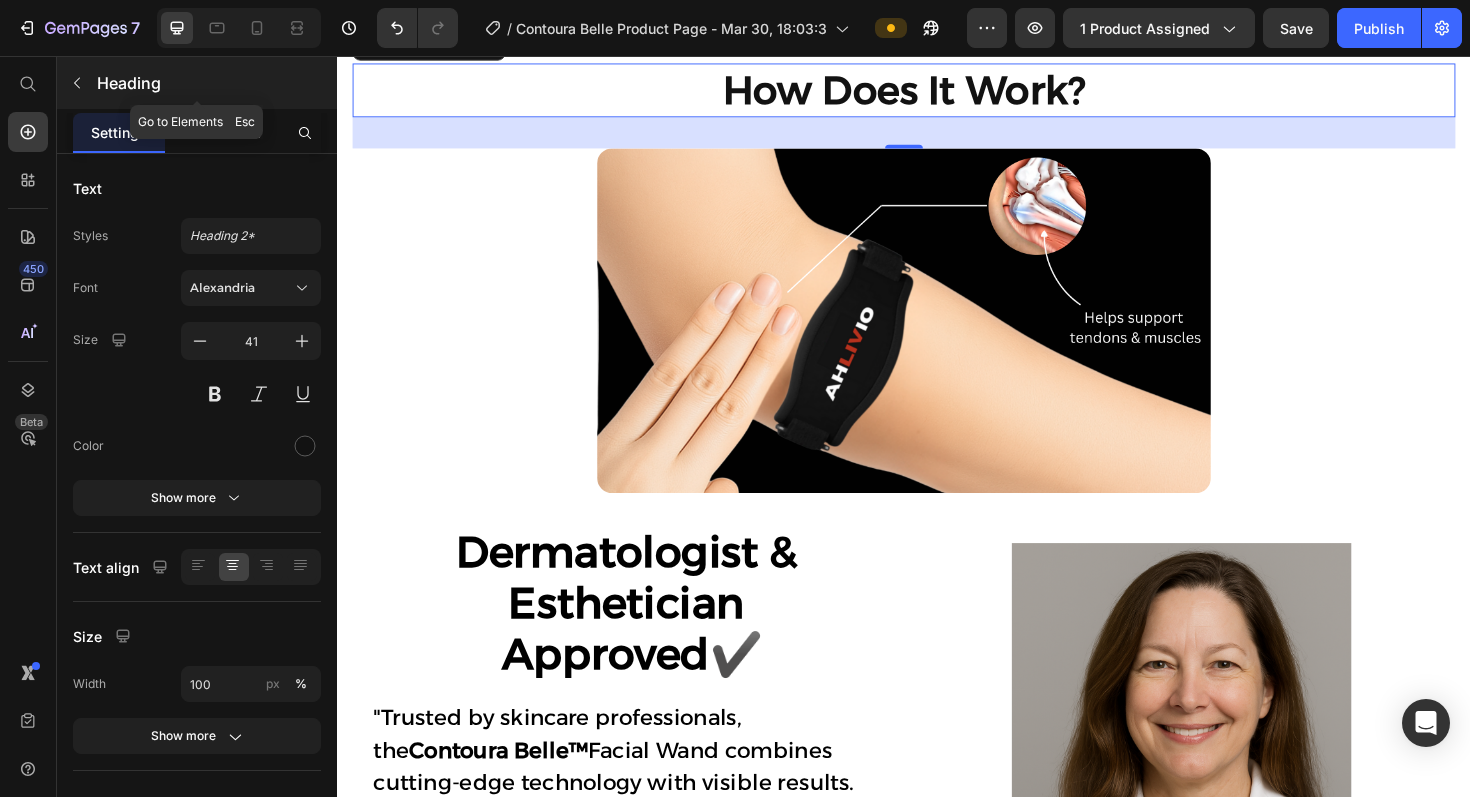 click at bounding box center (77, 83) 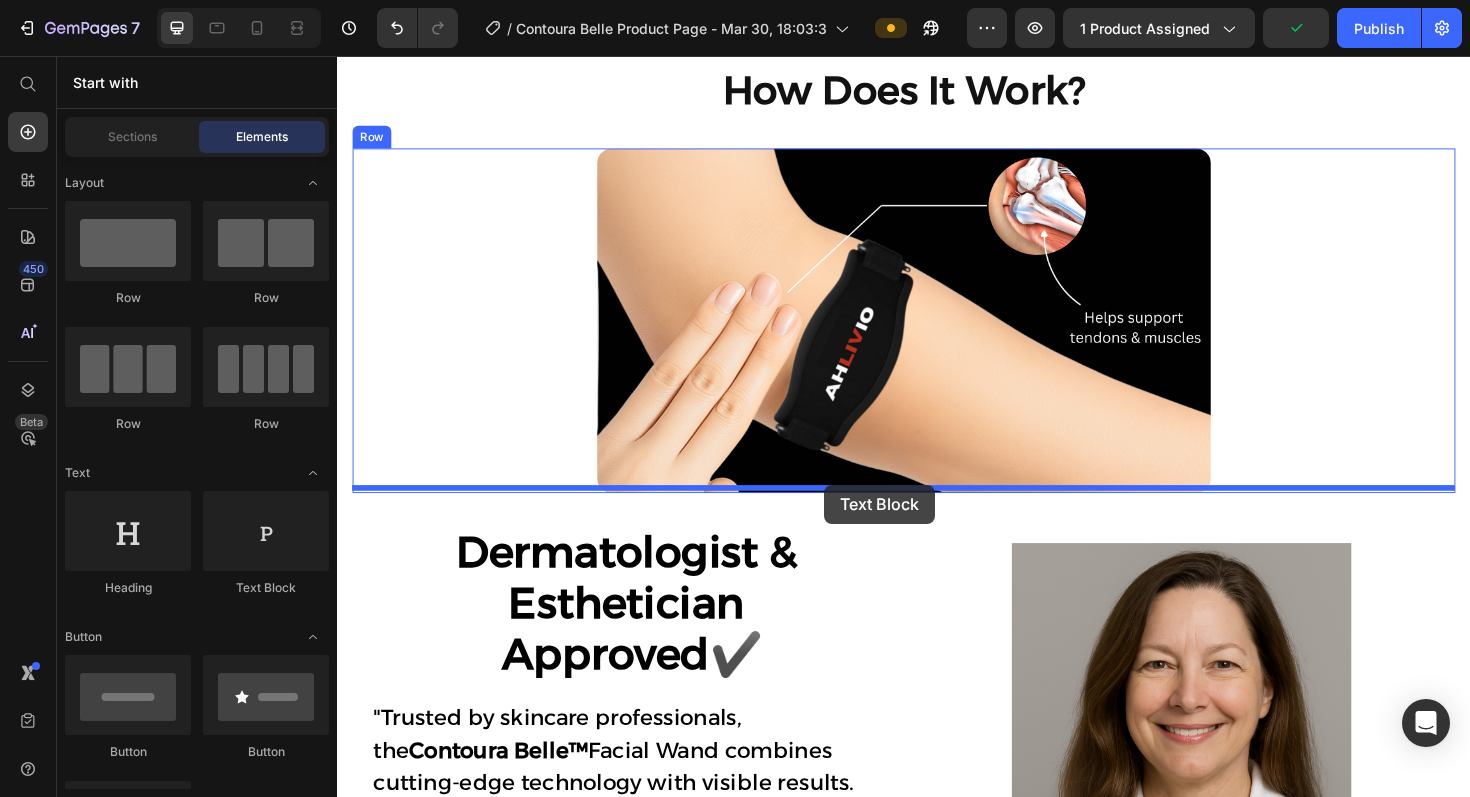 drag, startPoint x: 595, startPoint y: 609, endPoint x: 854, endPoint y: 510, distance: 277.27603 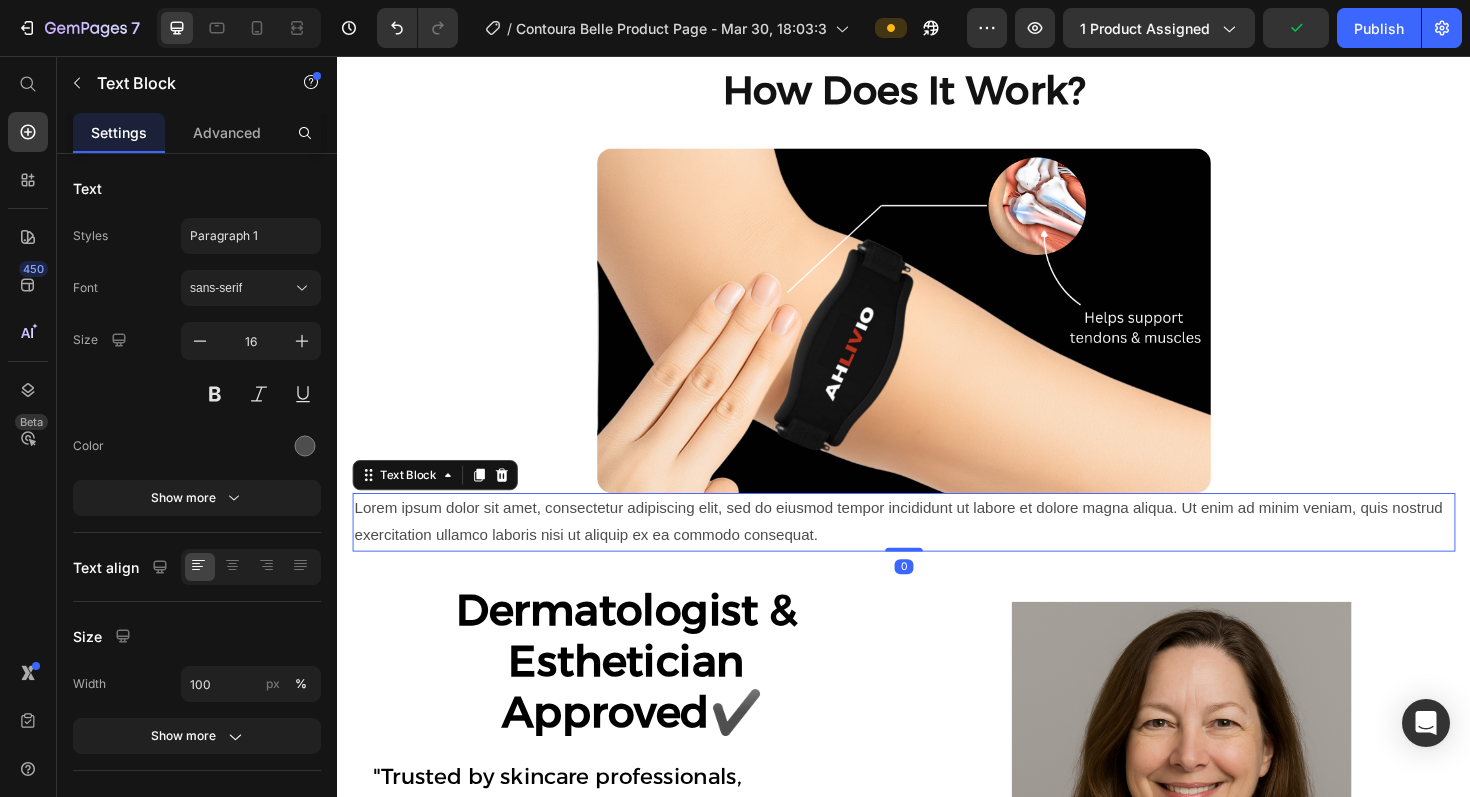 click on "Lorem ipsum dolor sit amet, consectetur adipiscing elit, sed do eiusmod tempor incididunt ut labore et dolore magna aliqua. Ut enim ad minim veniam, quis nostrud exercitation ullamco laboris nisi ut aliquip ex ea commodo consequat." at bounding box center [937, 550] 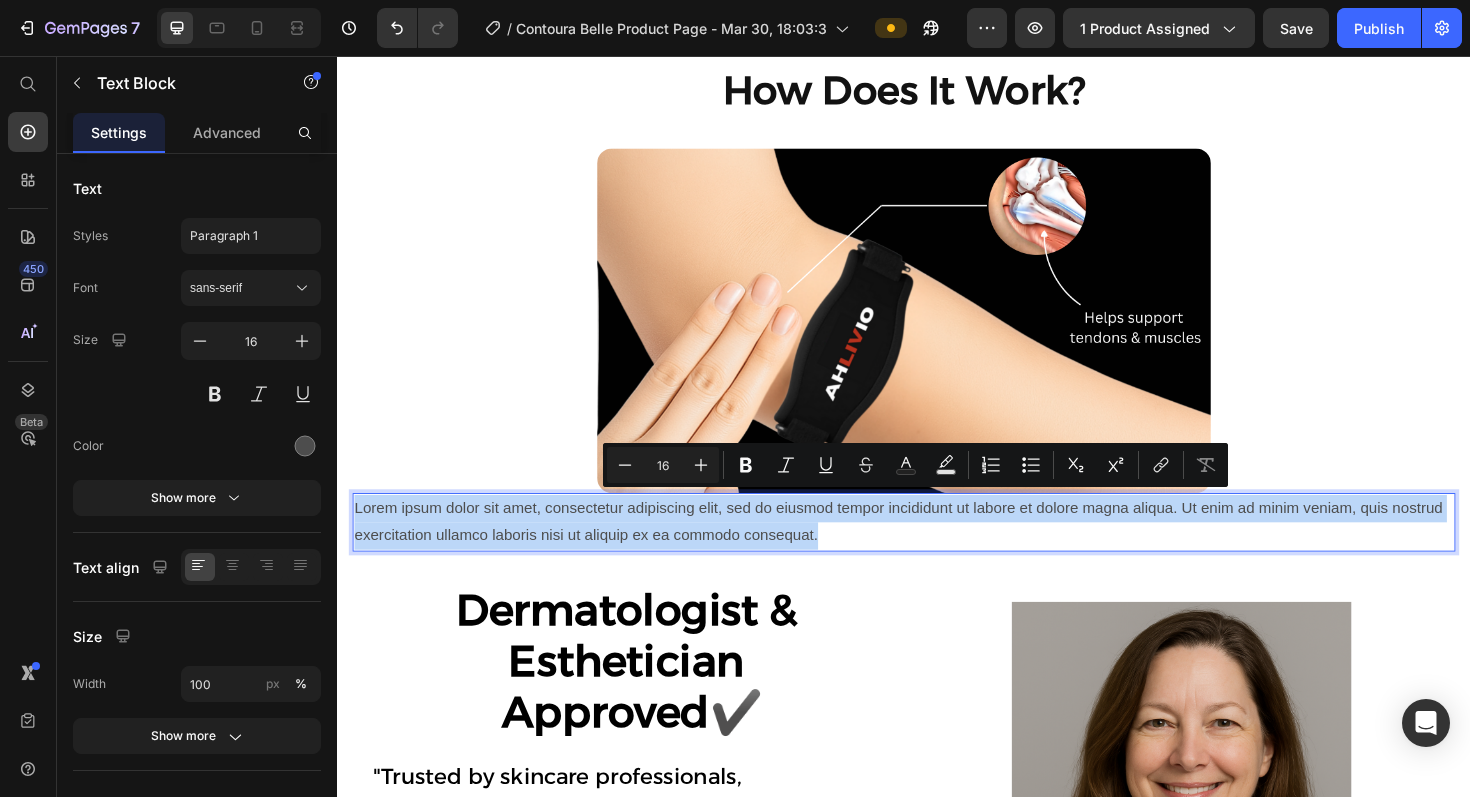 drag, startPoint x: 847, startPoint y: 561, endPoint x: 355, endPoint y: 534, distance: 492.7403 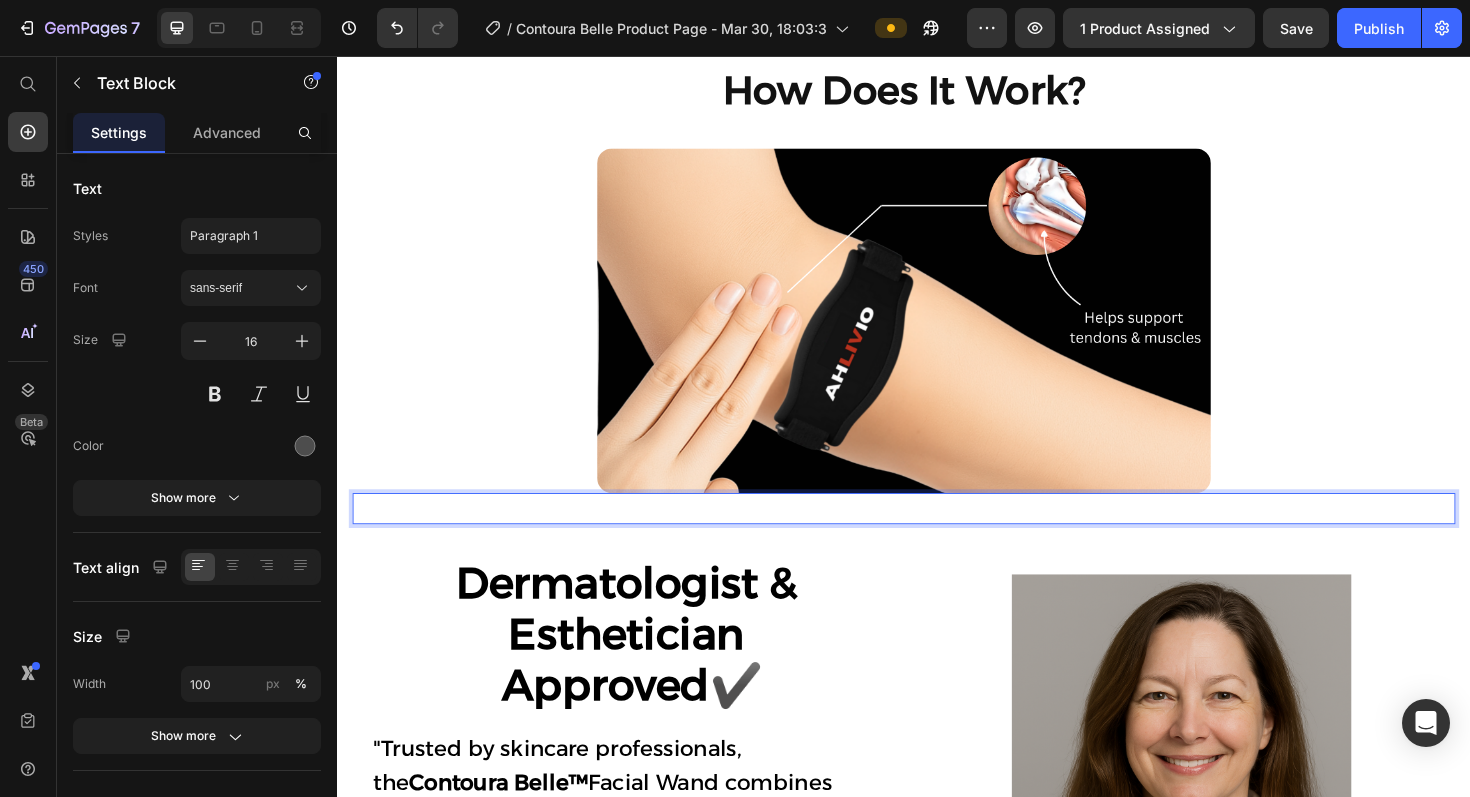 click at bounding box center (937, 535) 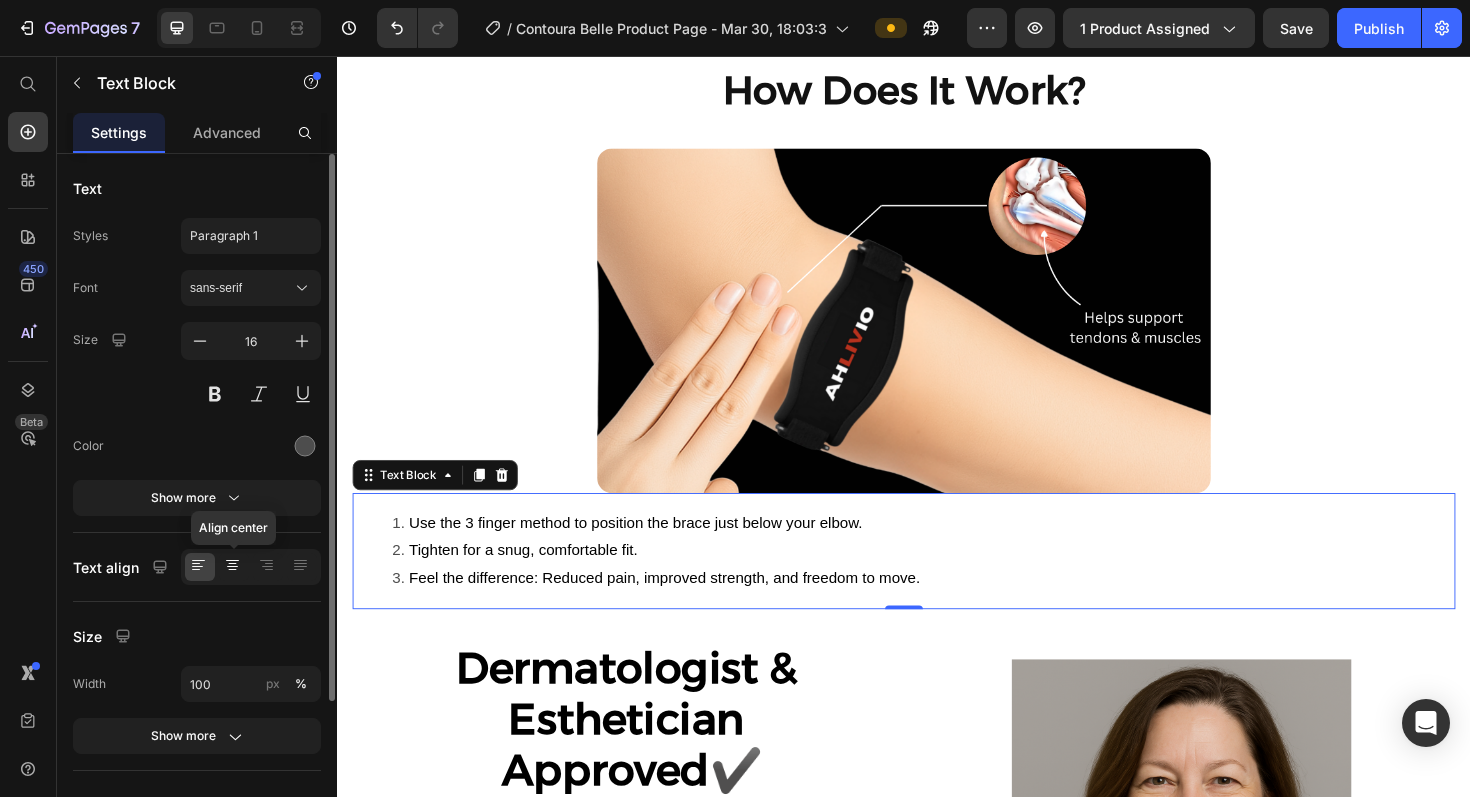 click 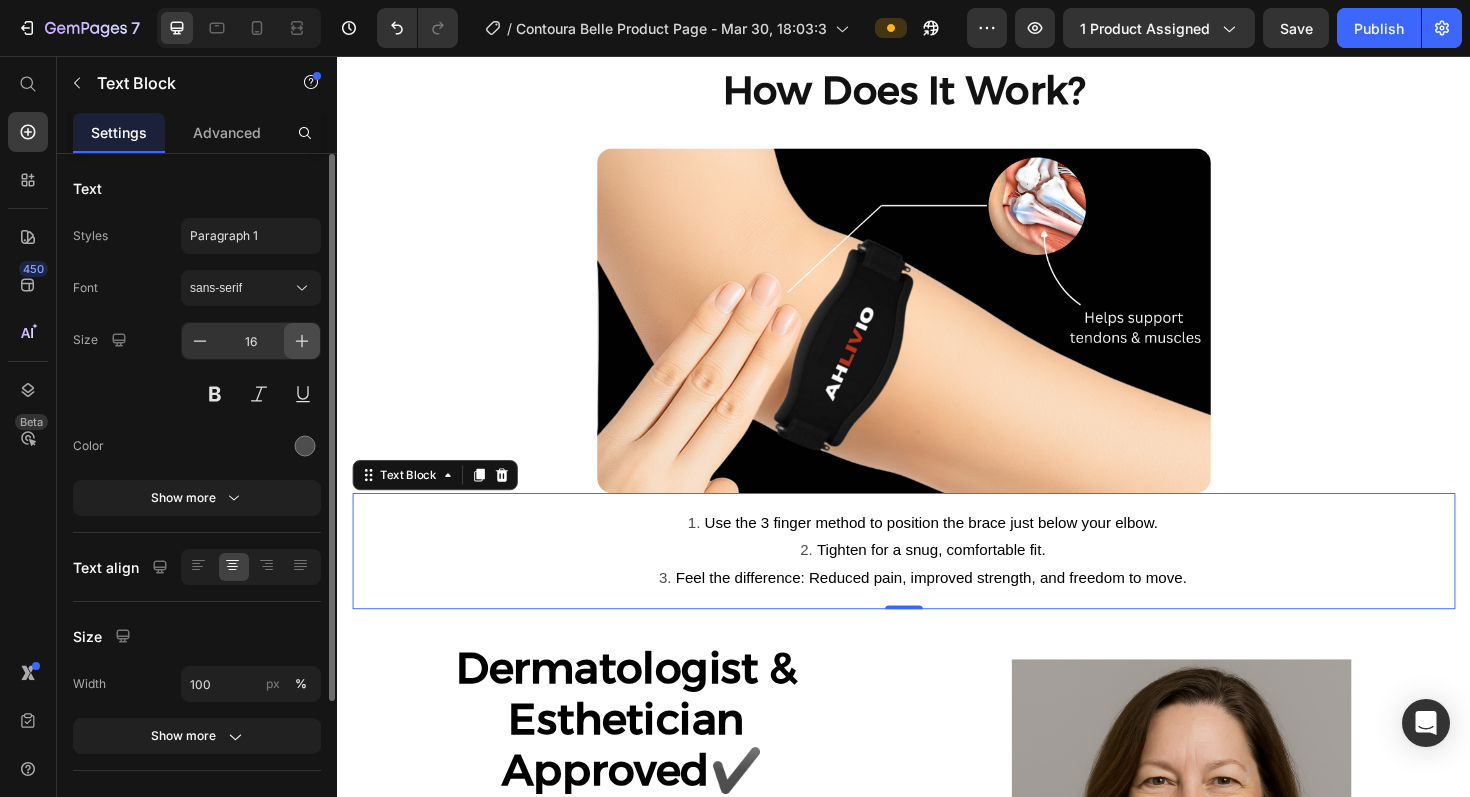 click 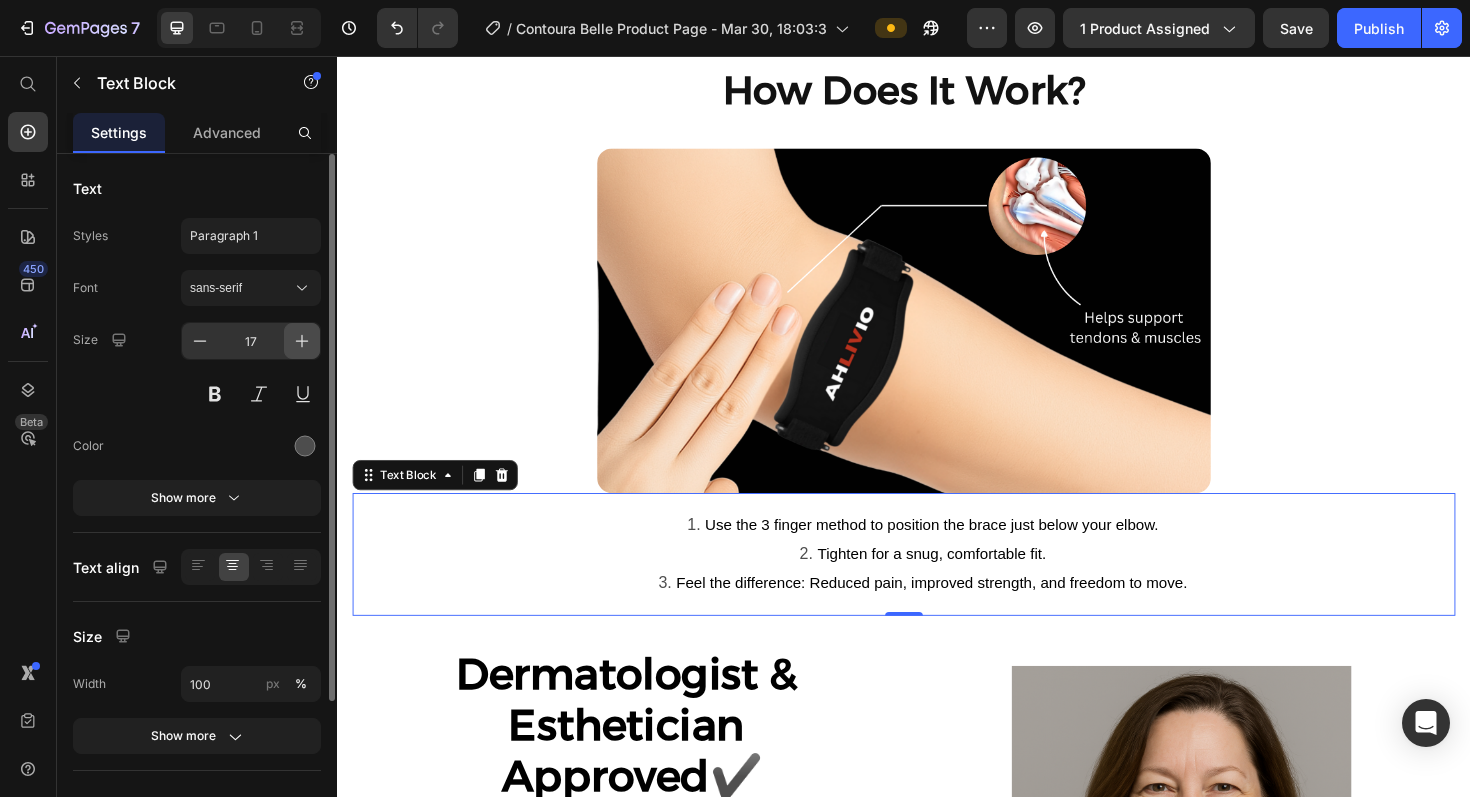 click 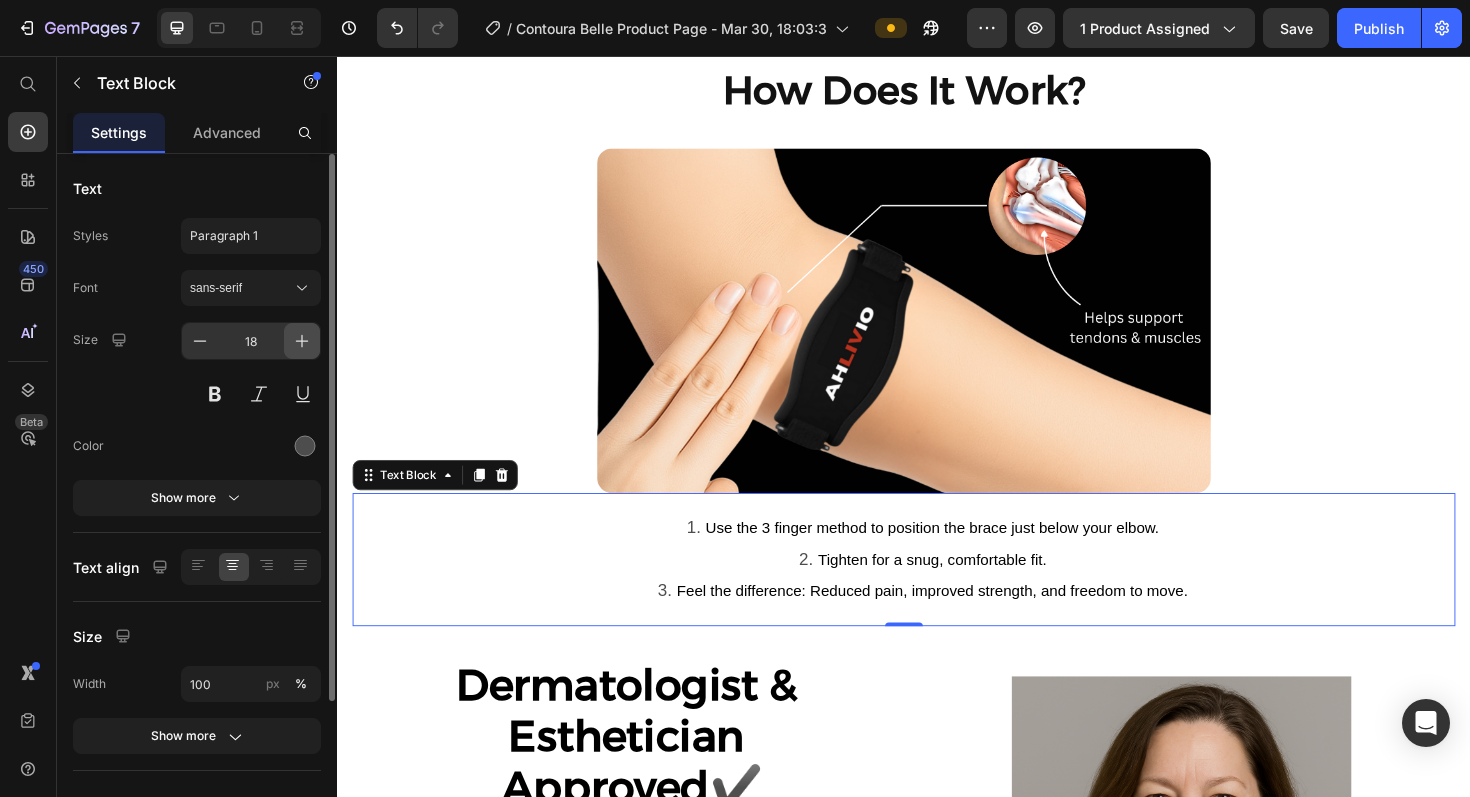 click 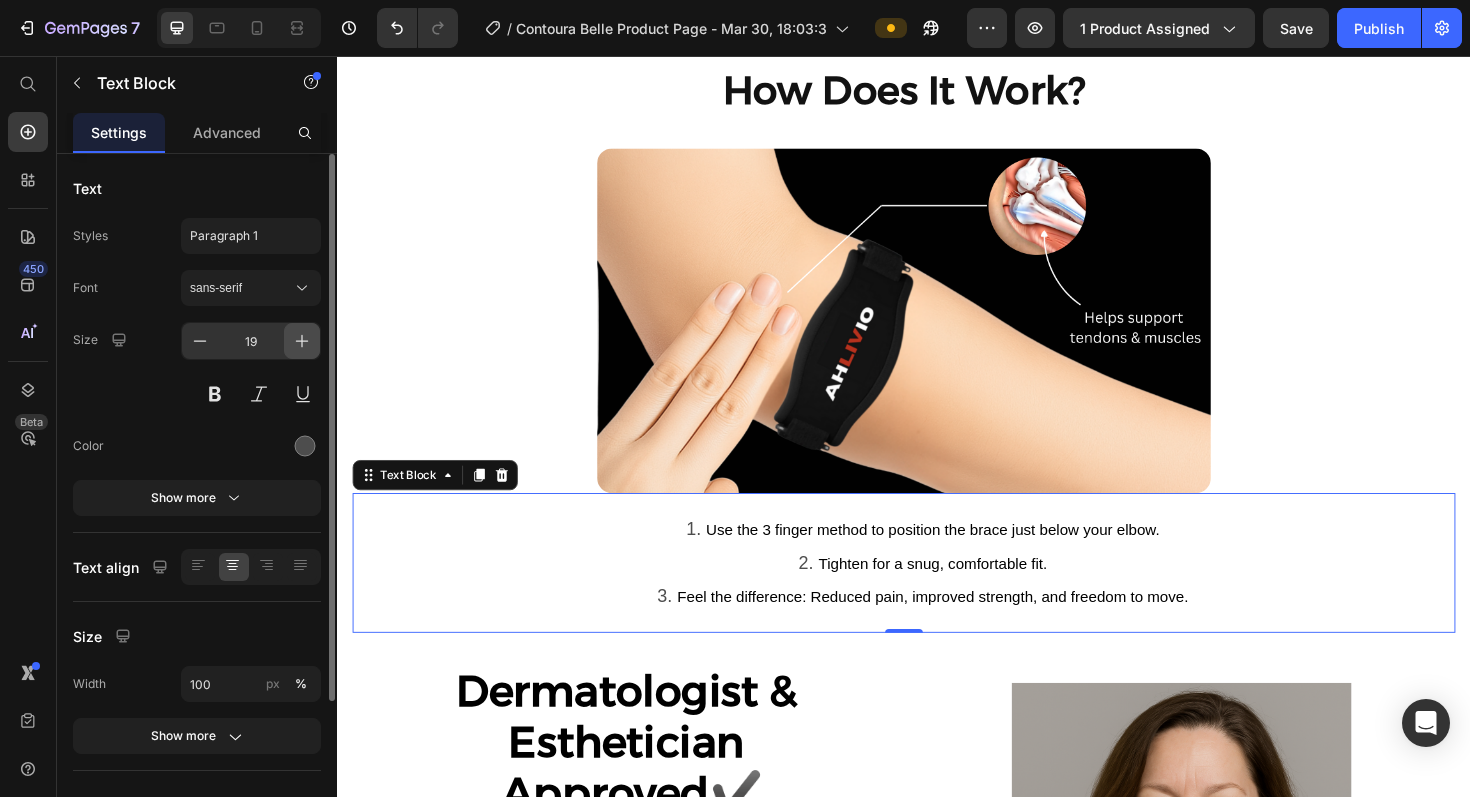 click 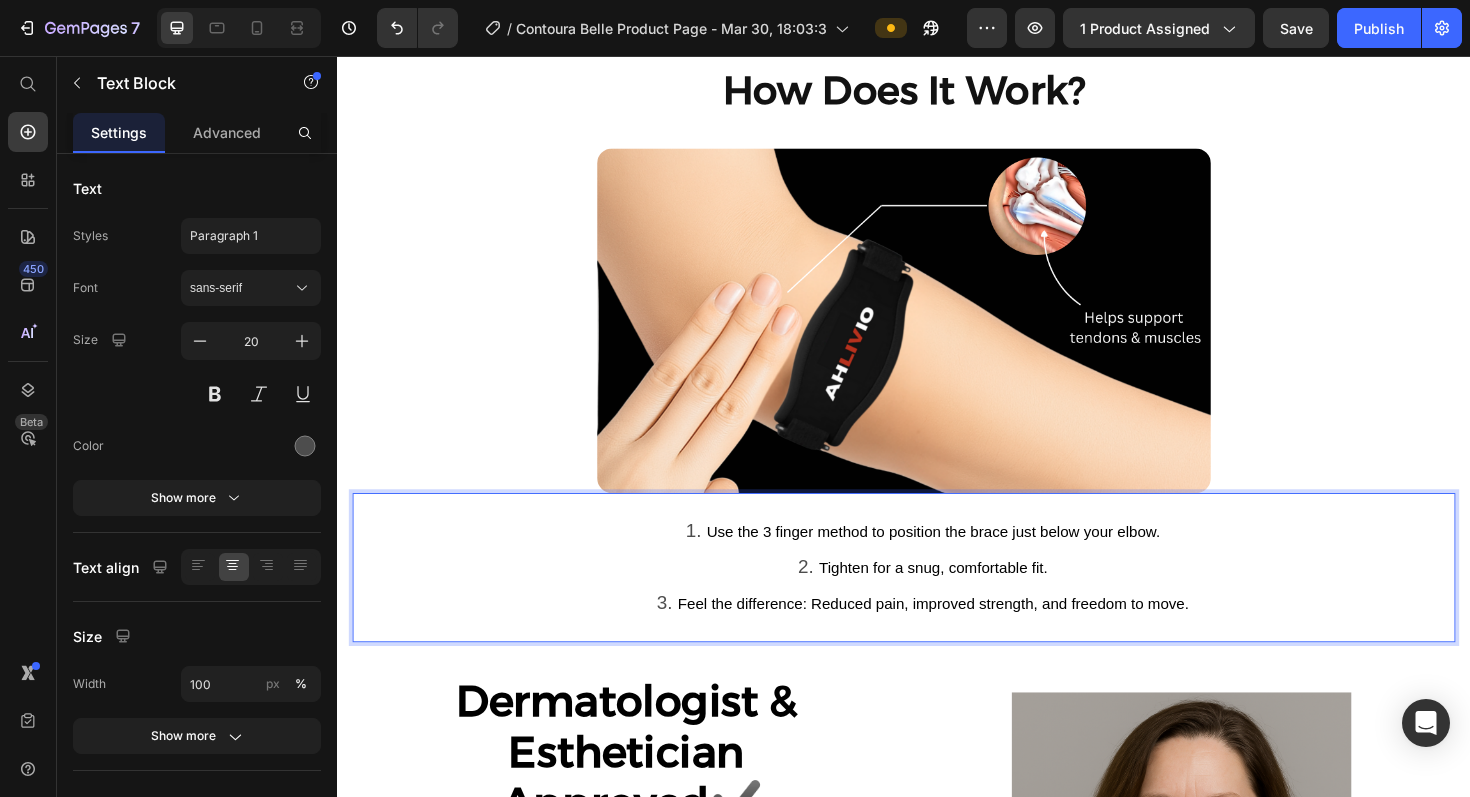 click on "Tighten for a snug, comfortable fit." at bounding box center (968, 598) 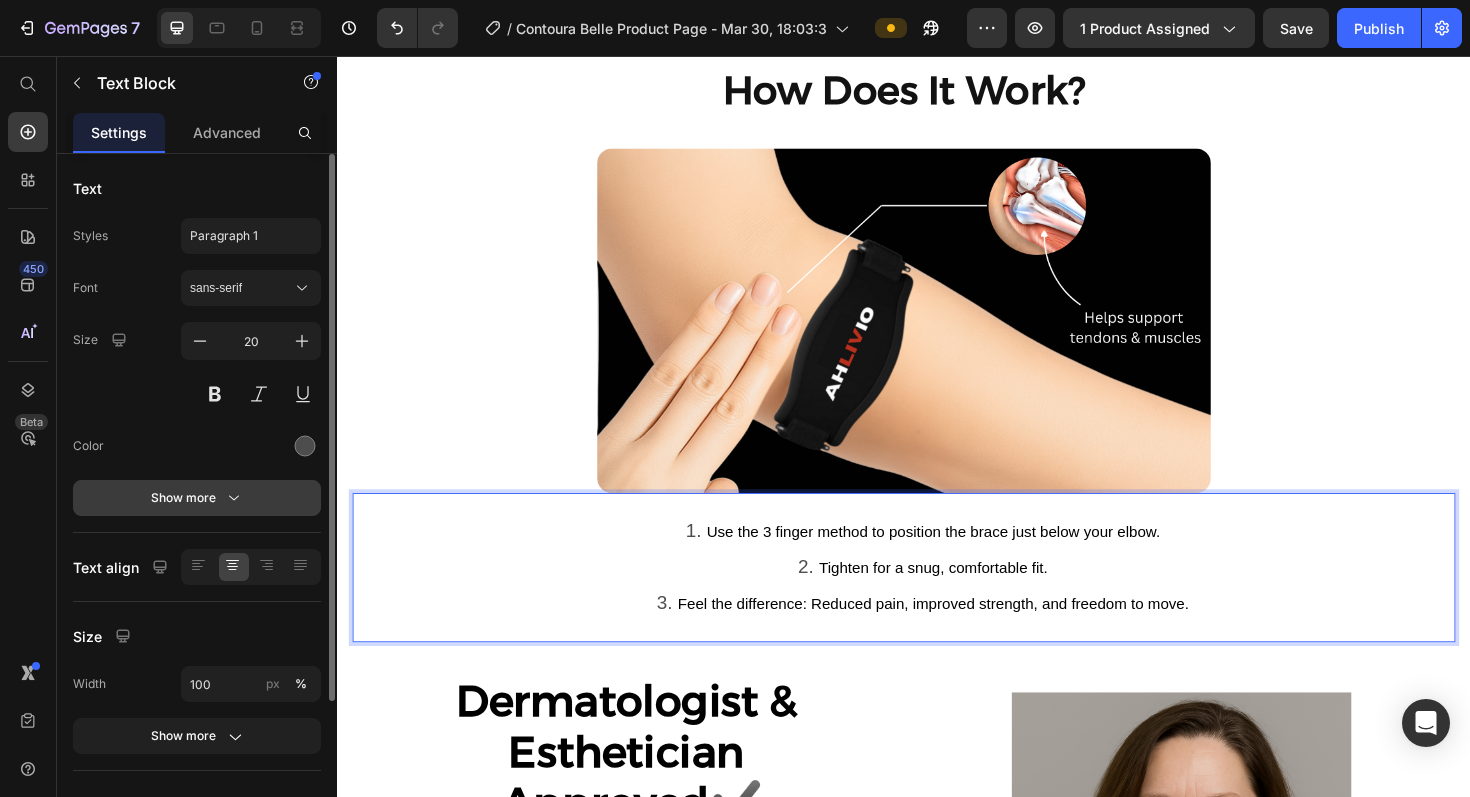 click on "Show more" at bounding box center [197, 498] 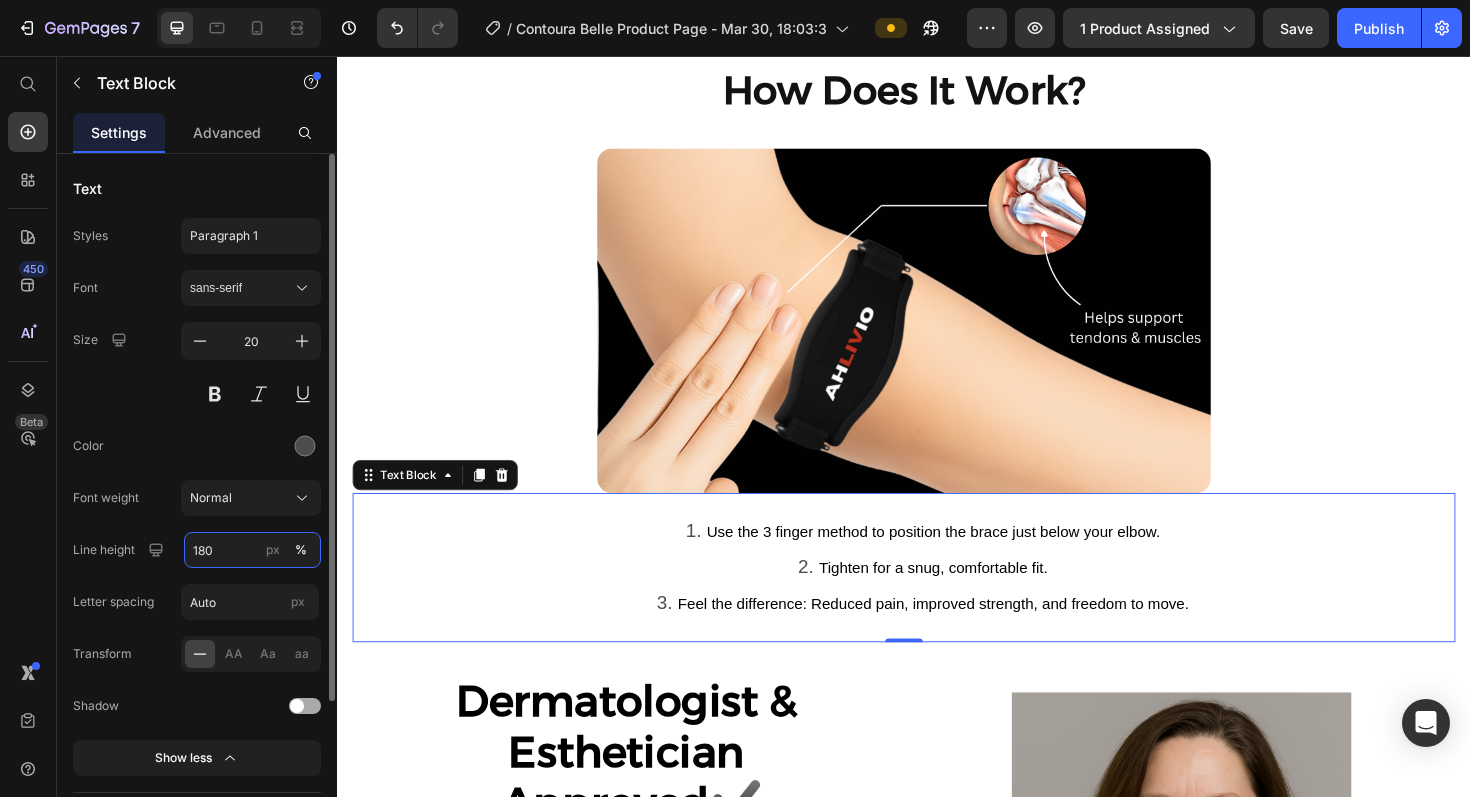 click on "180" at bounding box center (252, 550) 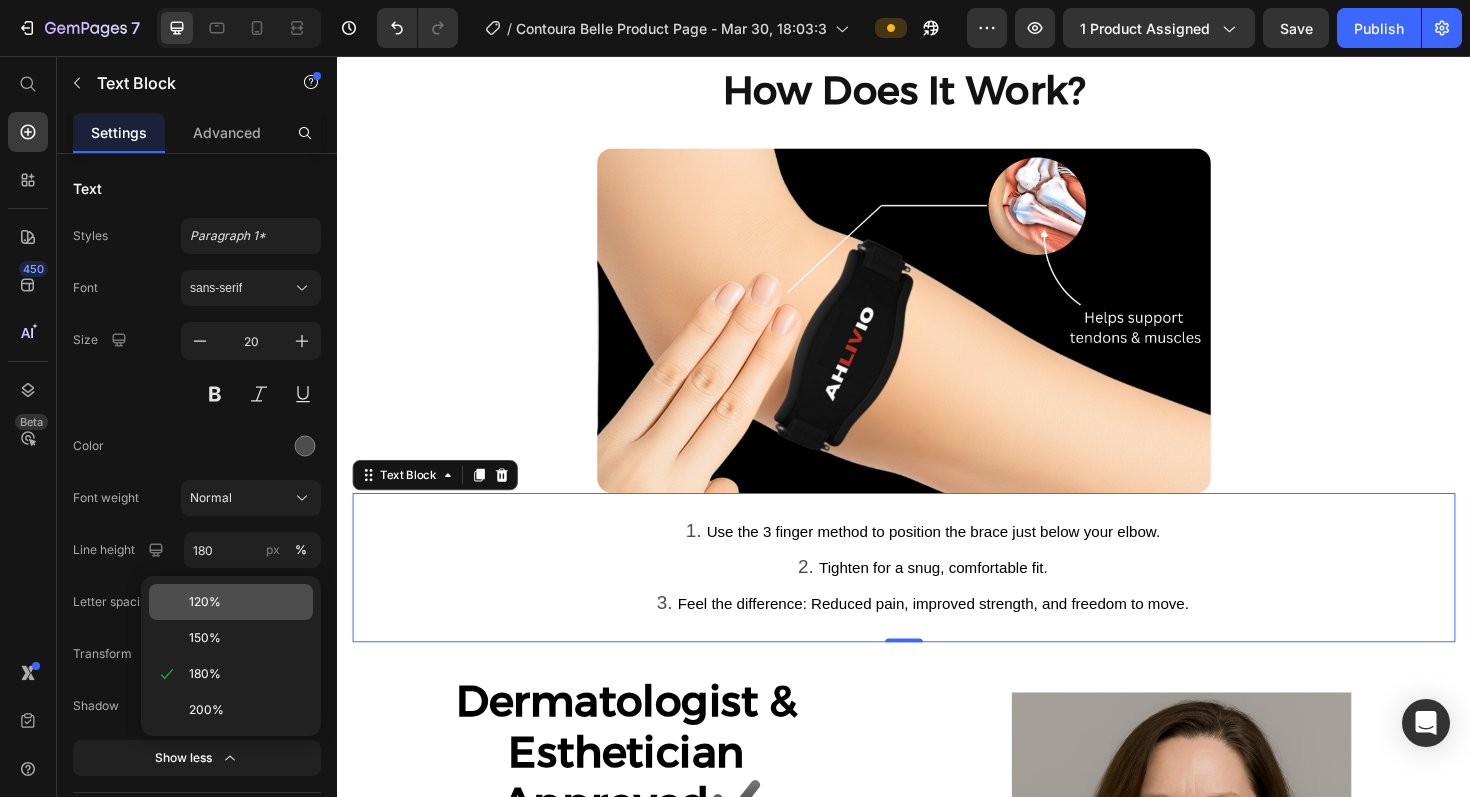 click on "120%" 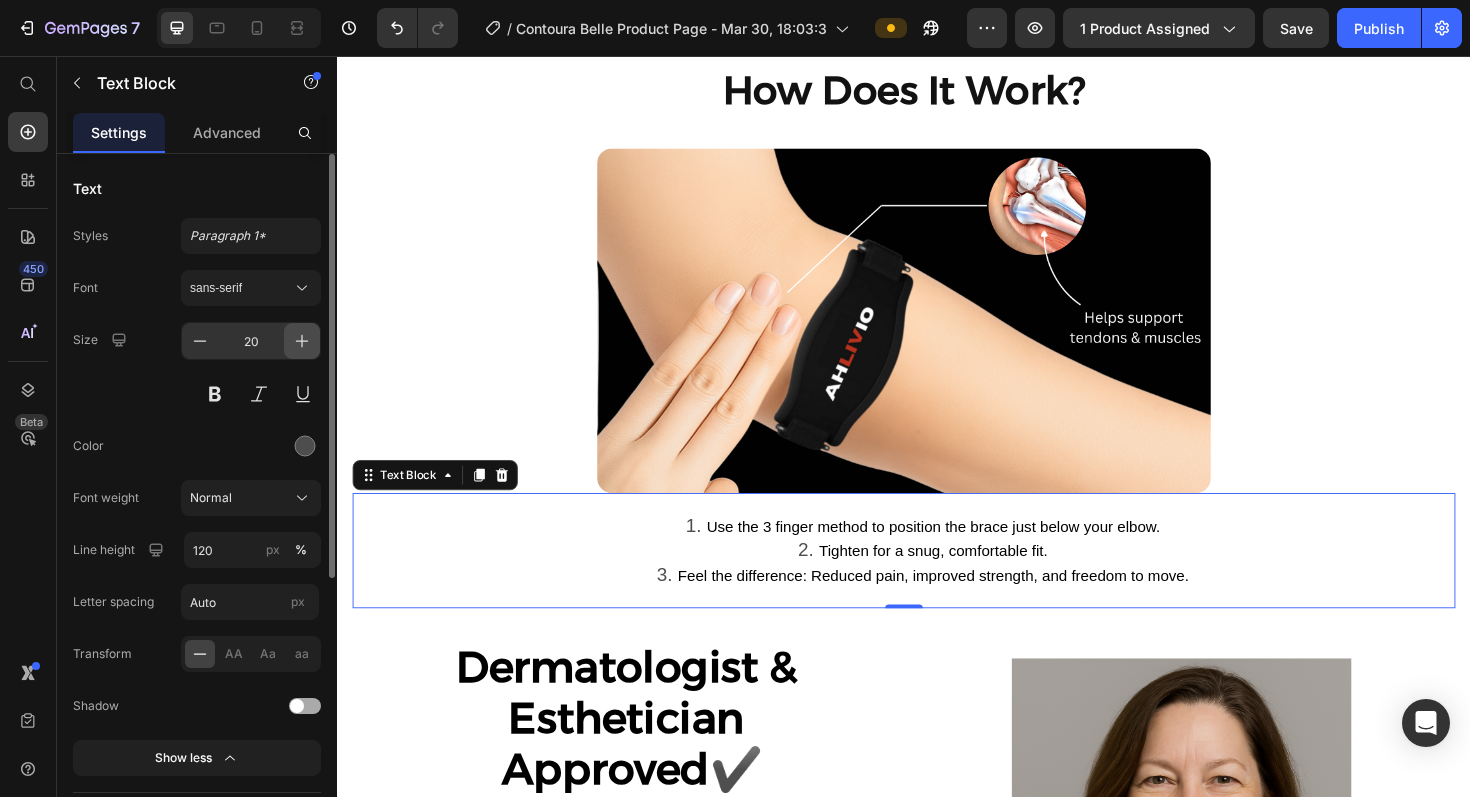 click 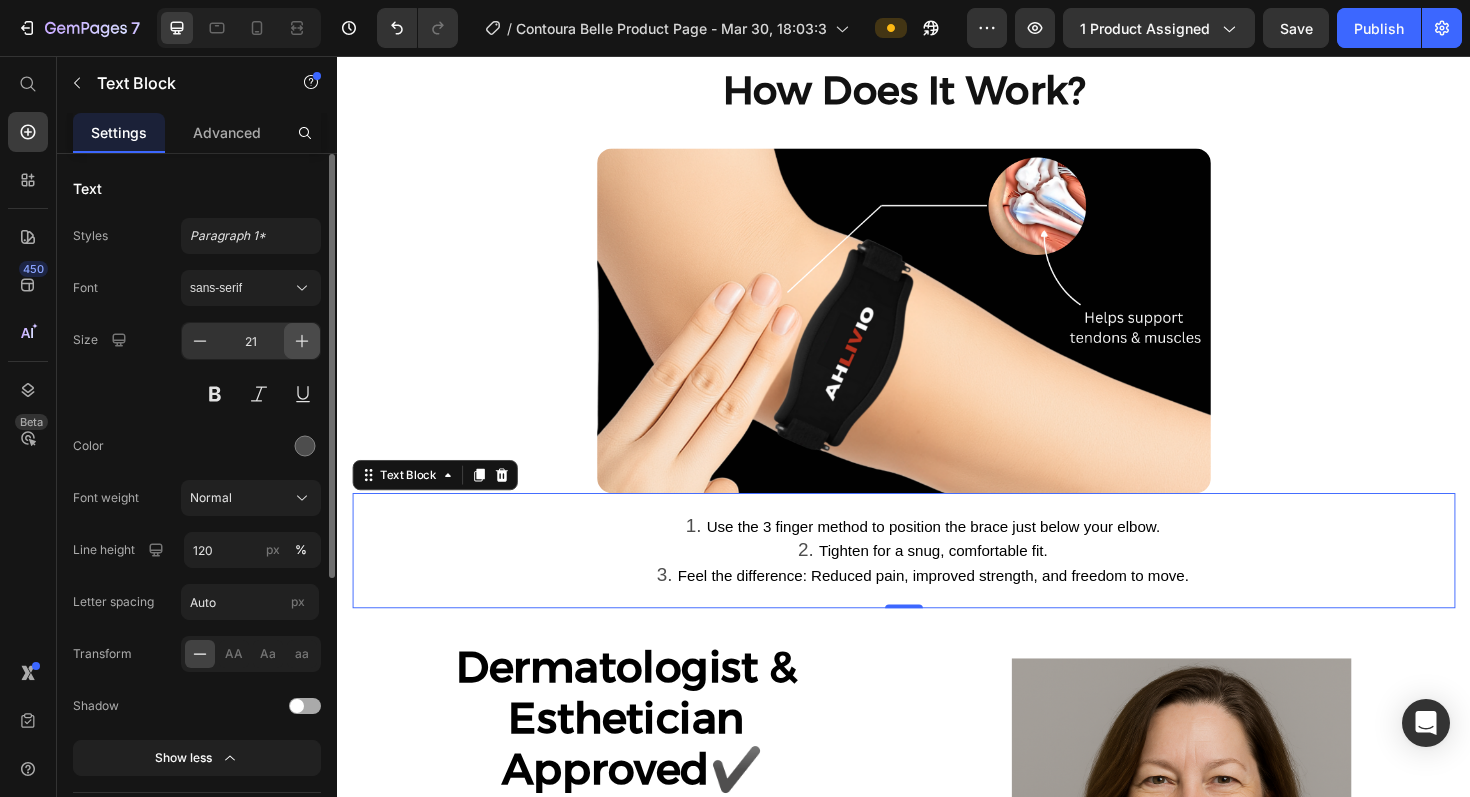 click 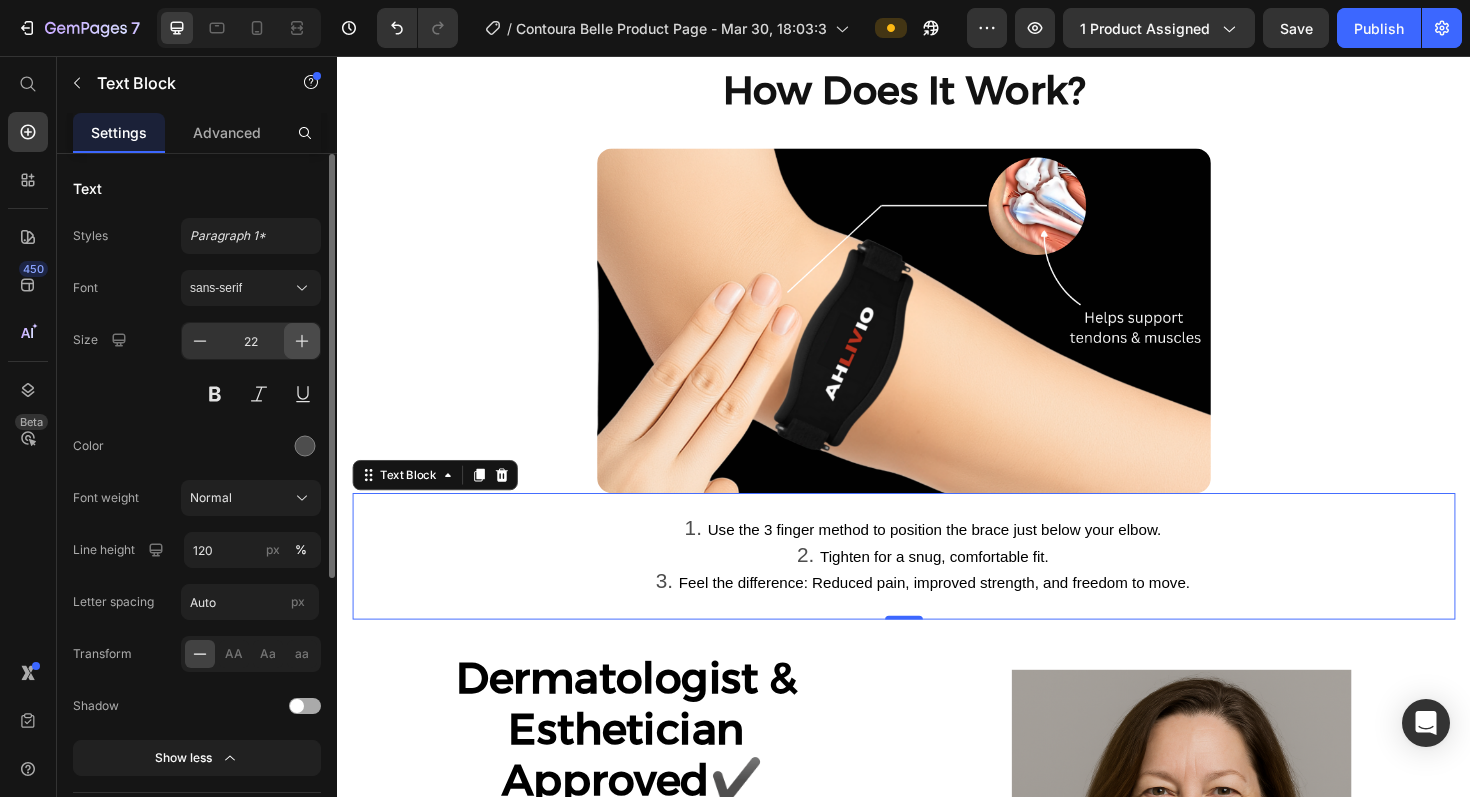 click 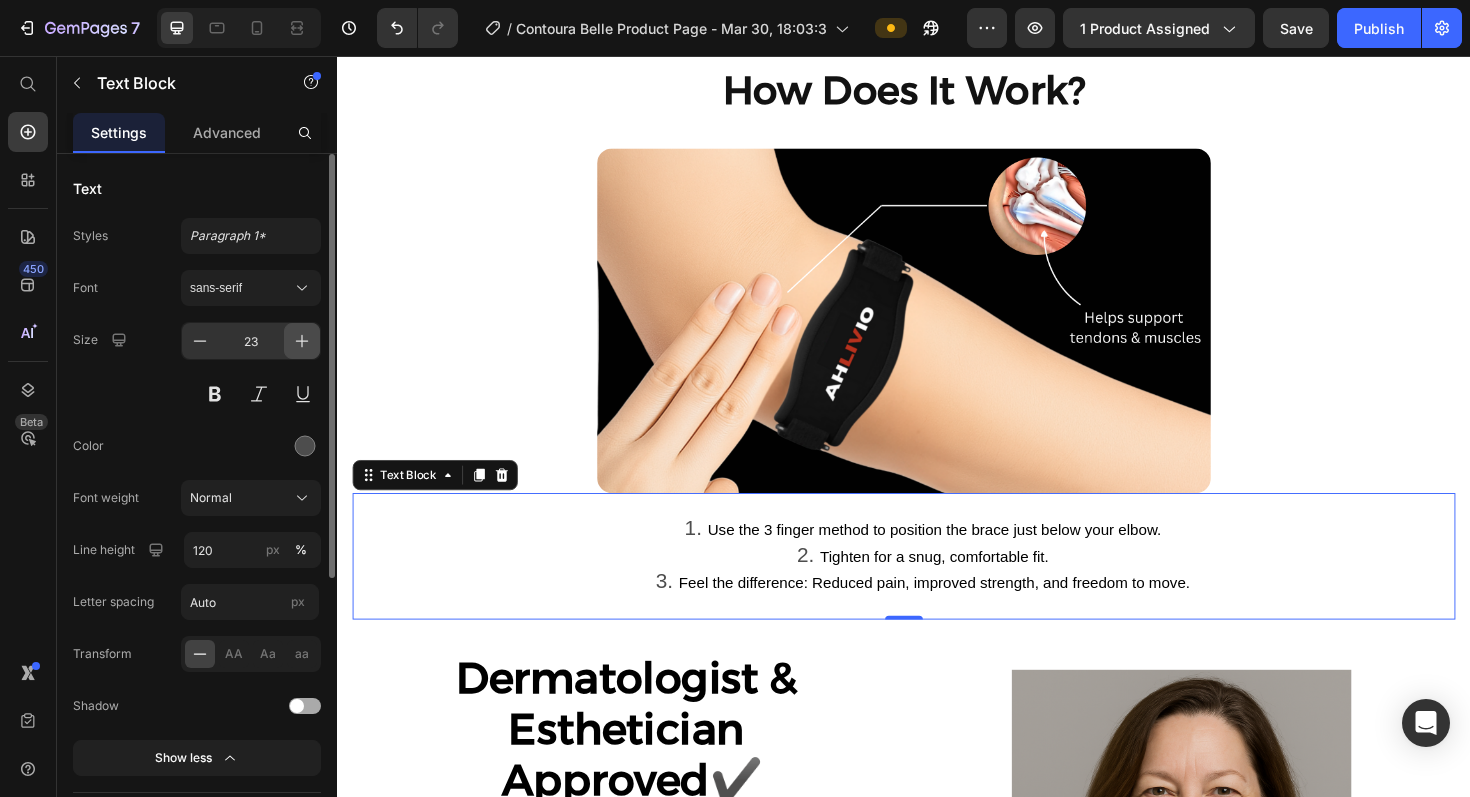 click 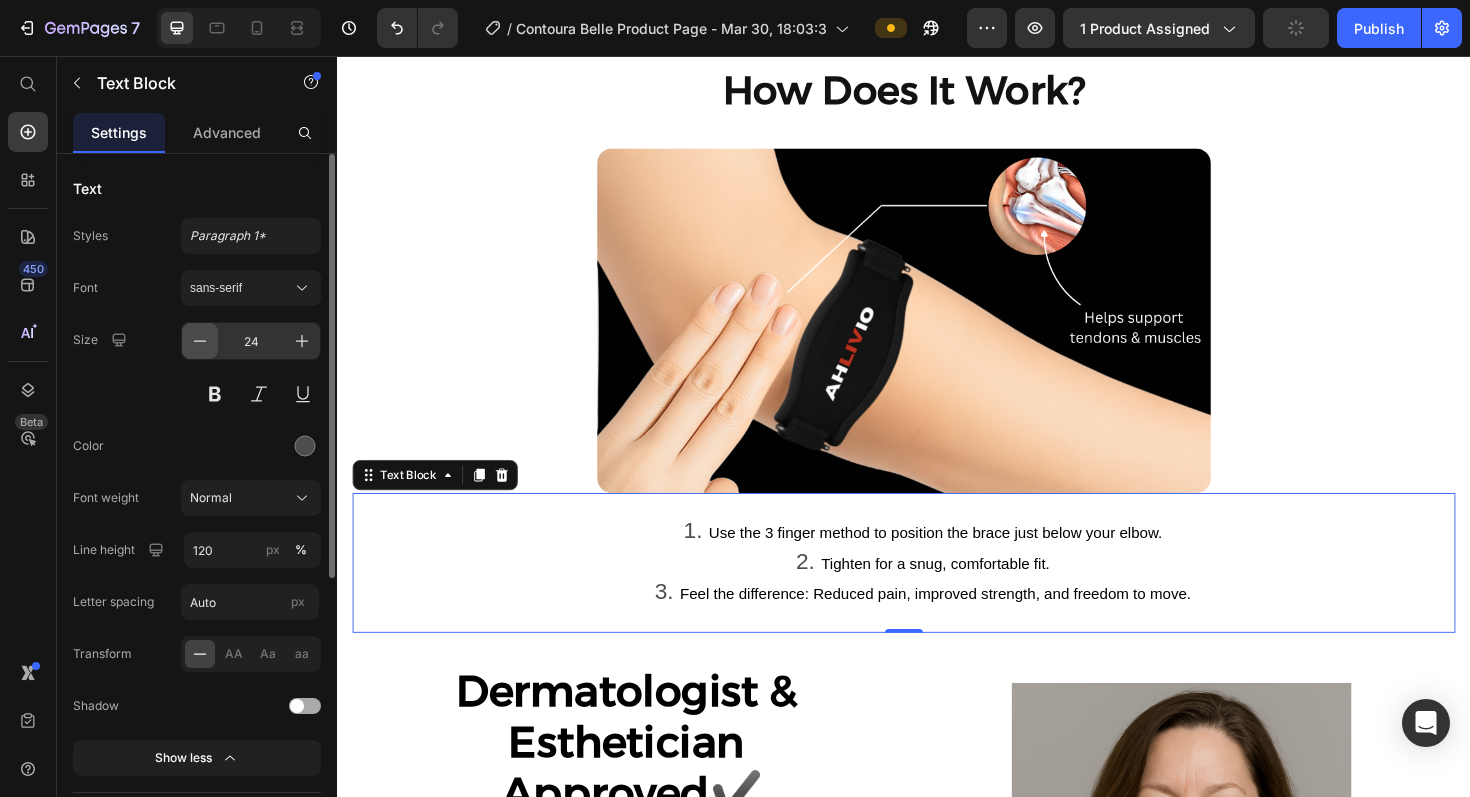 click 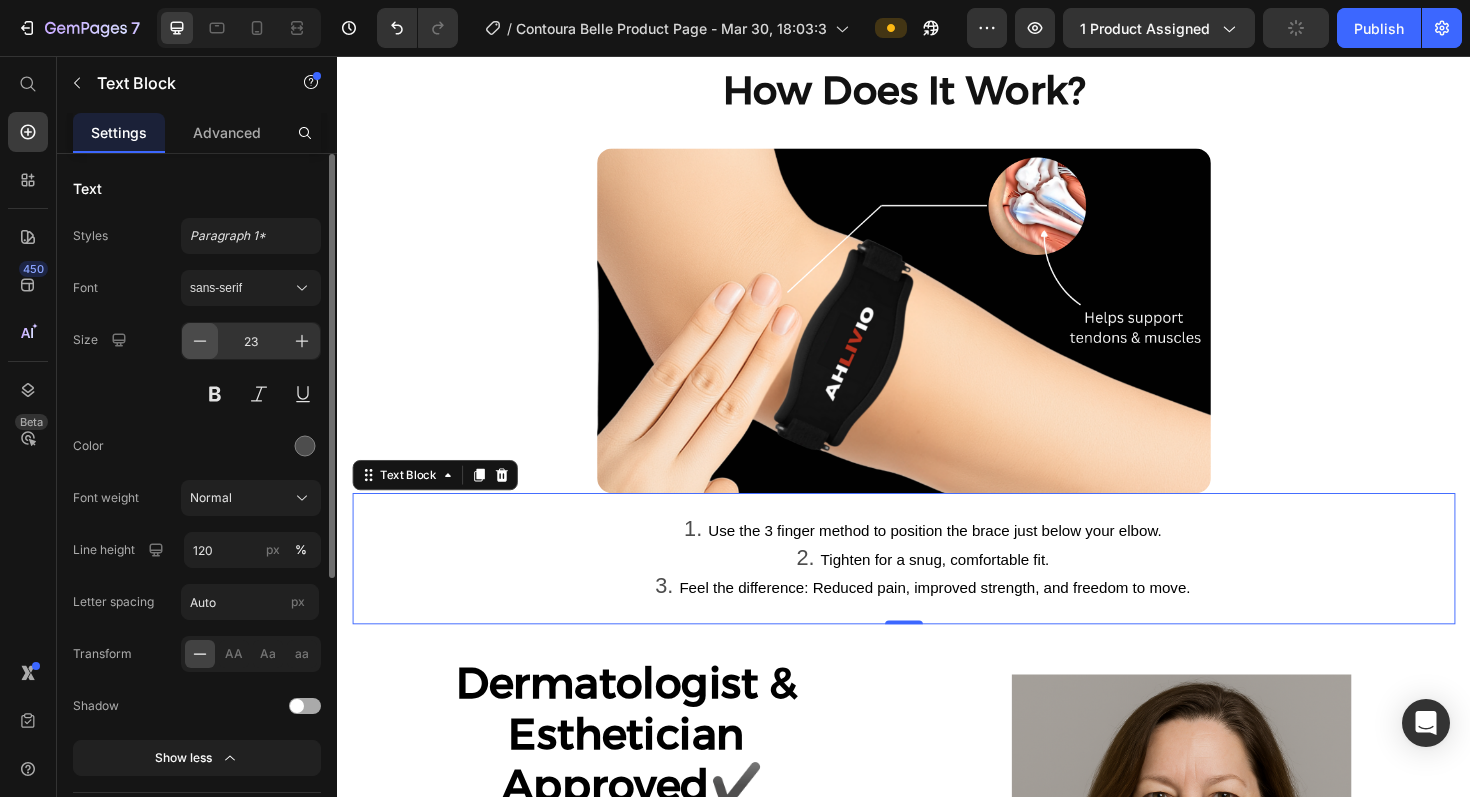 click 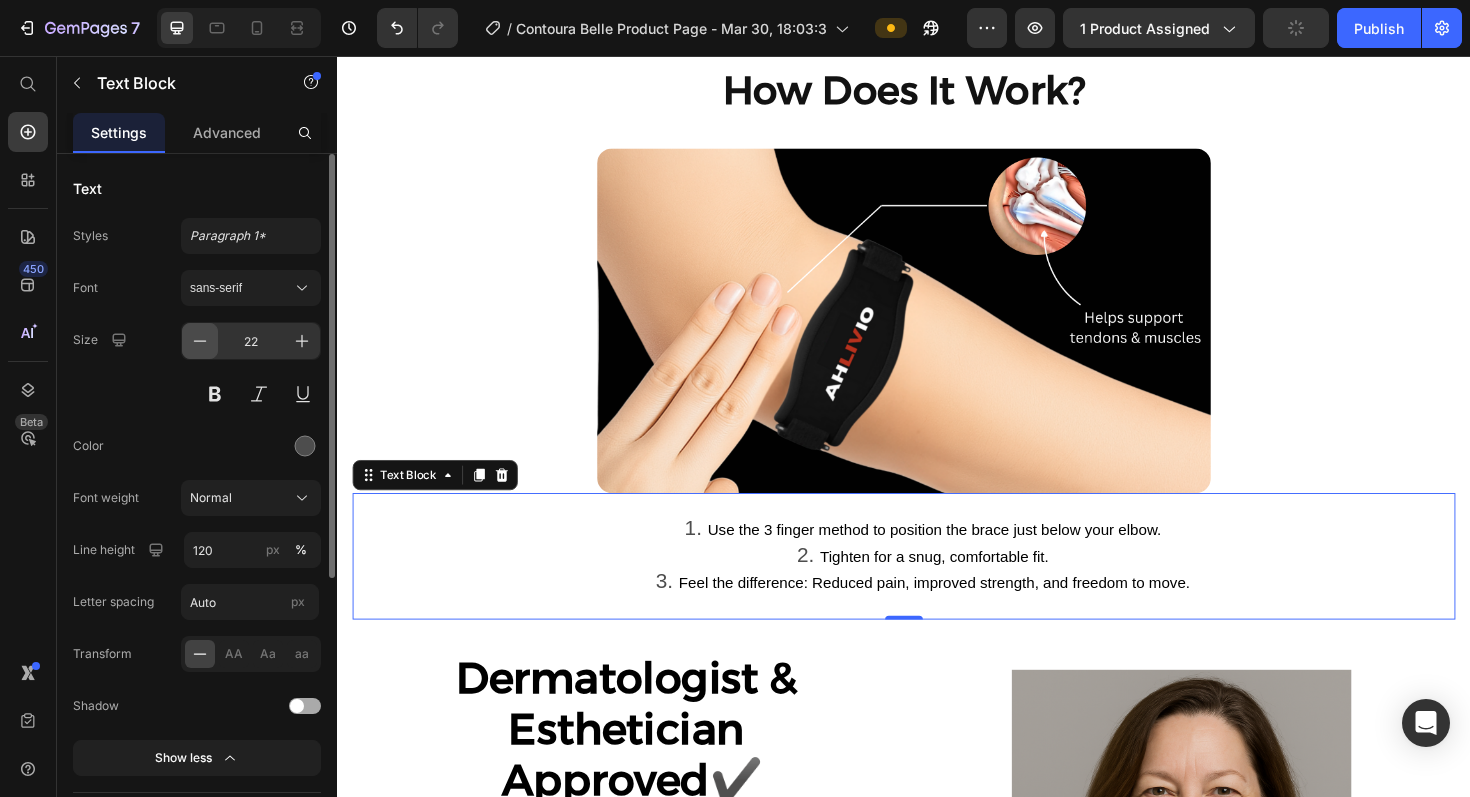 click 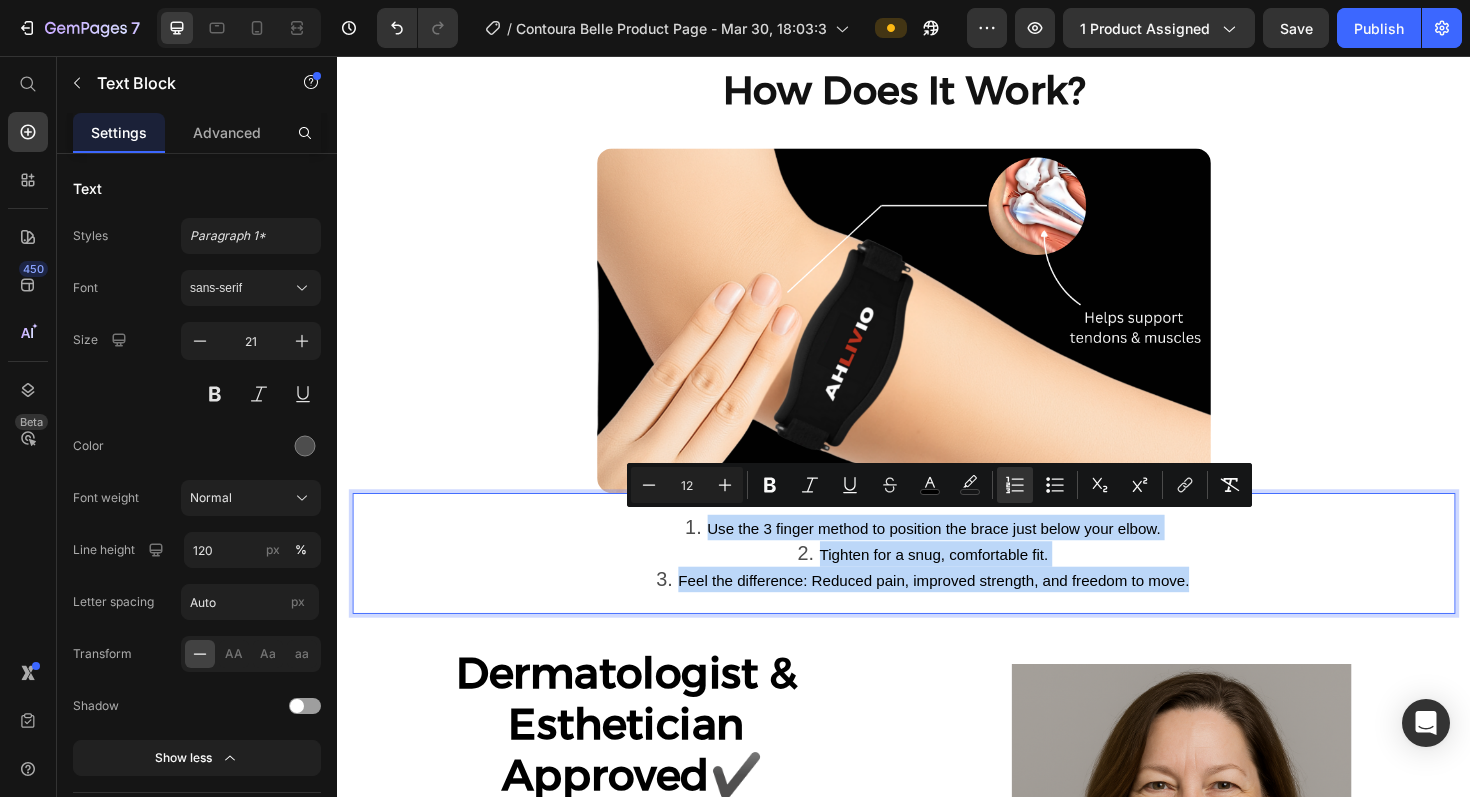 drag, startPoint x: 706, startPoint y: 546, endPoint x: 1242, endPoint y: 599, distance: 538.61395 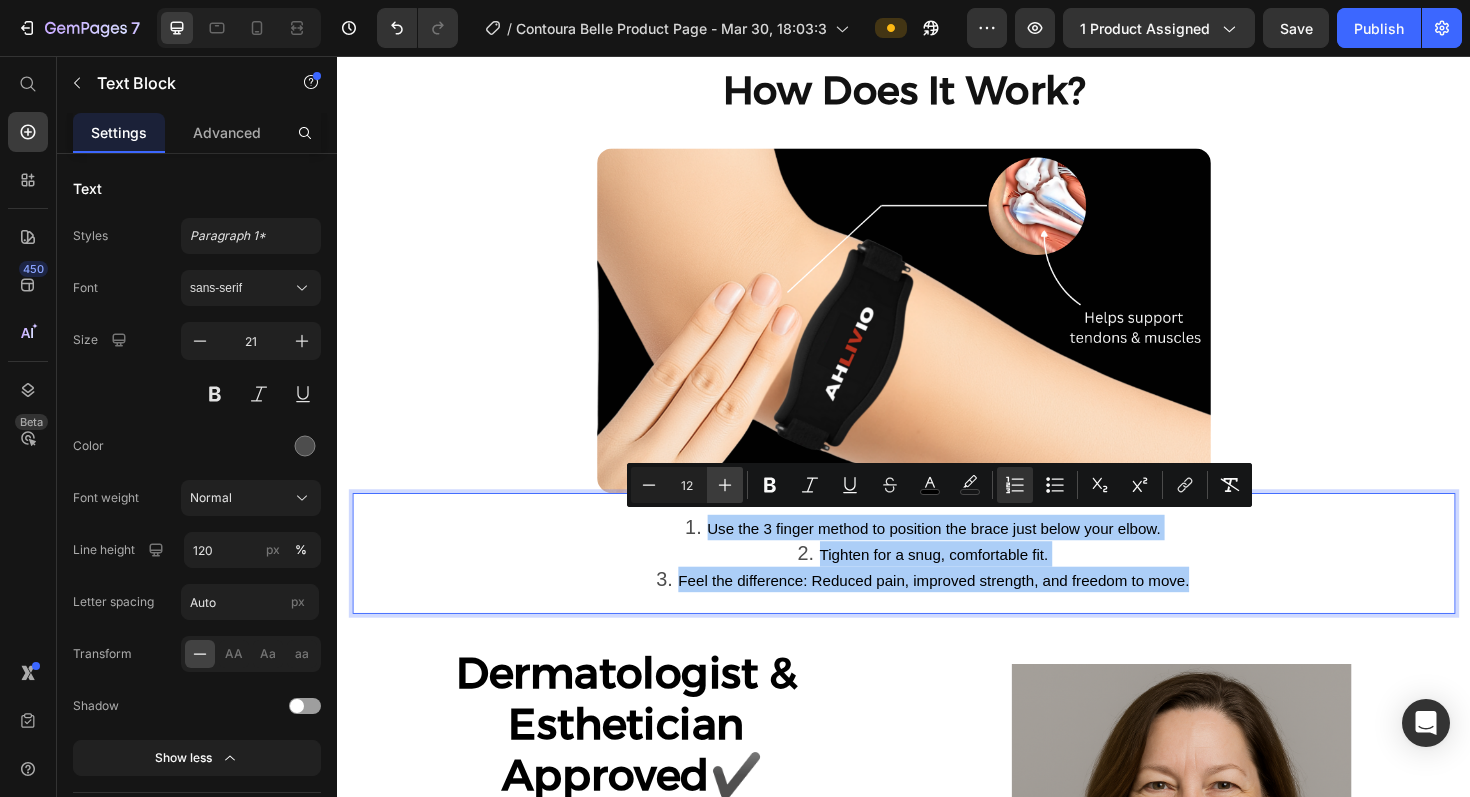 click 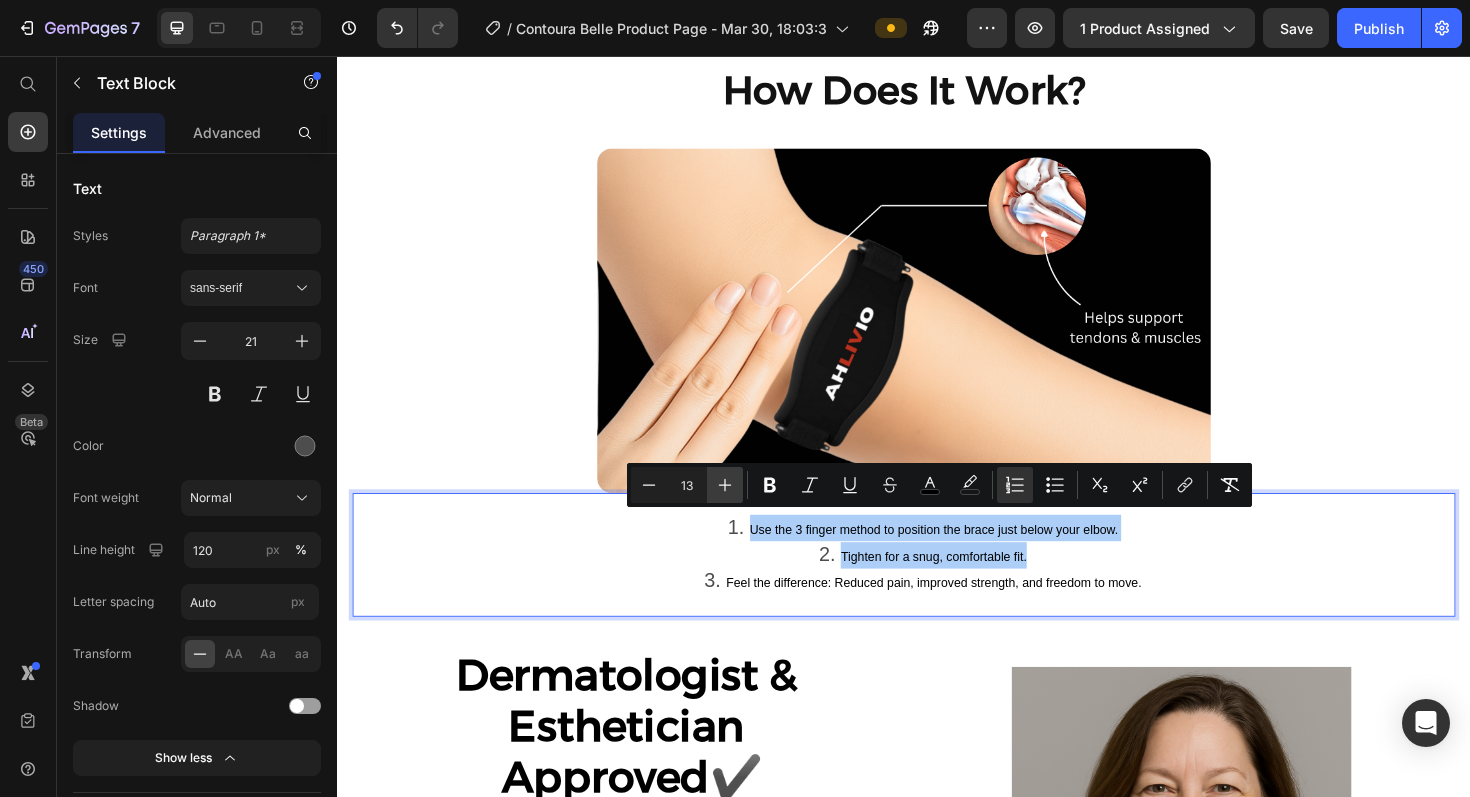 click 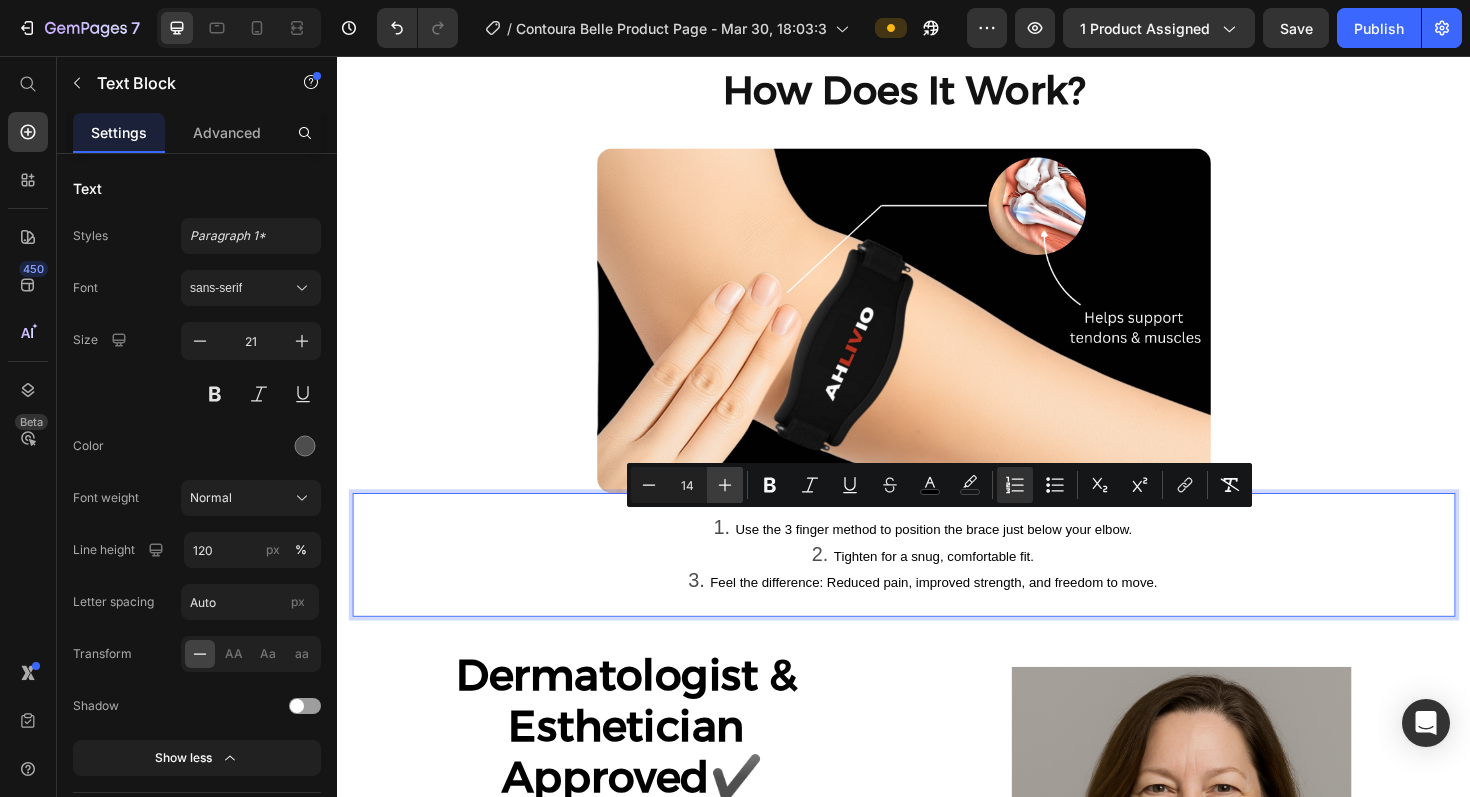 click 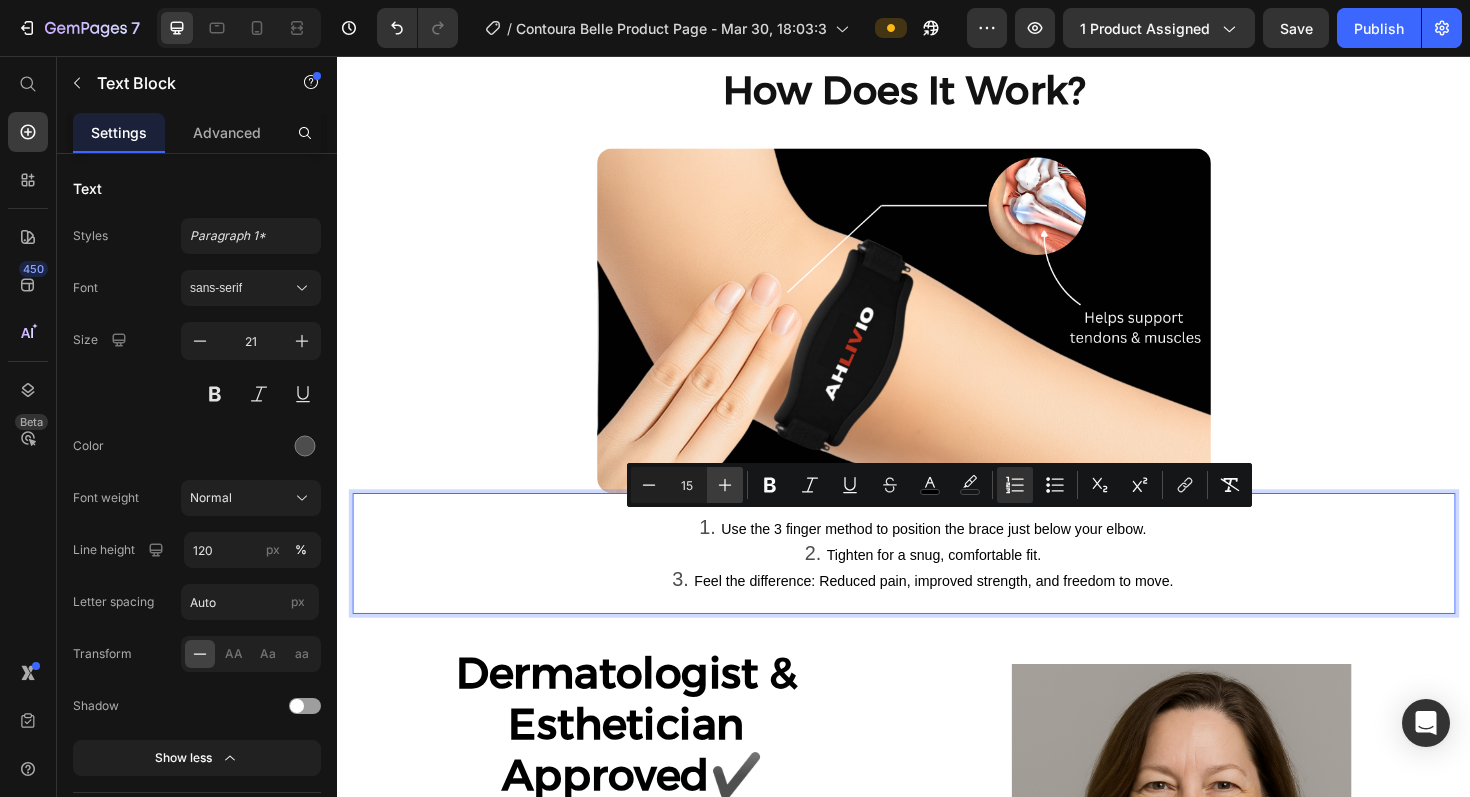click 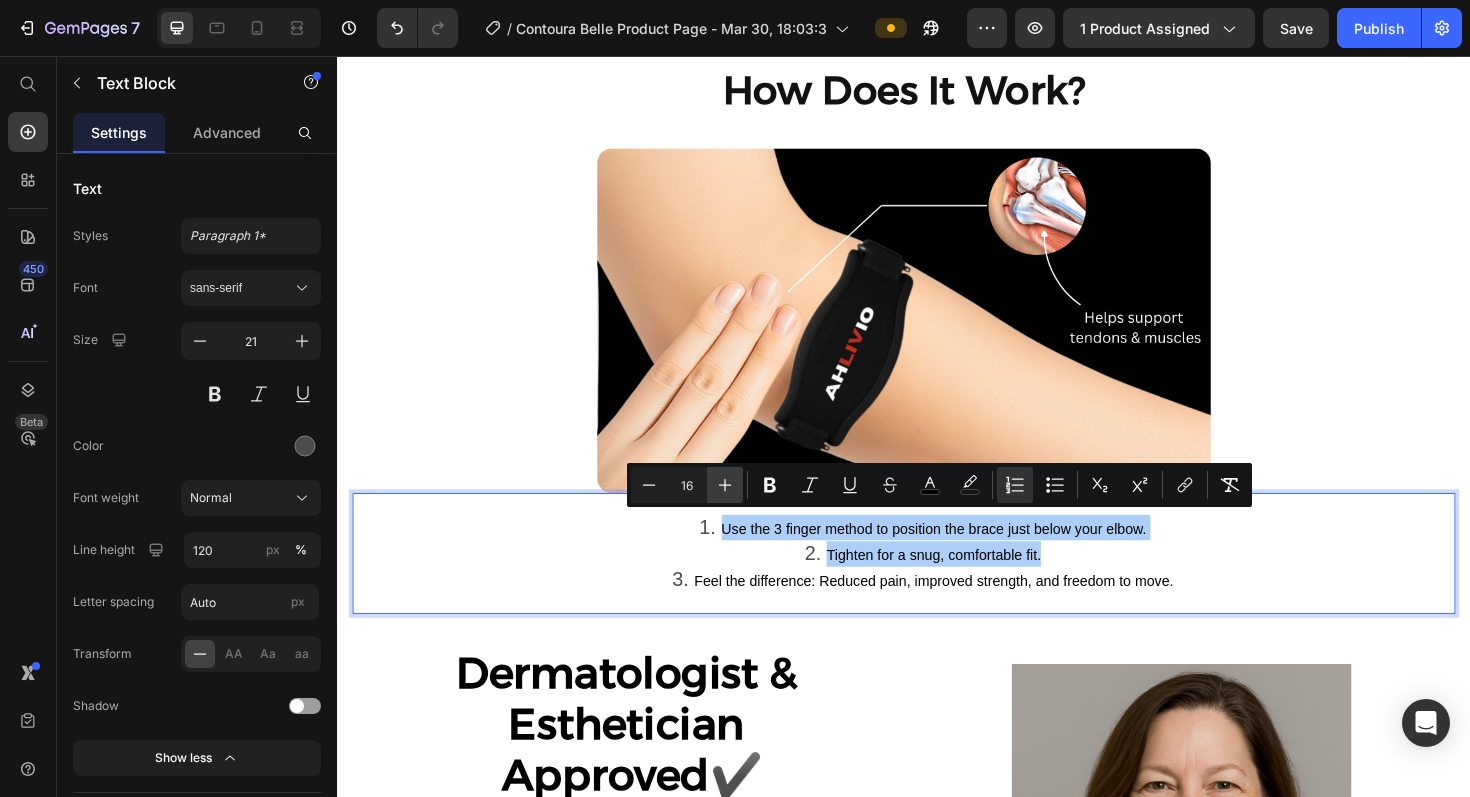 click 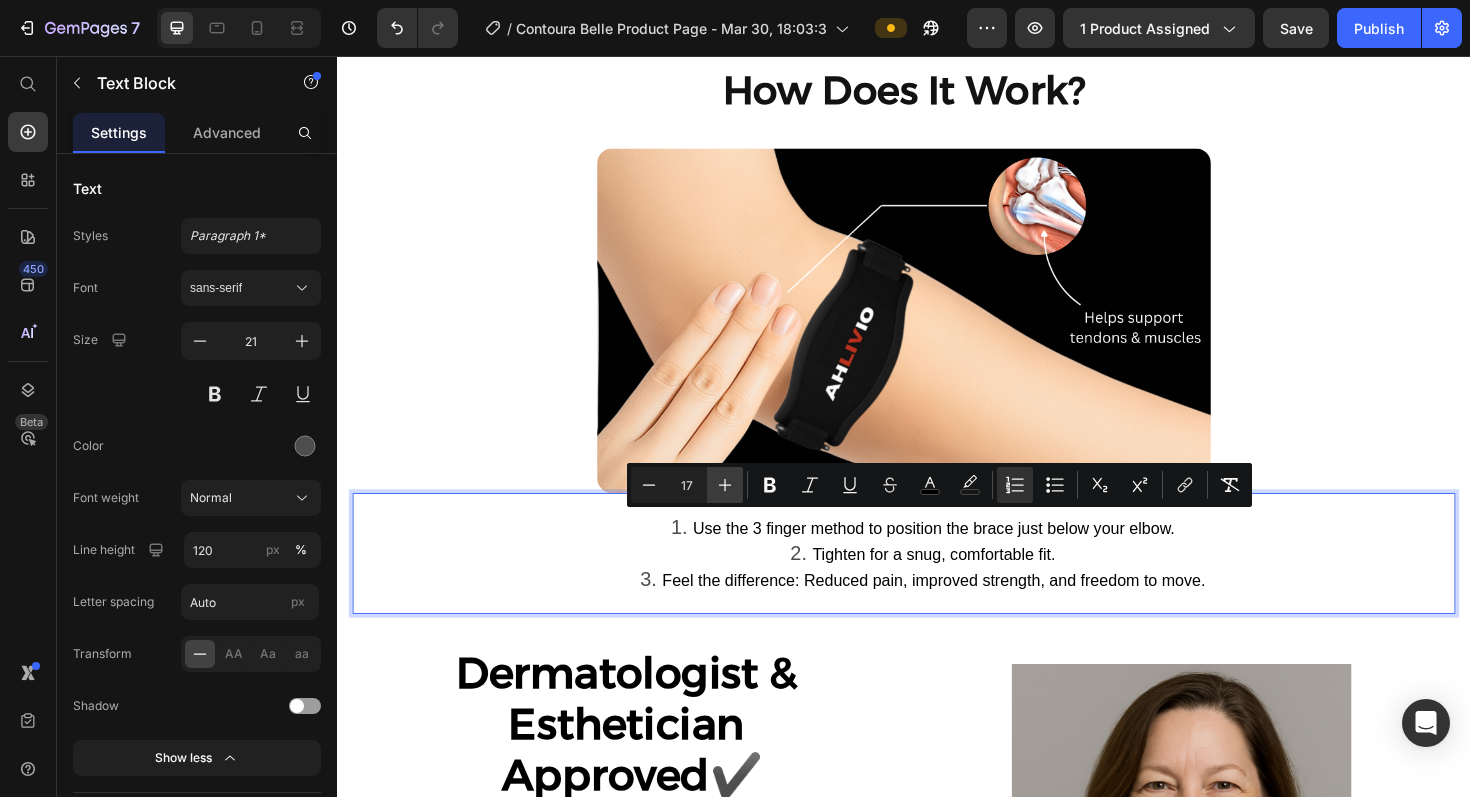 click 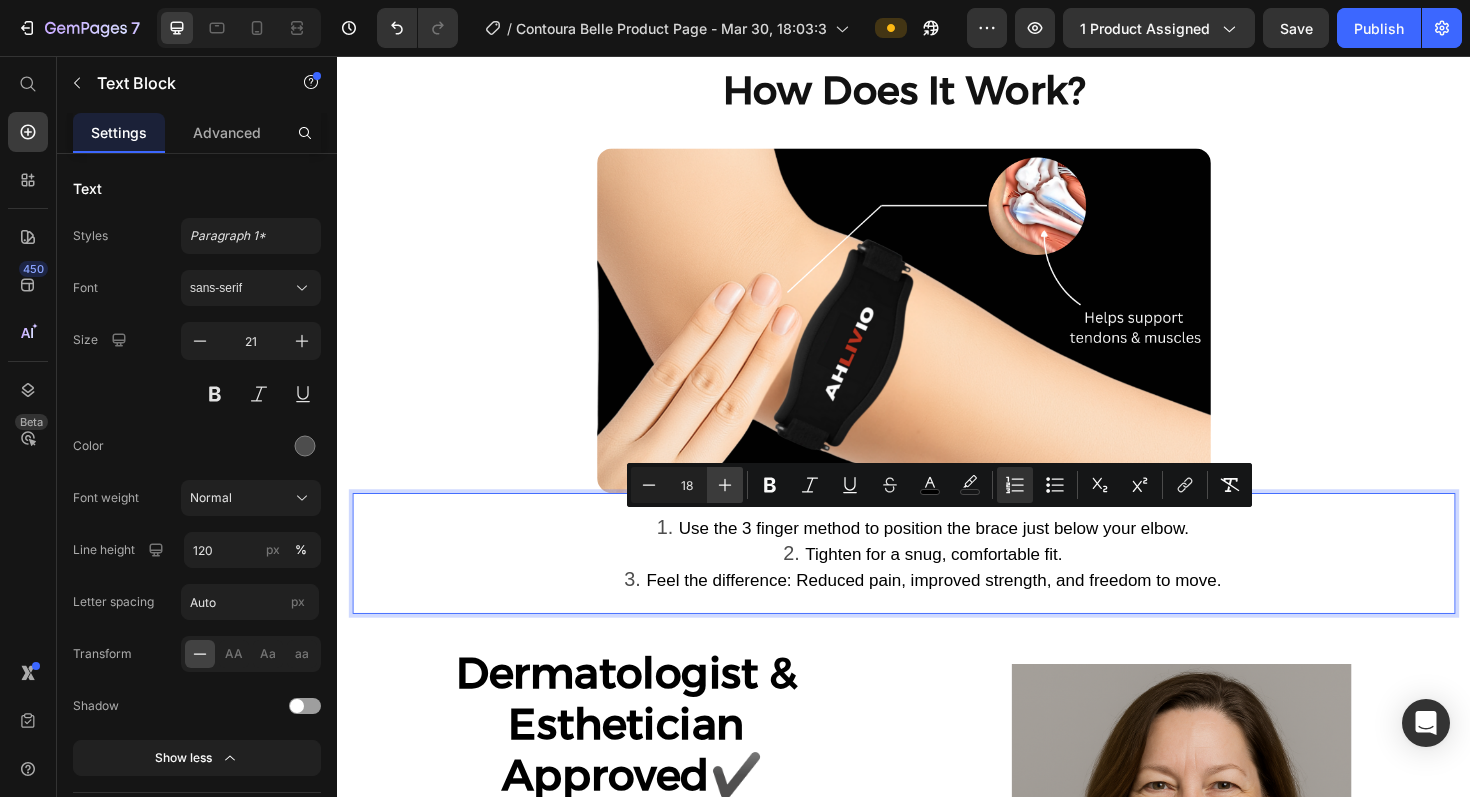 click 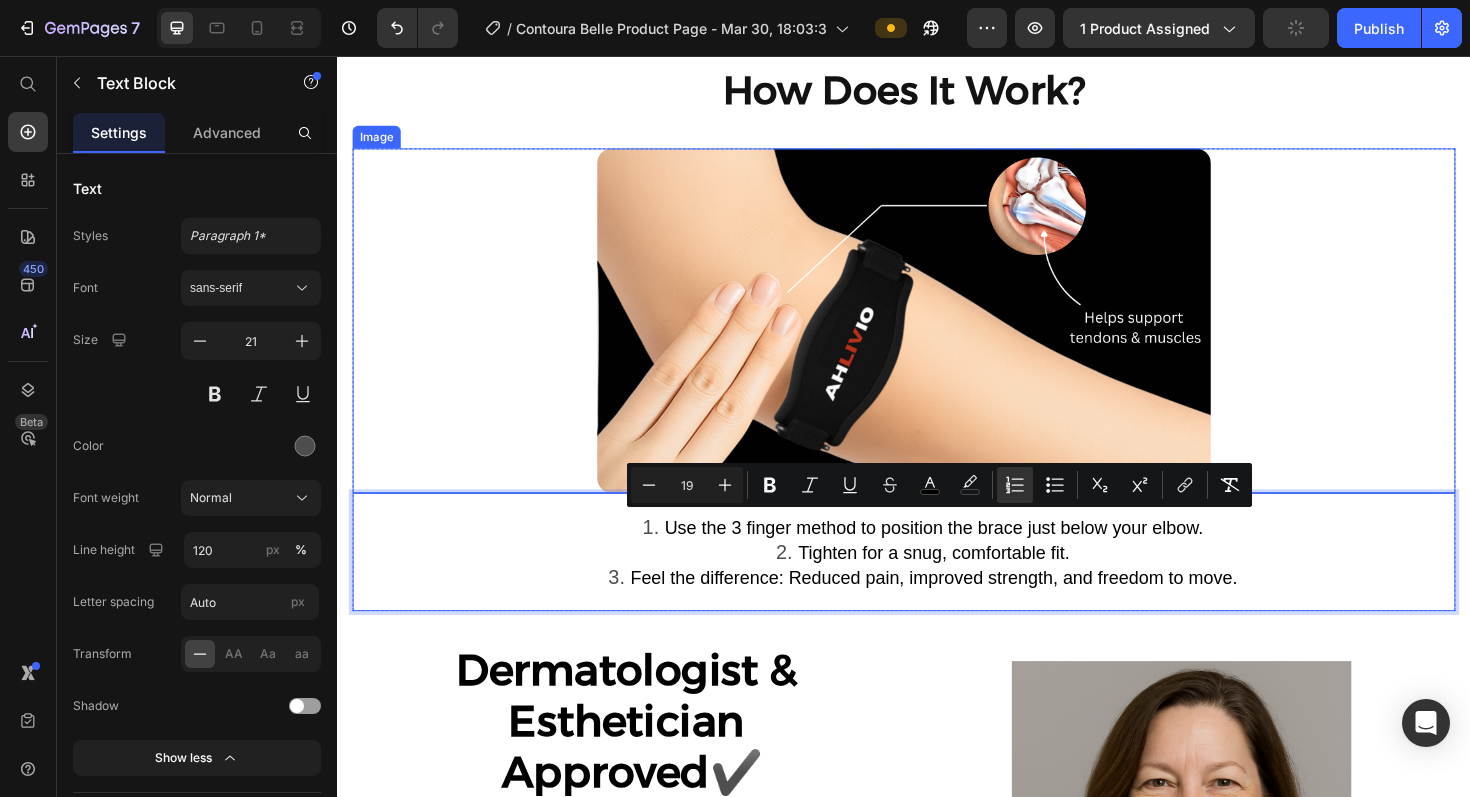 click at bounding box center (937, 337) 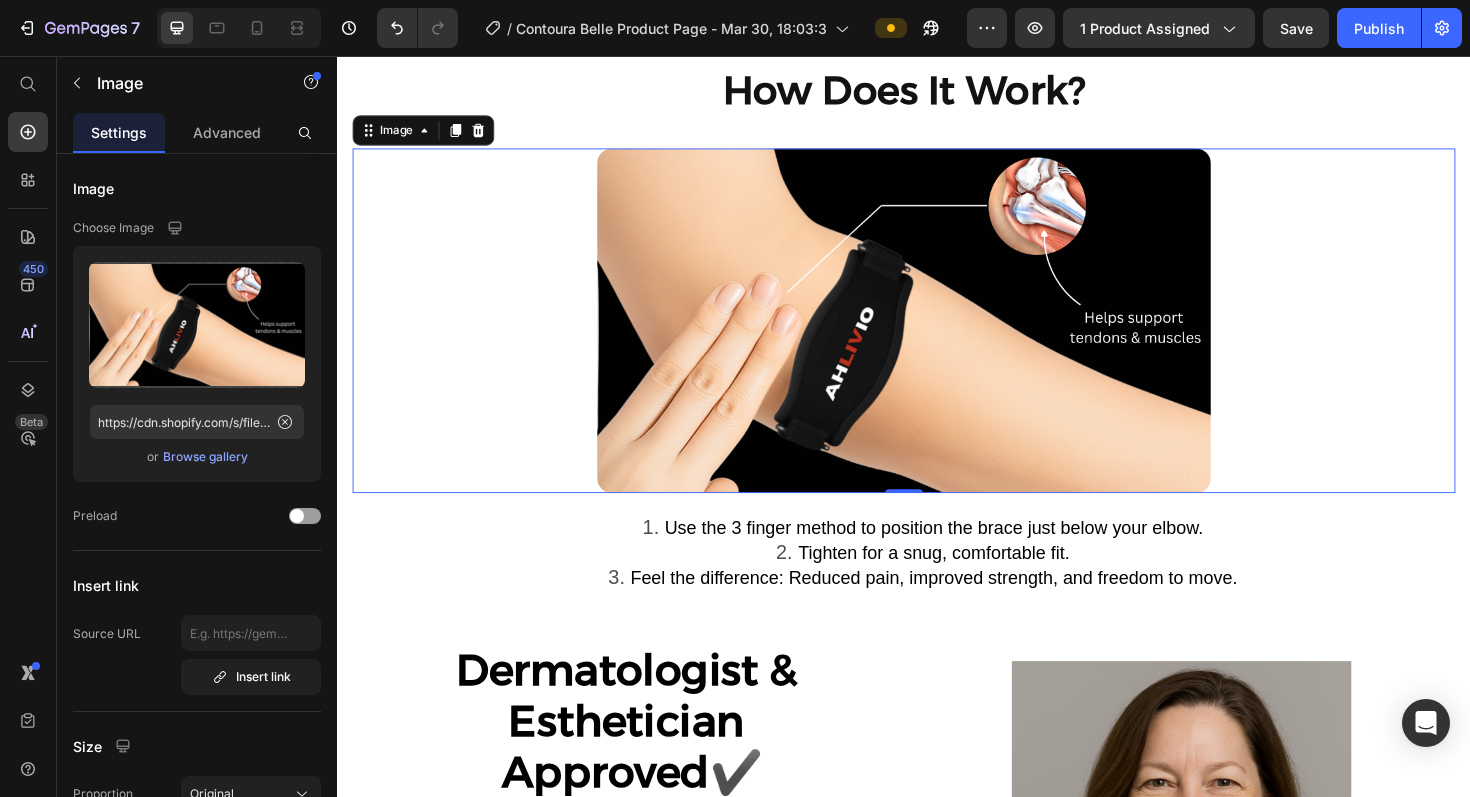 click on "Product Images Icon Icon Icon Icon Icon Icon List “ This brace made a huge difference in just a few days. ” I was dealing with constant elbow pain from working at a computer and lifting weights. I’ve tried other braces, but this one actually stays in place and gives real support. The pressure pad hits the exact spot where I feel the pain. I can finally get through the day without that dull ache. Highly recommend! Text Block Emily Text Block Verified Buyer Item List Row Row Loox - Rating widget Loox AHLIVIO™ Text Block CounterForce Elbow Brace Product Title $39.99 Product Price $69.99 Product Price Save $30.00 Discount Tag Row Targeted support for tennis elbow, golfer’s elbow, and forearm strain. This adjustable brace applies gentle pressure to reduce pain and inflammation. Product Description Targets elbow strain, tendonitis, and joint pain Reduces inflammation and speeds up healing Keeps you supported without feeling restricted Won’t slip or bunch during activity Red" at bounding box center (937, -893) 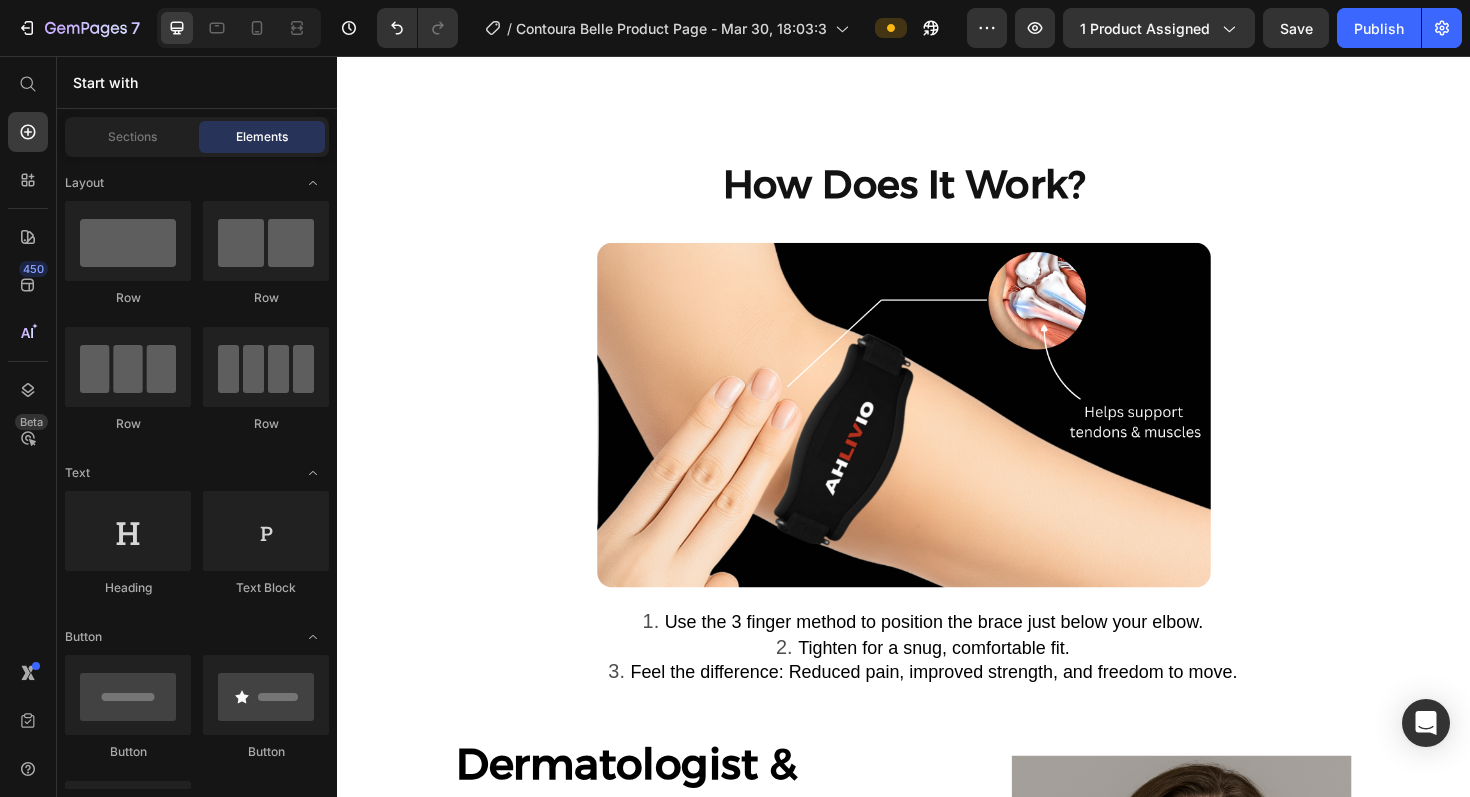 scroll, scrollTop: 3110, scrollLeft: 0, axis: vertical 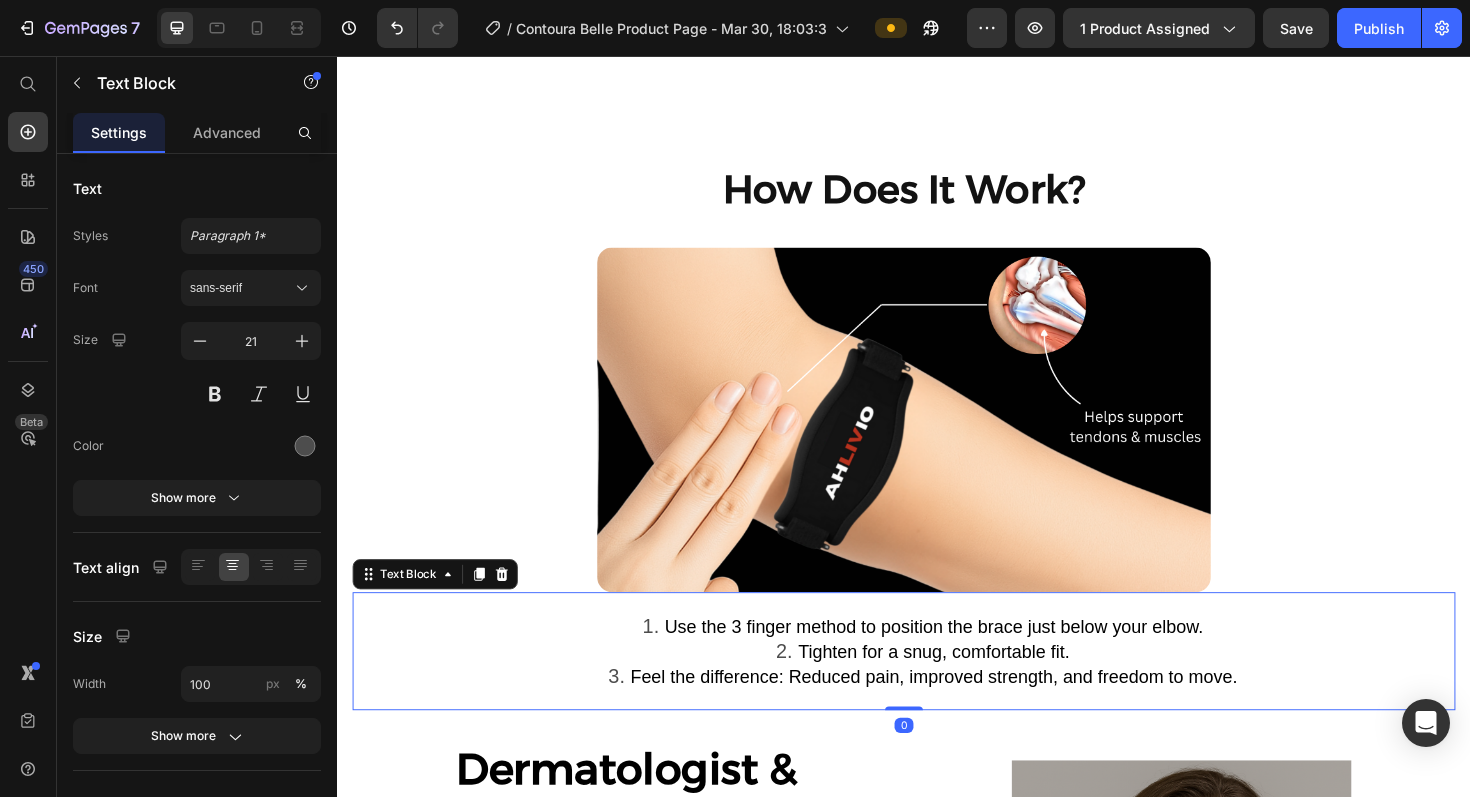 click on "Feel the difference: Reduced pain, improved strength, and freedom to move." at bounding box center (968, 713) 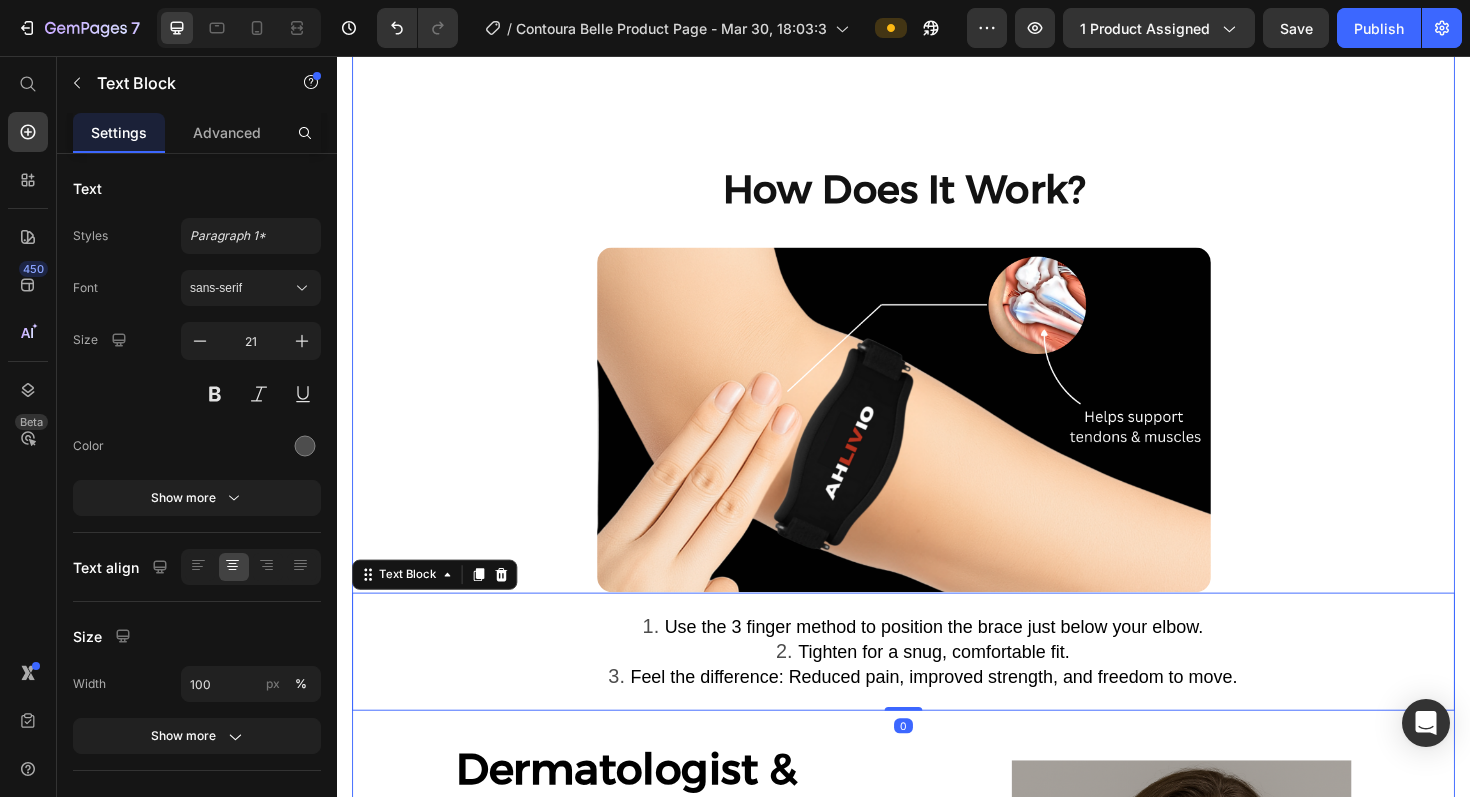 click on "Product Images Icon Icon Icon Icon Icon Icon List “ This brace made a huge difference in just a few days. ” I was dealing with constant elbow pain from working at a computer and lifting weights. I’ve tried other braces, but this one actually stays in place and gives real support. The pressure pad hits the exact spot where I feel the pain. I can finally get through the day without that dull ache. Highly recommend! Text Block Emily Text Block Verified Buyer Item List Row Row Loox - Rating widget Loox AHLIVIO™ Text Block CounterForce Elbow Brace Product Title $39.99 Product Price $69.99 Product Price Save $30.00 Discount Tag Row Targeted support for tennis elbow, golfer’s elbow, and forearm strain. This adjustable brace applies gentle pressure to reduce pain and inflammation. Product Description Targets elbow strain, tendonitis, and joint pain Reduces inflammation and speeds up healing Keeps you supported without feeling restricted Won’t slip or bunch during activity Red" at bounding box center [937, -788] 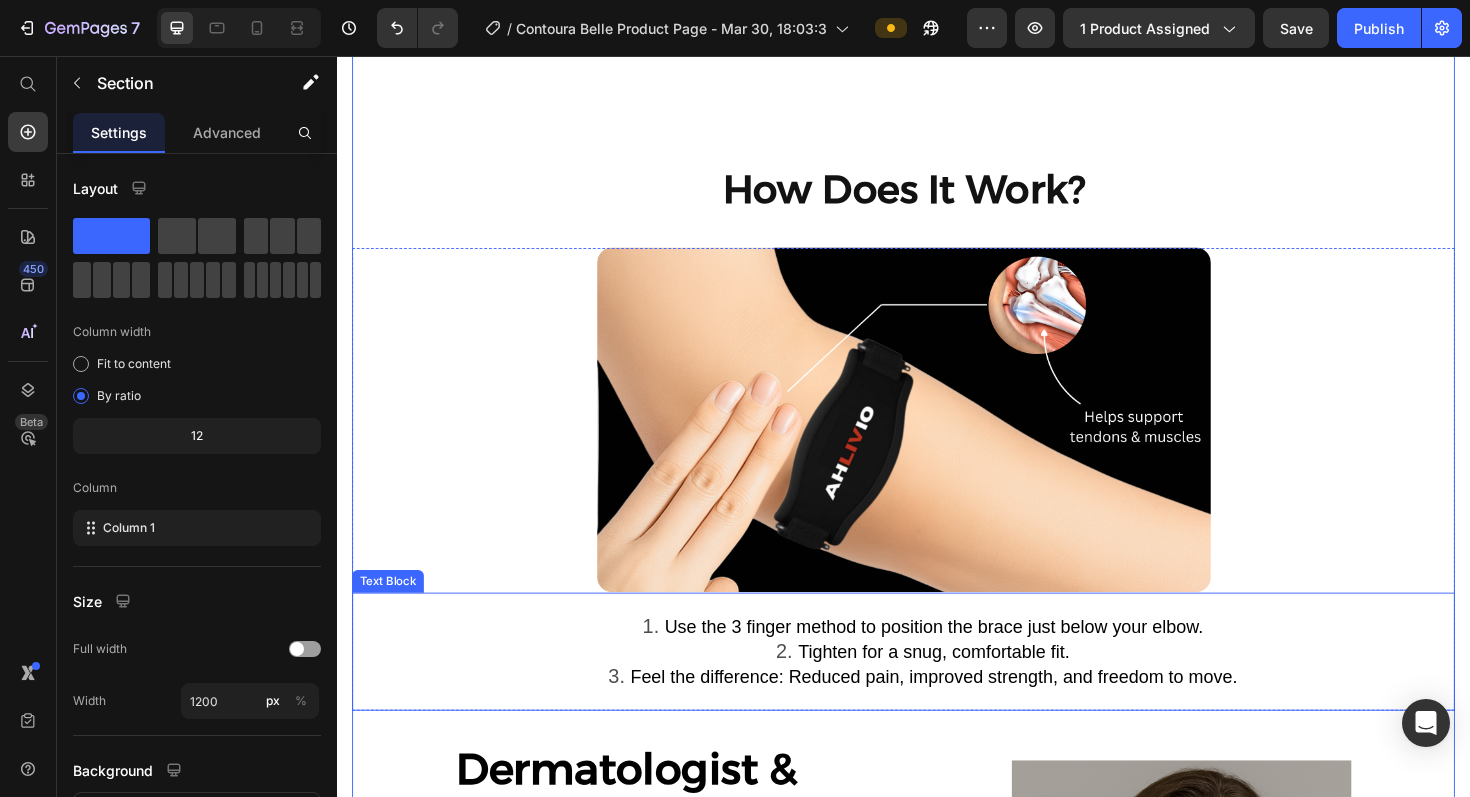 click on "Feel the difference: Reduced pain, improved strength, and freedom to move." at bounding box center (968, 713) 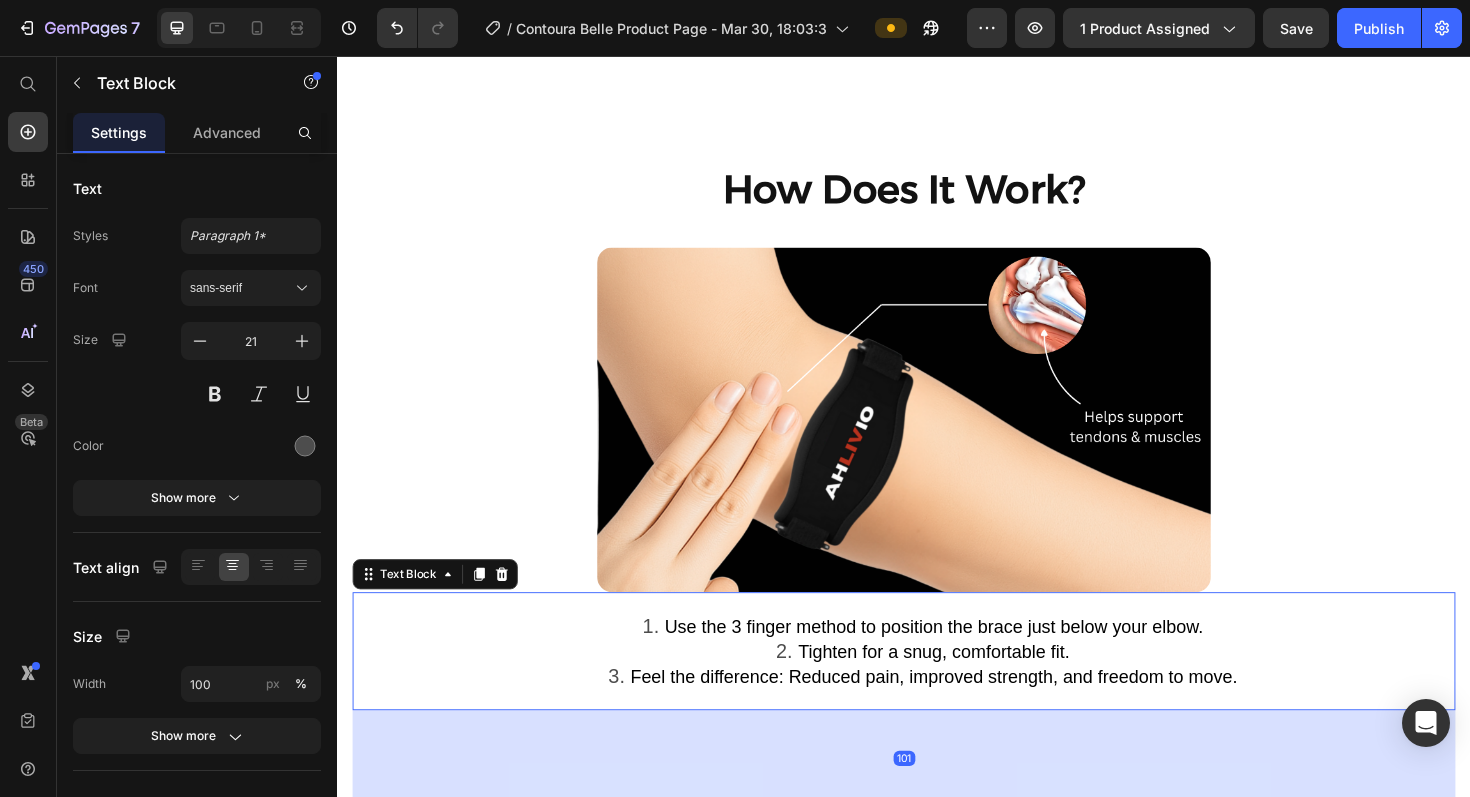 drag, startPoint x: 934, startPoint y: 739, endPoint x: 931, endPoint y: 838, distance: 99.04544 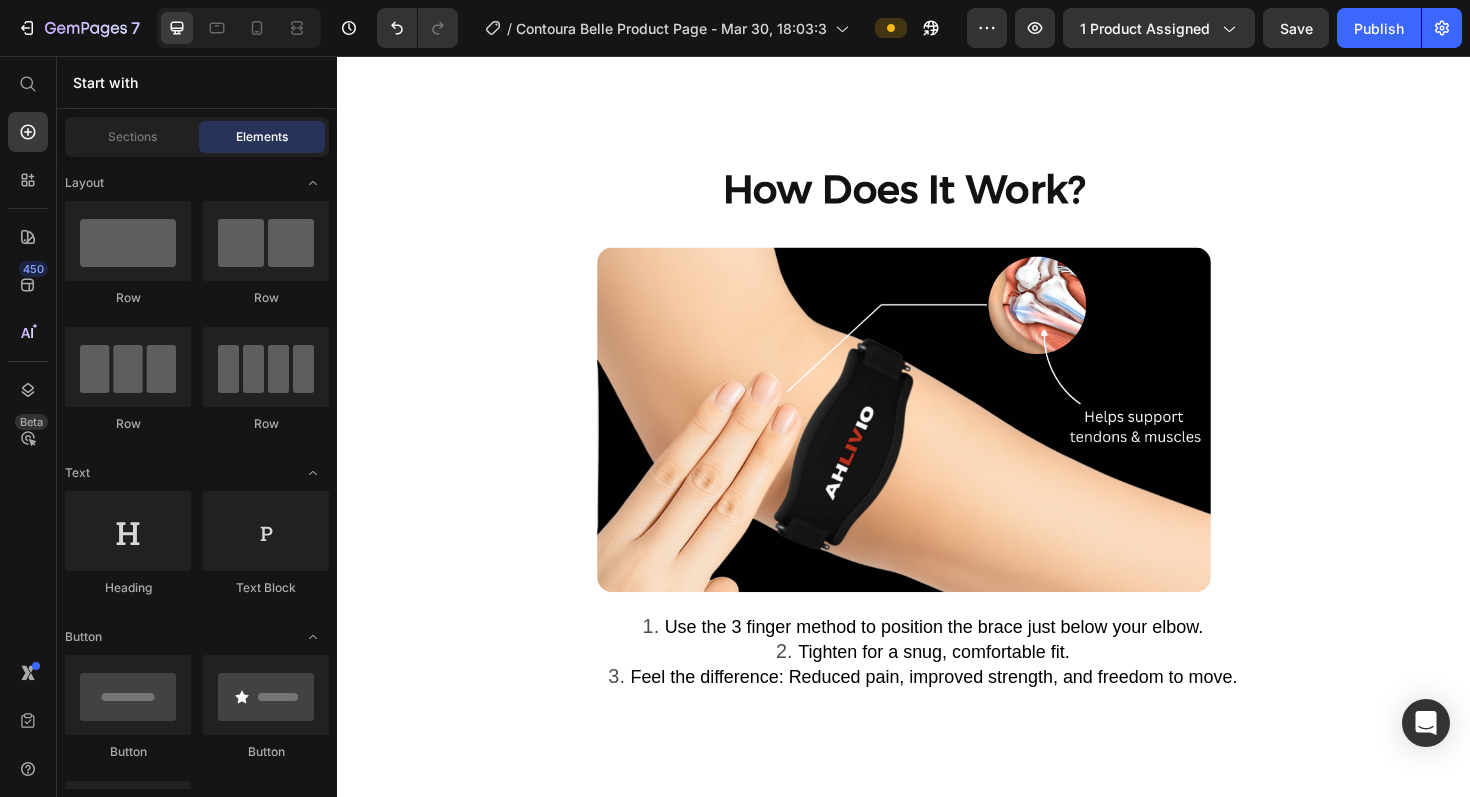 click on "Product Images Icon Icon Icon Icon Icon Icon List “ This brace made a huge difference in just a few days. ” I was dealing with constant elbow pain from working at a computer and lifting weights. I’ve tried other braces, but this one actually stays in place and gives real support. The pressure pad hits the exact spot where I feel the pain. I can finally get through the day without that dull ache. Highly recommend! Text Block Emily Text Block Verified Buyer Item List Row Row Loox - Rating widget Loox AHLIVIO™ Text Block CounterForce Elbow Brace Product Title $39.99 Product Price $69.99 Product Price Save $30.00 Discount Tag Row Targeted support for tennis elbow, golfer’s elbow, and forearm strain. This adjustable brace applies gentle pressure to reduce pain and inflammation. Product Description Targets elbow strain, tendonitis, and joint pain Reduces inflammation and speeds up healing Keeps you supported without feeling restricted Won’t slip or bunch during activity Red" at bounding box center (937, -738) 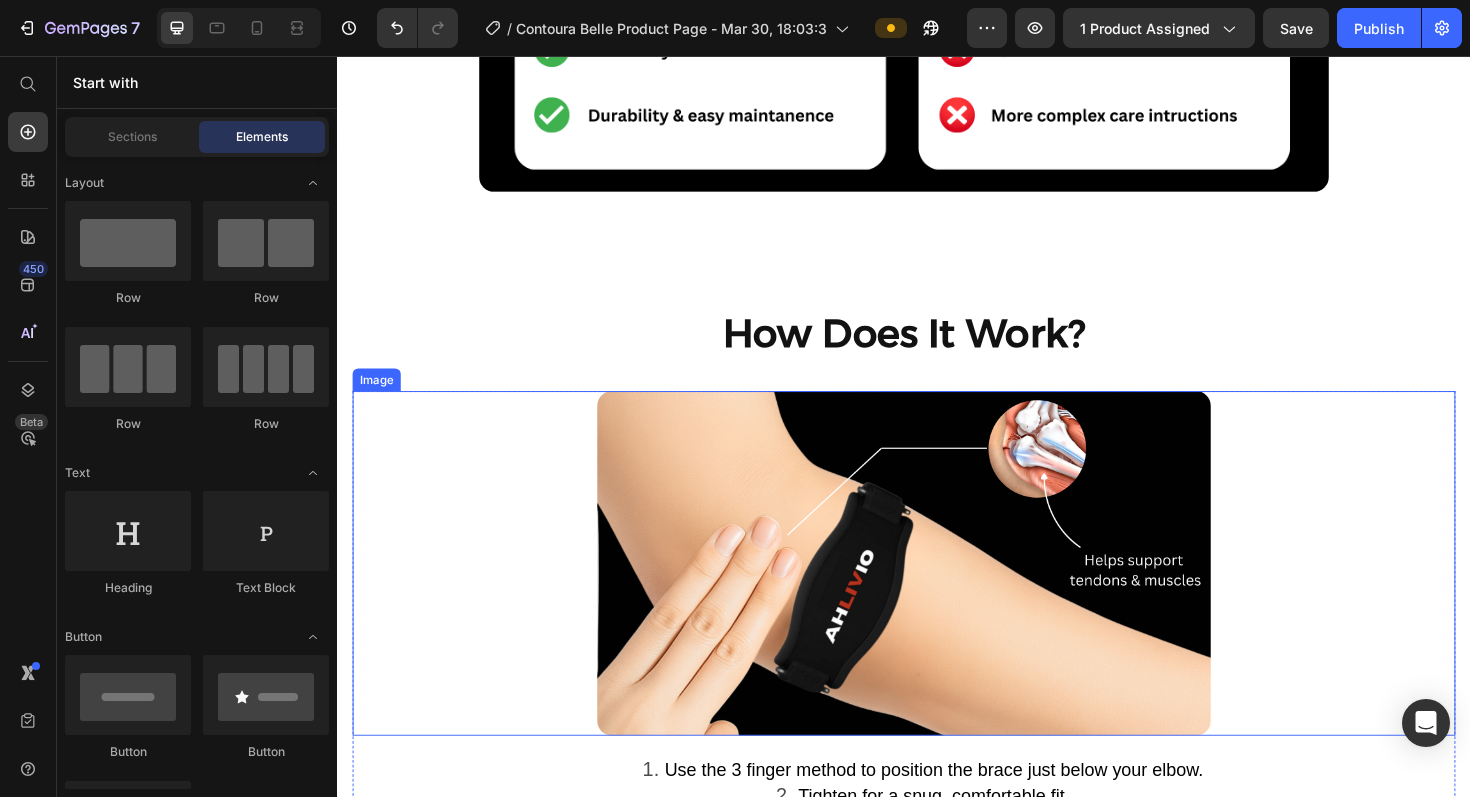 scroll, scrollTop: 2911, scrollLeft: 0, axis: vertical 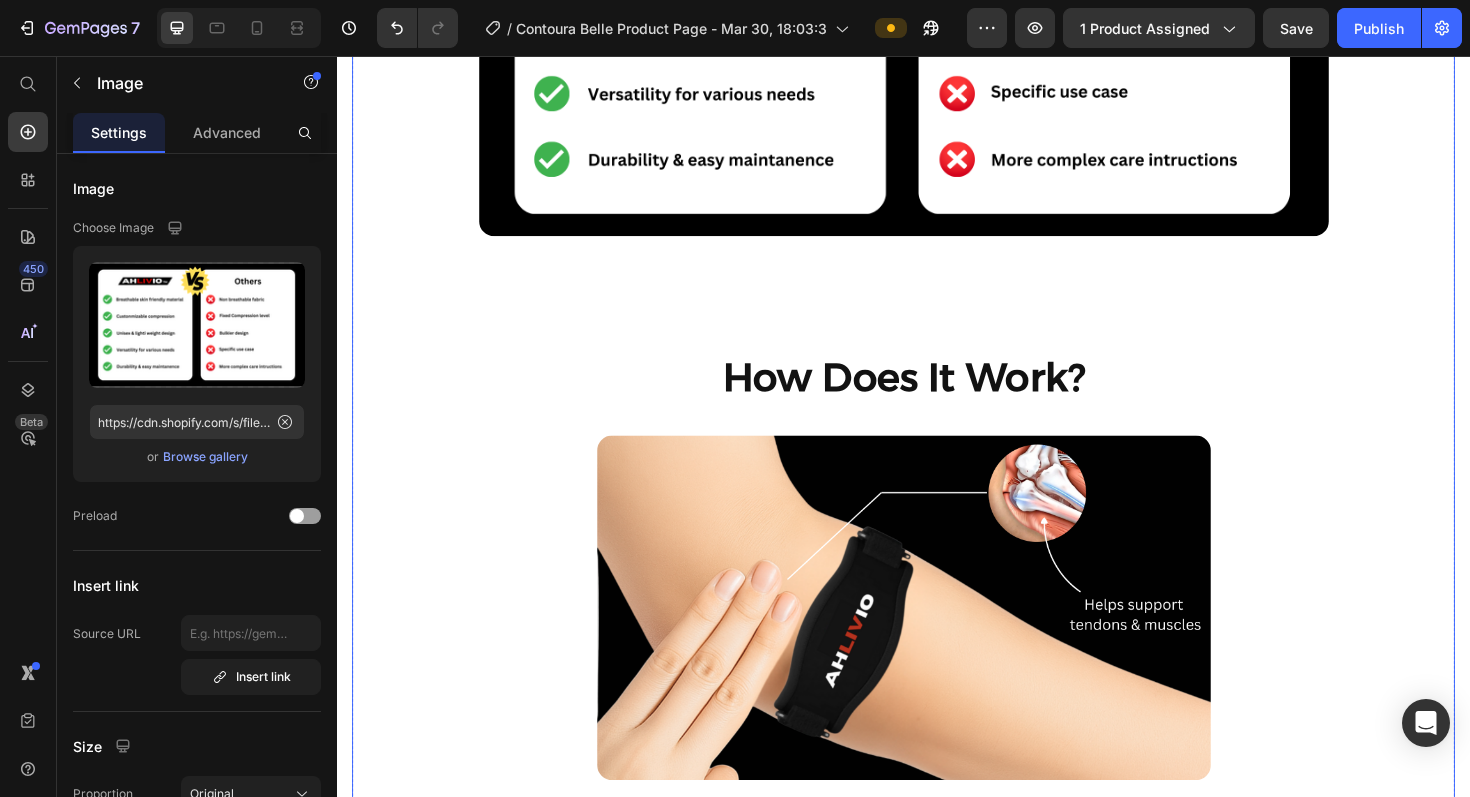 click on "Image" at bounding box center (937, -7) 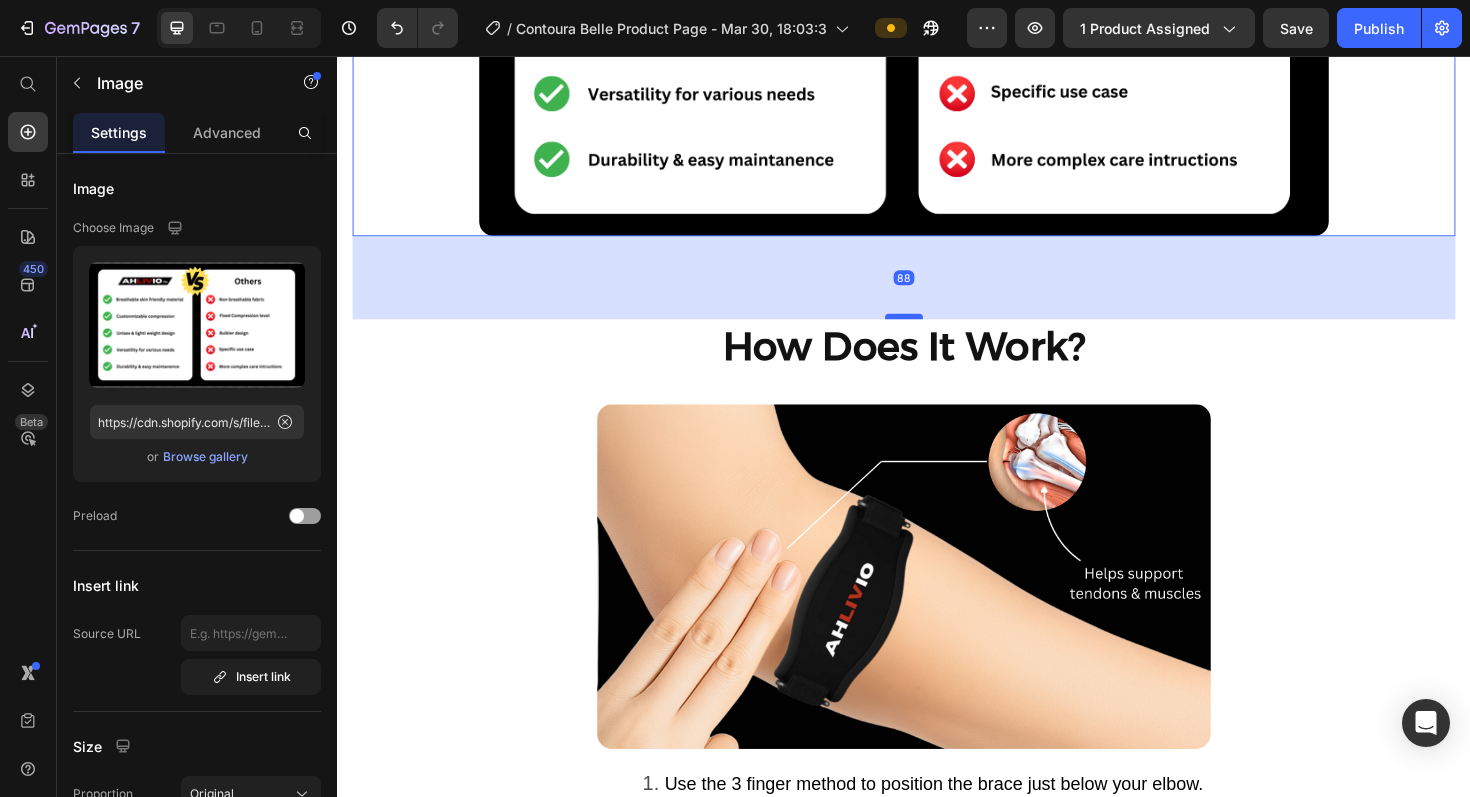 drag, startPoint x: 925, startPoint y: 359, endPoint x: 923, endPoint y: 329, distance: 30.066593 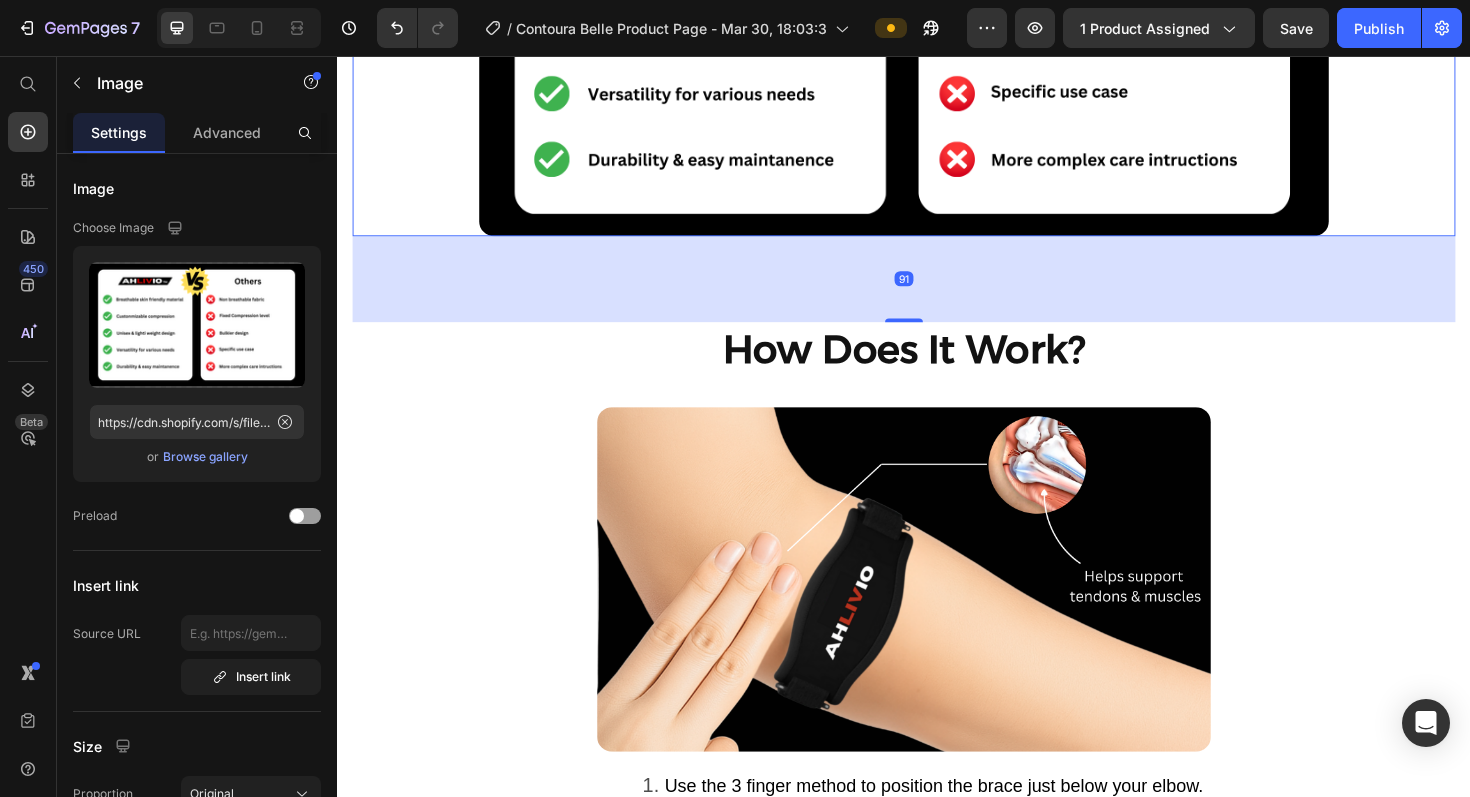 click on "Product Images Icon Icon Icon Icon Icon Icon List “ This brace made a huge difference in just a few days. ” I was dealing with constant elbow pain from working at a computer and lifting weights. I’ve tried other braces, but this one actually stays in place and gives real support. The pressure pad hits the exact spot where I feel the pain. I can finally get through the day without that dull ache. Highly recommend! Text Block Emily Text Block Verified Buyer Item List Row Row Loox - Rating widget Loox AHLIVIO™ Text Block CounterForce Elbow Brace Product Title $39.99 Product Price $69.99 Product Price Save $30.00 Discount Tag Row Targeted support for tennis elbow, golfer’s elbow, and forearm strain. This adjustable brace applies gentle pressure to reduce pain and inflammation. Product Description Targets elbow strain, tendonitis, and joint pain Reduces inflammation and speeds up healing Keeps you supported without feeling restricted Won’t slip or bunch during activity Red" at bounding box center (937, -554) 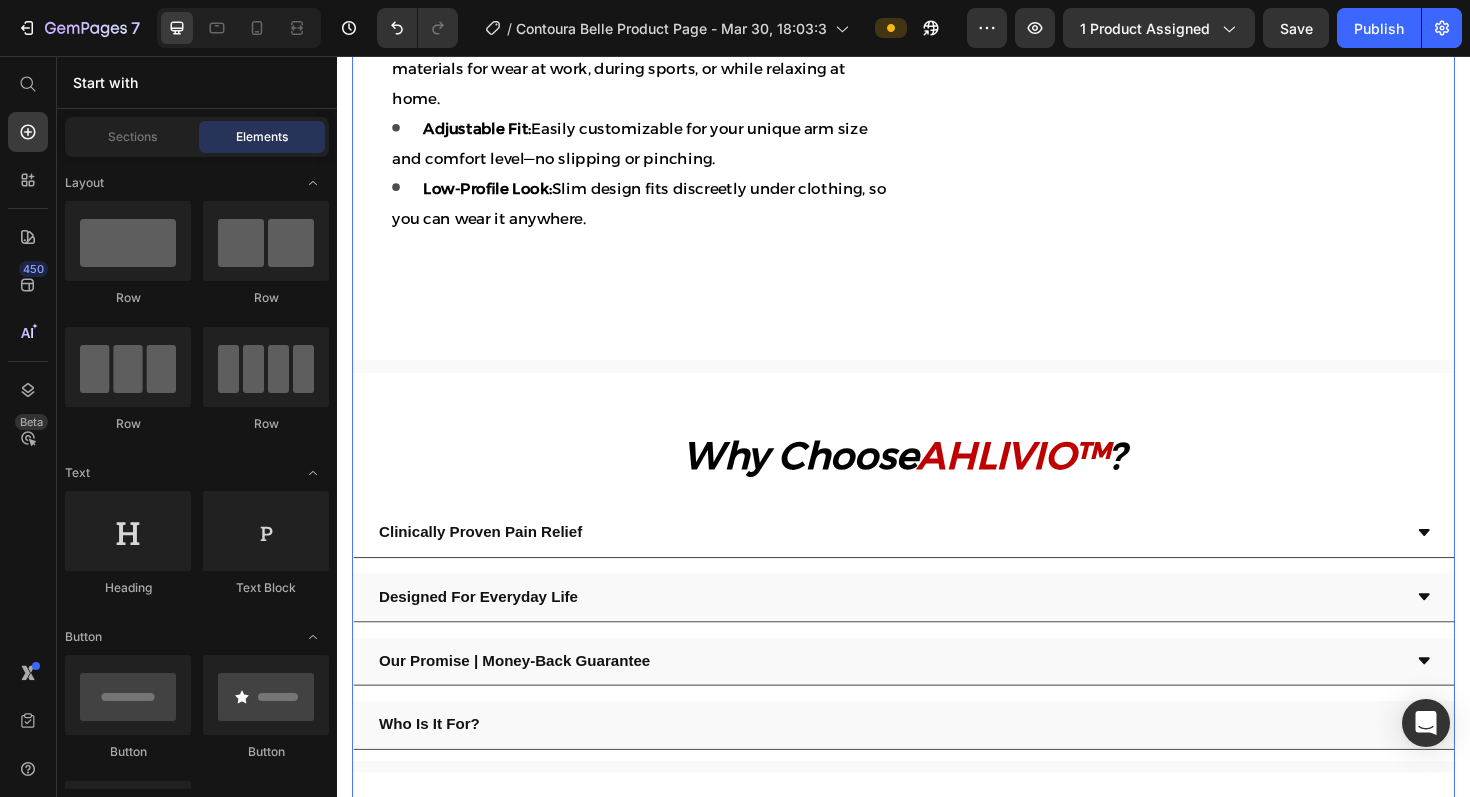 scroll, scrollTop: 1785, scrollLeft: 0, axis: vertical 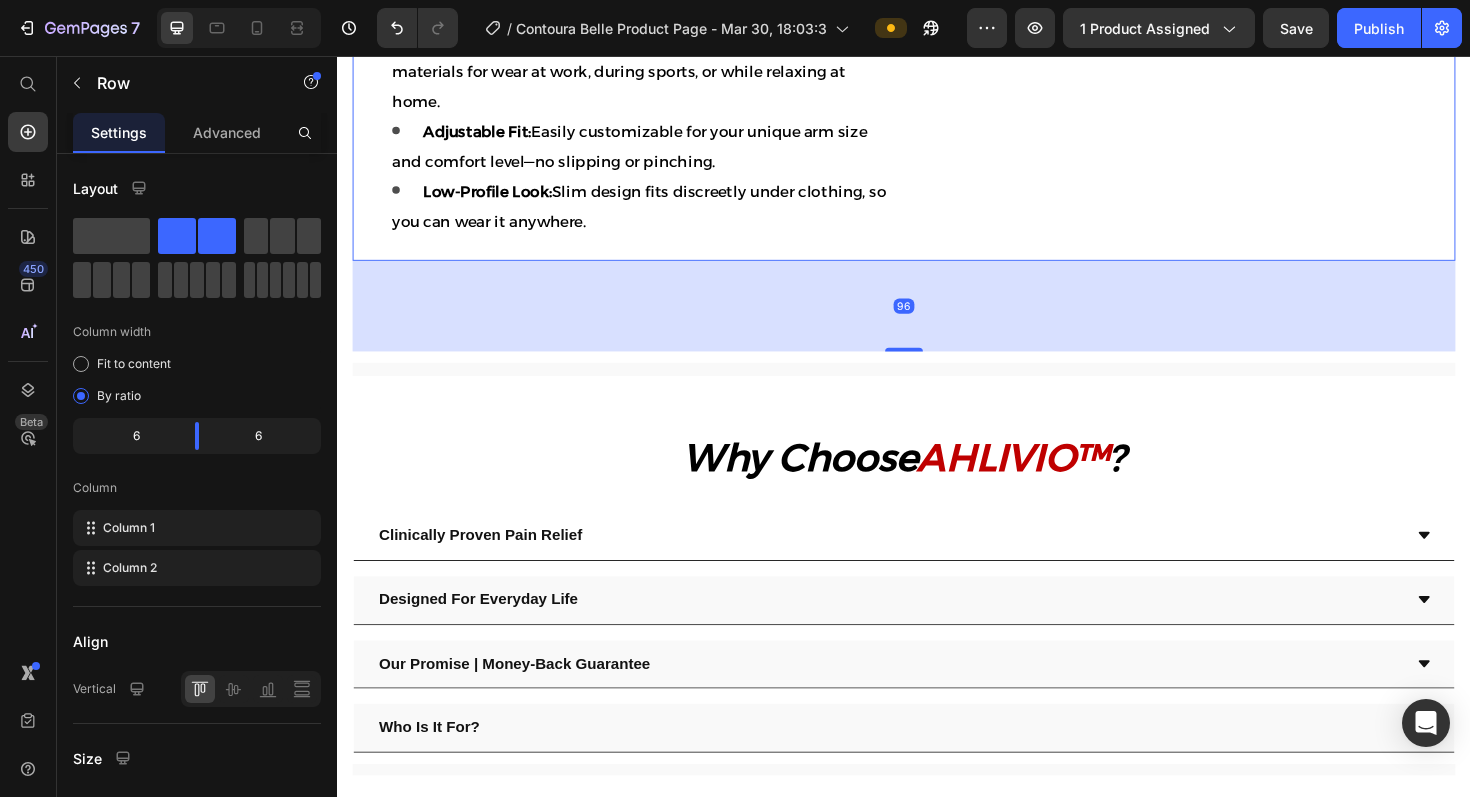 click on "Image" at bounding box center (1236, -40) 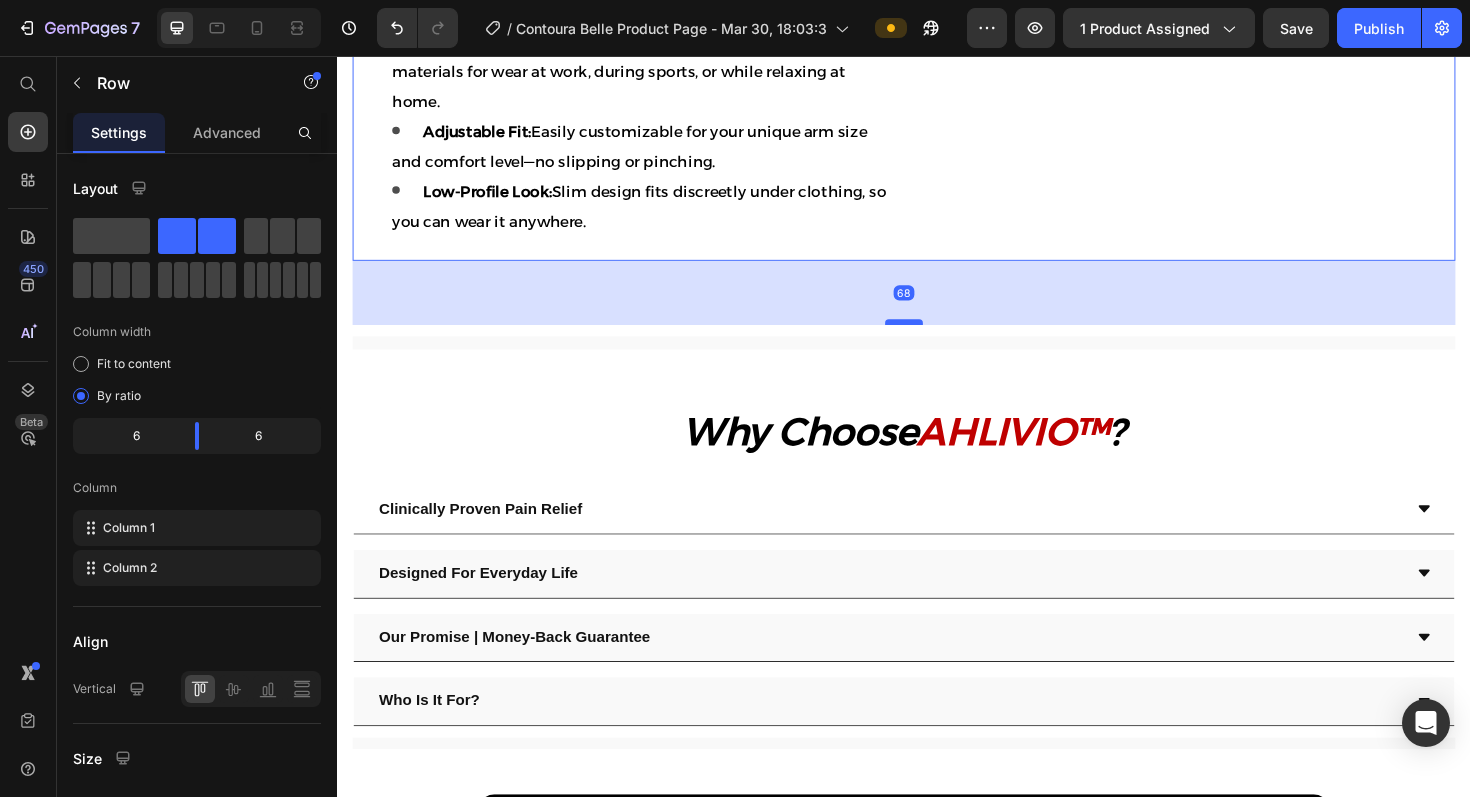 drag, startPoint x: 943, startPoint y: 359, endPoint x: 943, endPoint y: 331, distance: 28 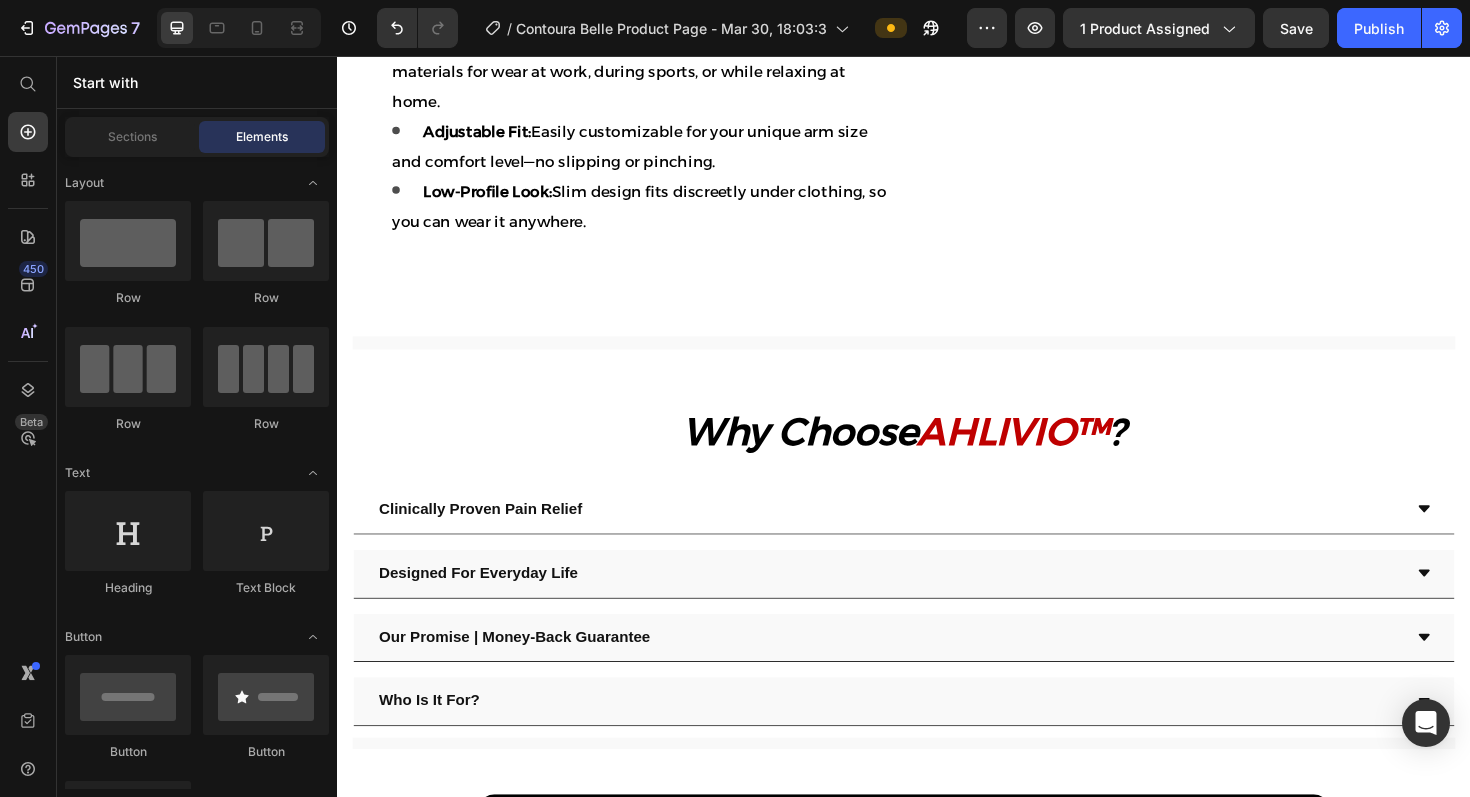 click on "Product Images Icon Icon Icon Icon Icon Icon List “ This brace made a huge difference in just a few days. ” I was dealing with constant elbow pain from working at a computer and lifting weights. I’ve tried other braces, but this one actually stays in place and gives real support. The pressure pad hits the exact spot where I feel the pain. I can finally get through the day without that dull ache. Highly recommend! Text Block Emily Text Block Verified Buyer Item List Row Row Loox - Rating widget Loox AHLIVIO™ Text Block CounterForce Elbow Brace Product Title $39.99 Product Price $69.99 Product Price Save $30.00 Discount Tag Row Targeted support for tennis elbow, golfer’s elbow, and forearm strain. This adjustable brace applies gentle pressure to reduce pain and inflammation. Product Description Targets elbow strain, tendonitis, and joint pain Reduces inflammation and speeds up healing Keeps you supported without feeling restricted Won’t slip or bunch during activity Red" at bounding box center [937, 558] 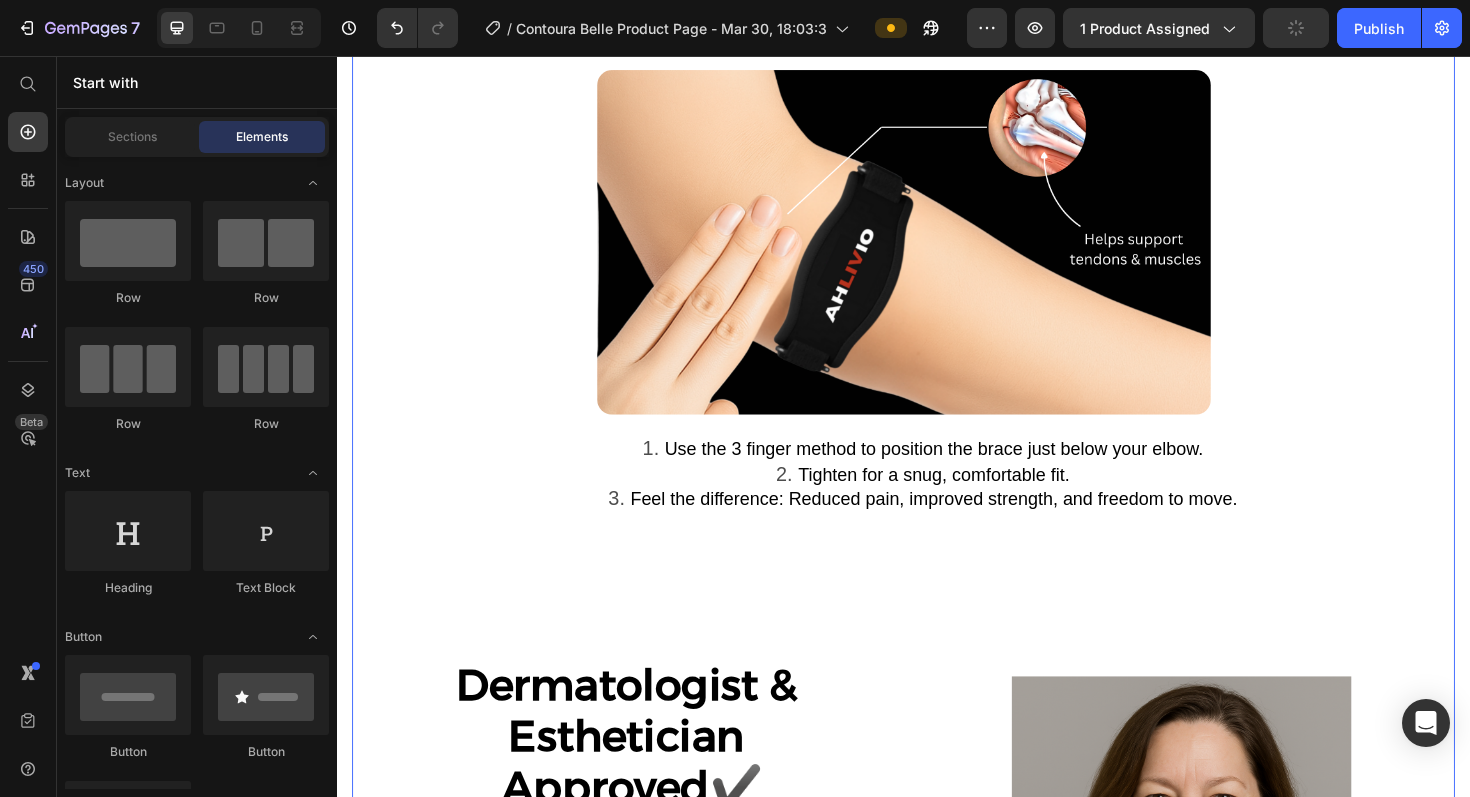 scroll, scrollTop: 3253, scrollLeft: 0, axis: vertical 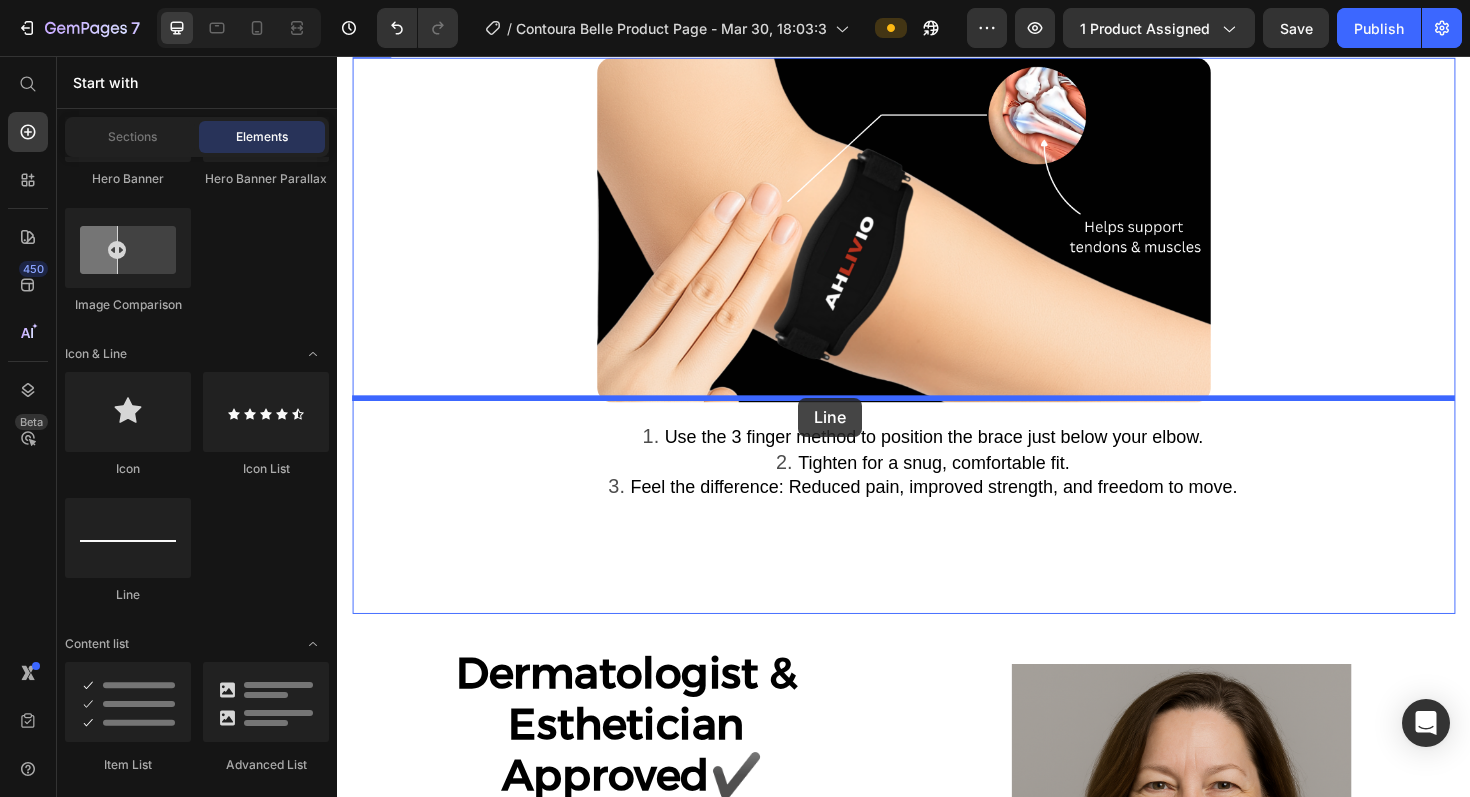 drag, startPoint x: 467, startPoint y: 602, endPoint x: 825, endPoint y: 416, distance: 403.43524 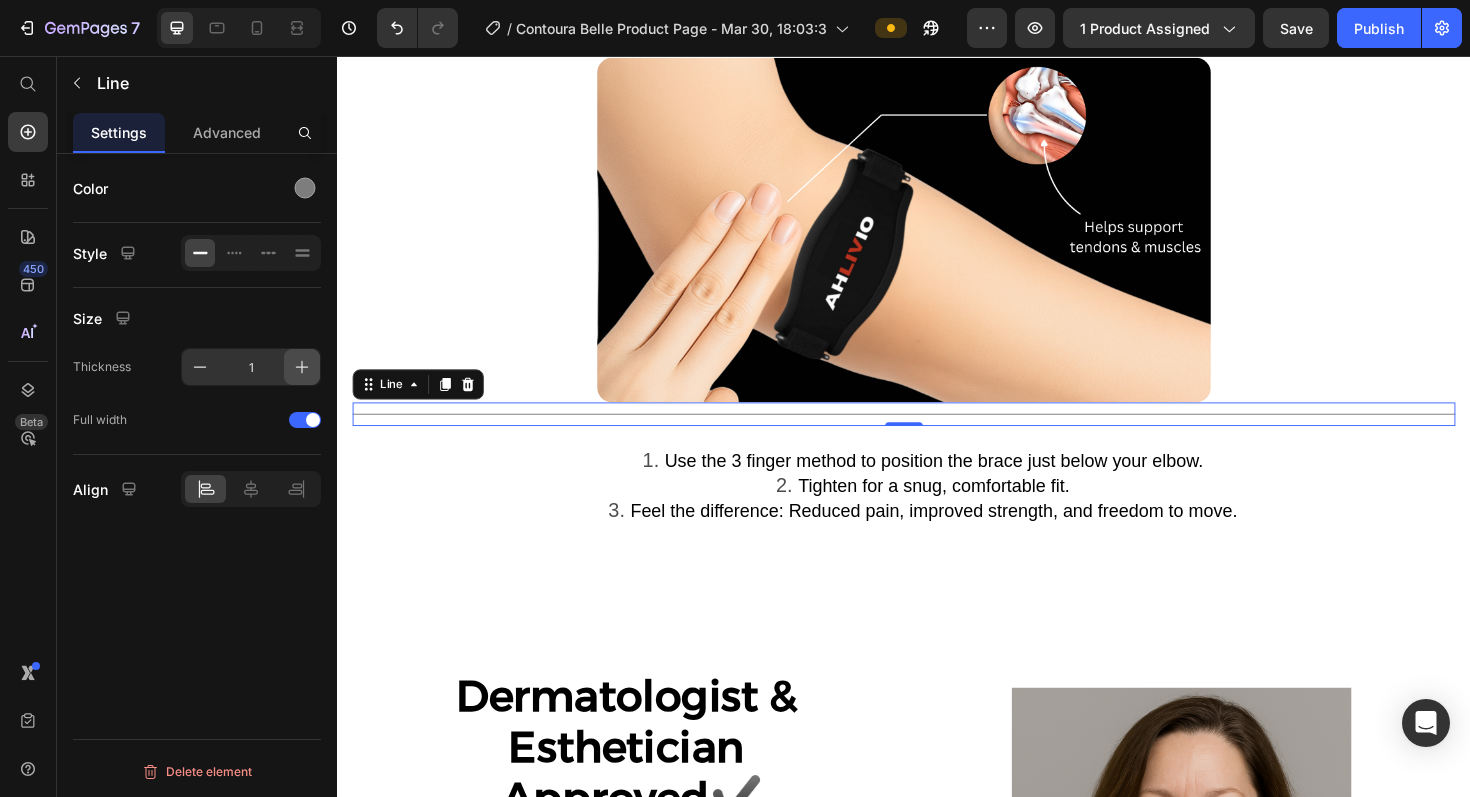 click 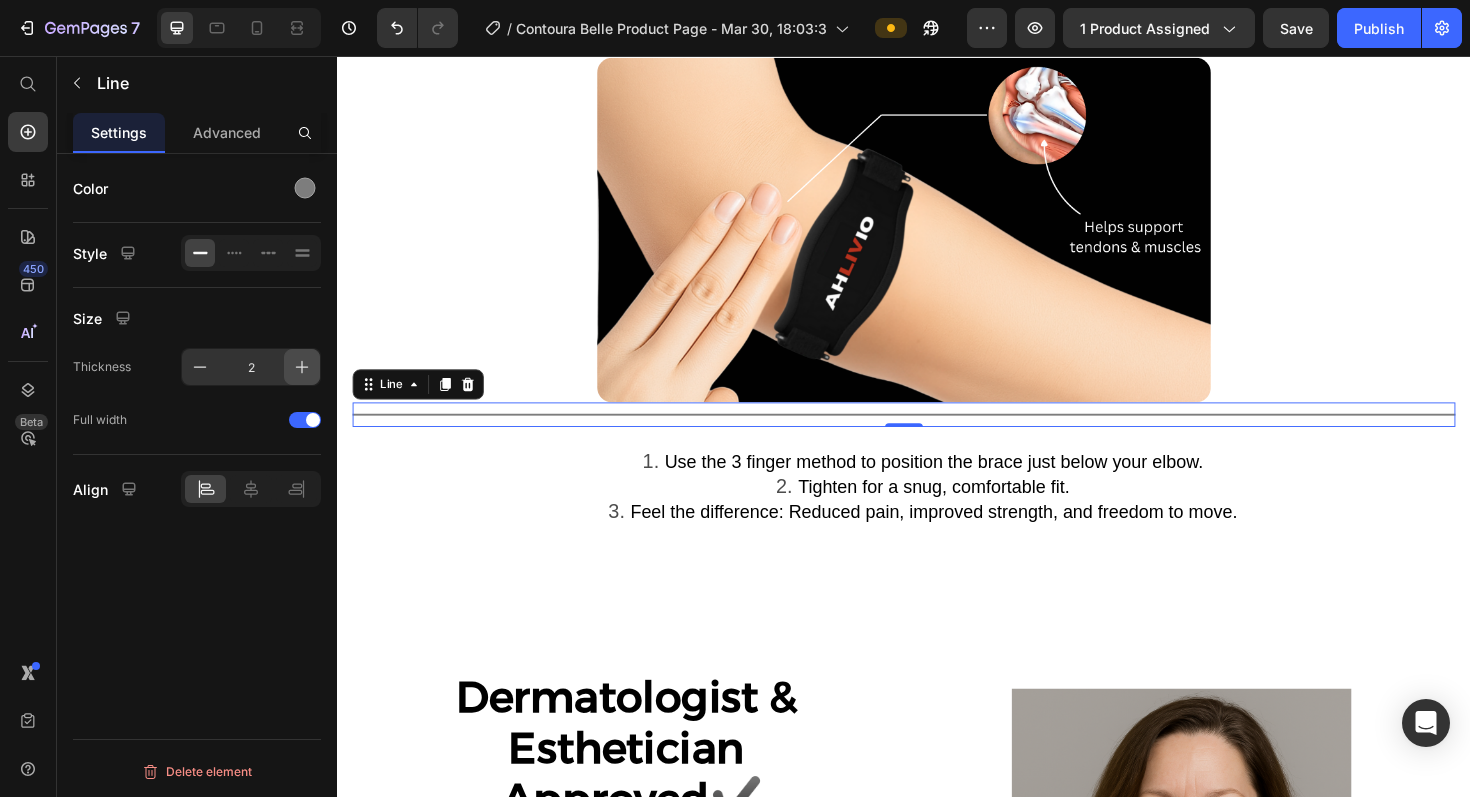 click 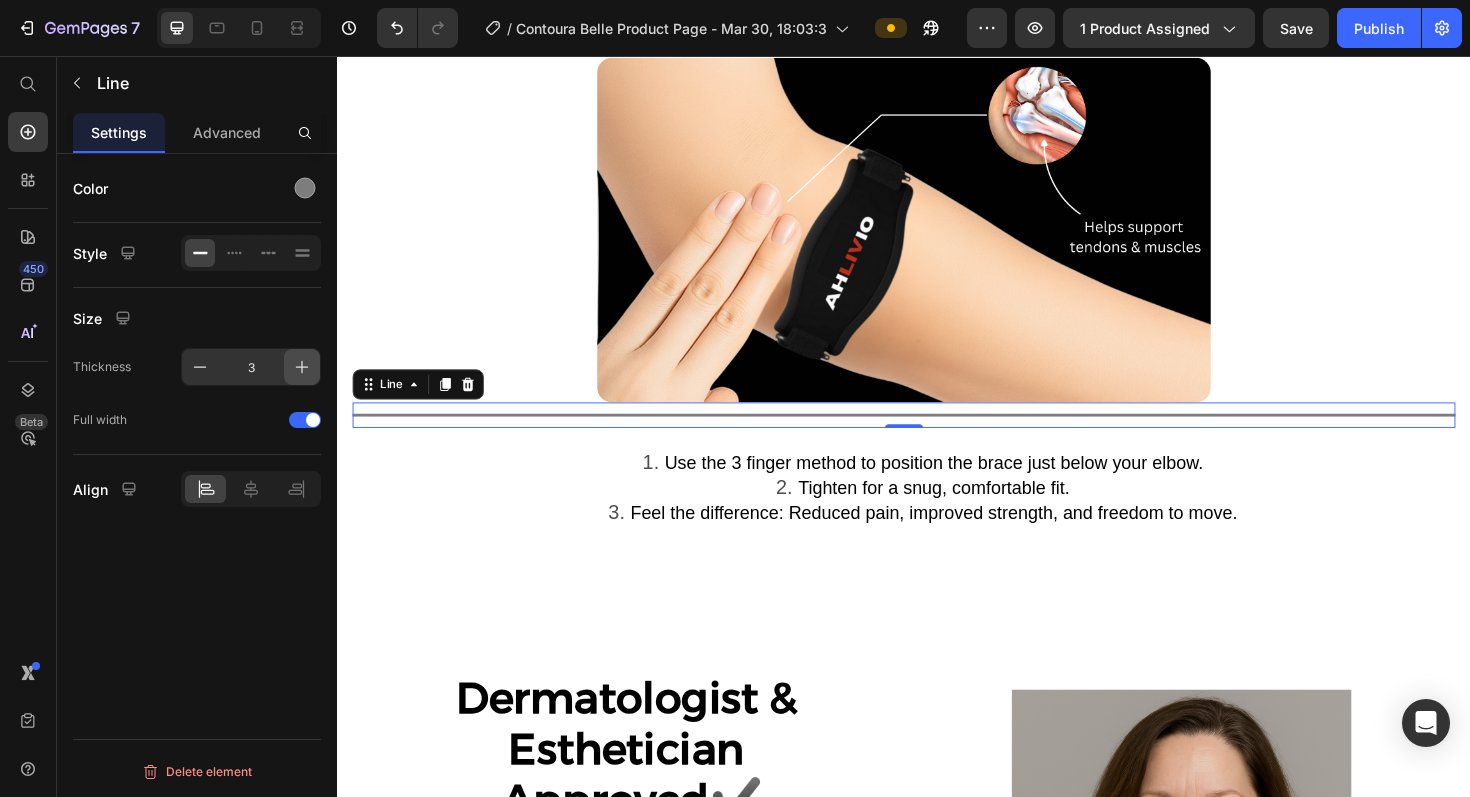 click 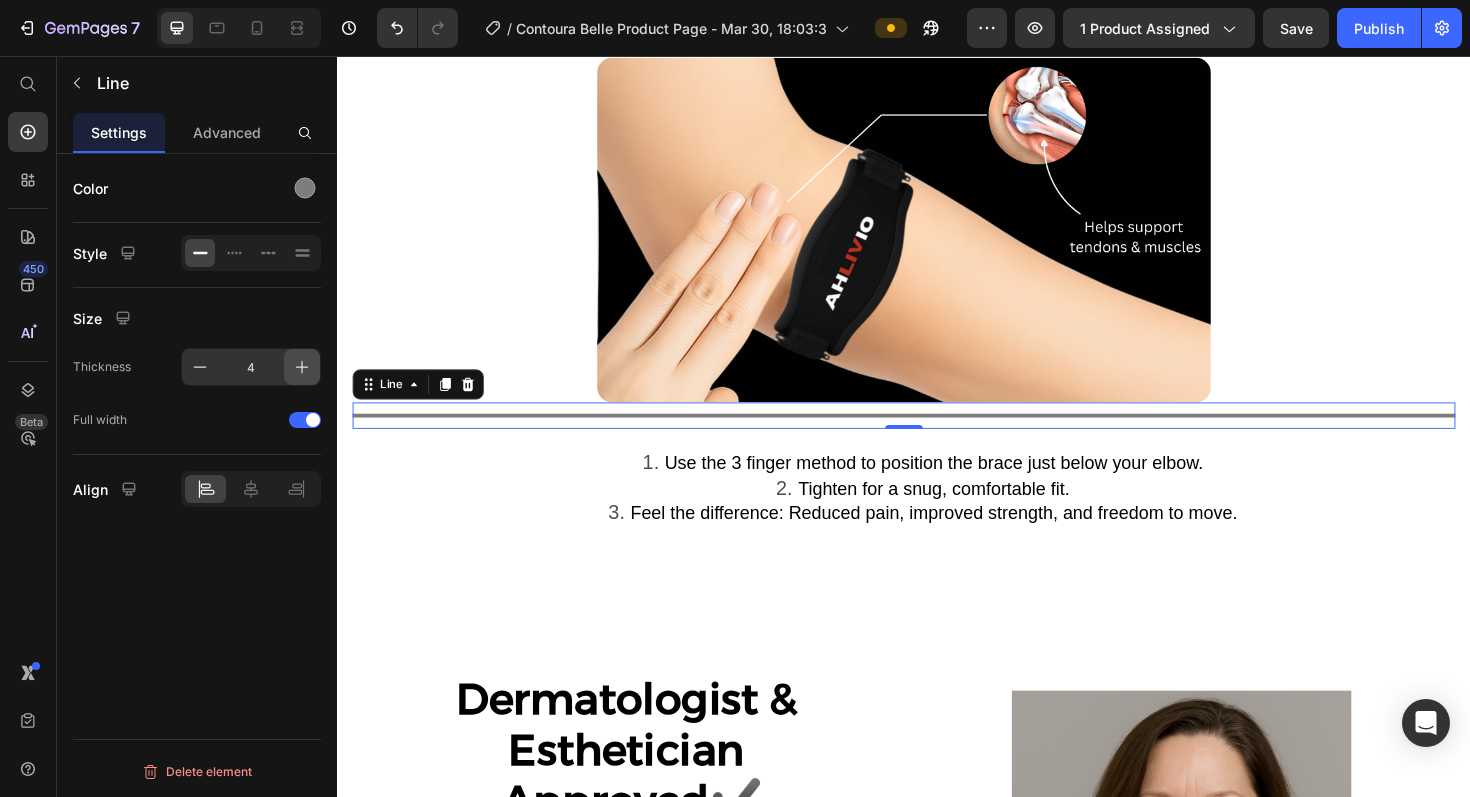 click 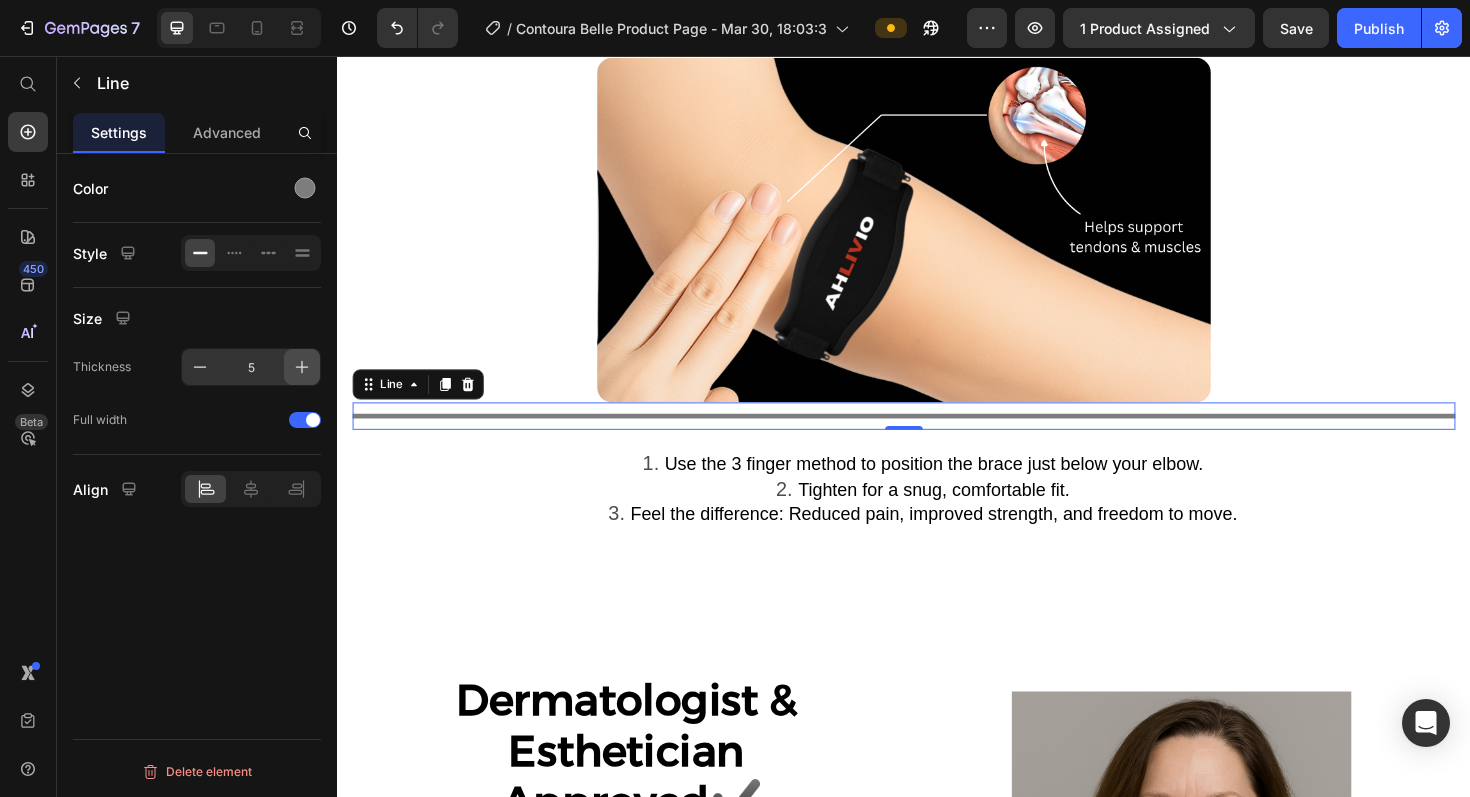 click 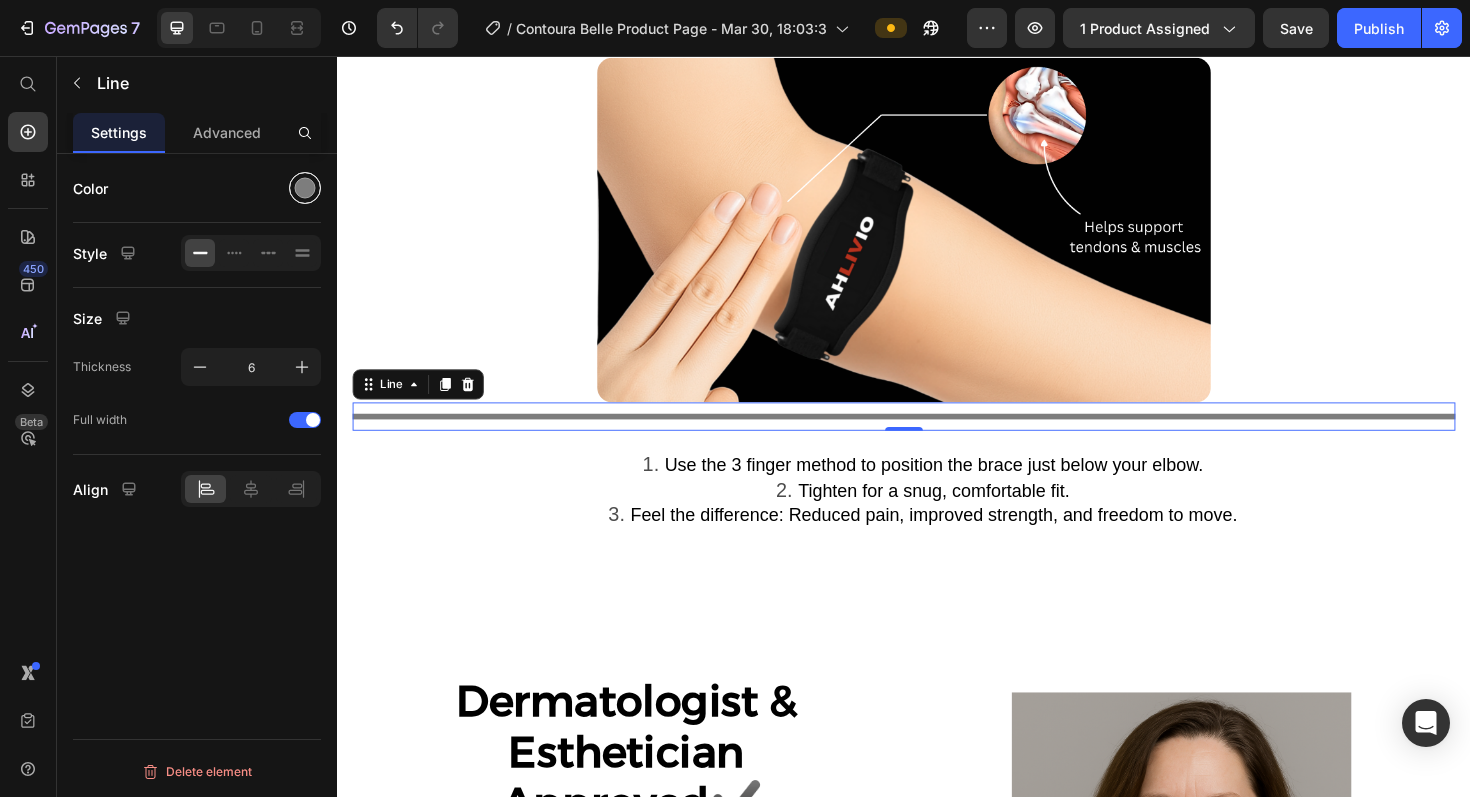 click at bounding box center [305, 188] 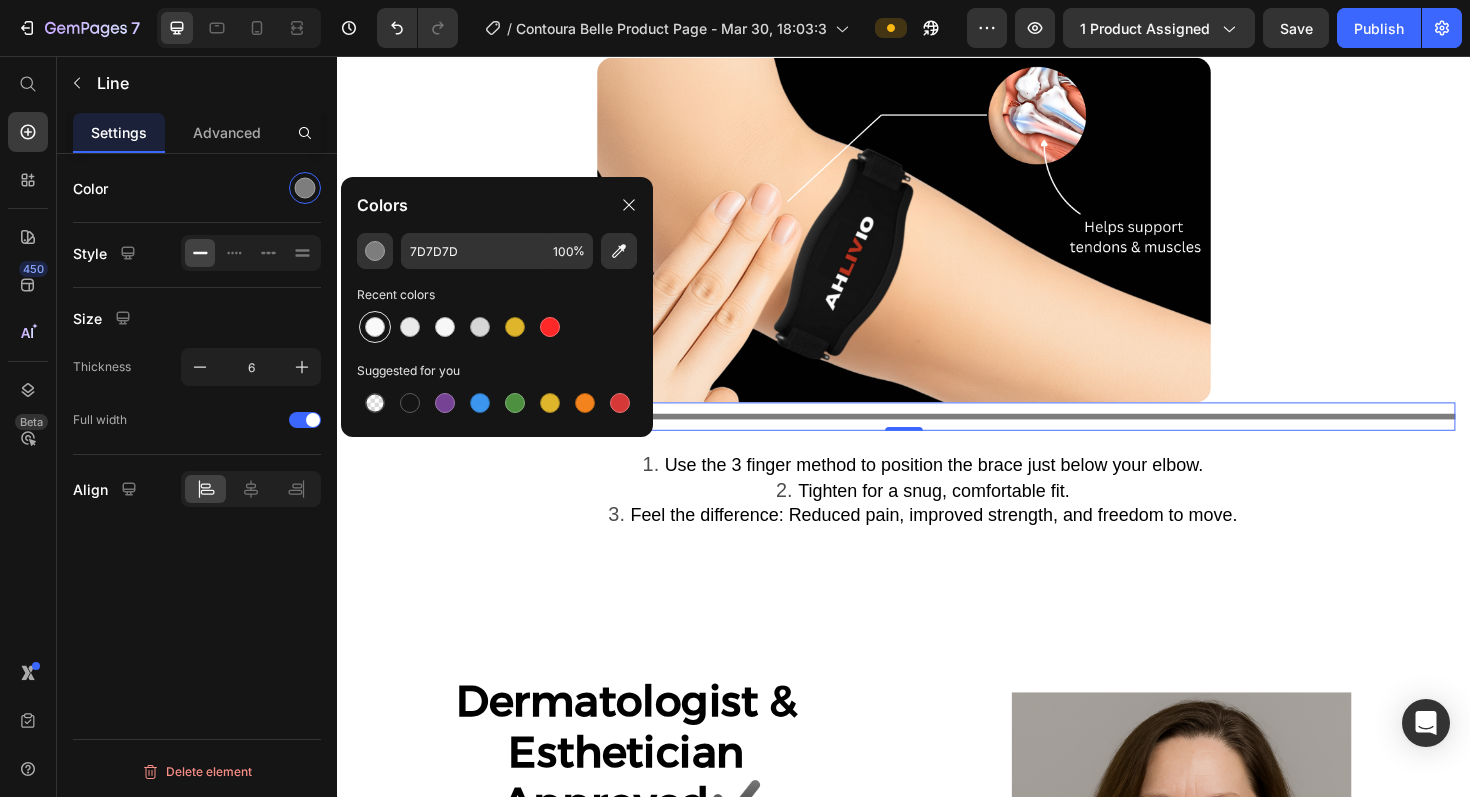 click at bounding box center (375, 327) 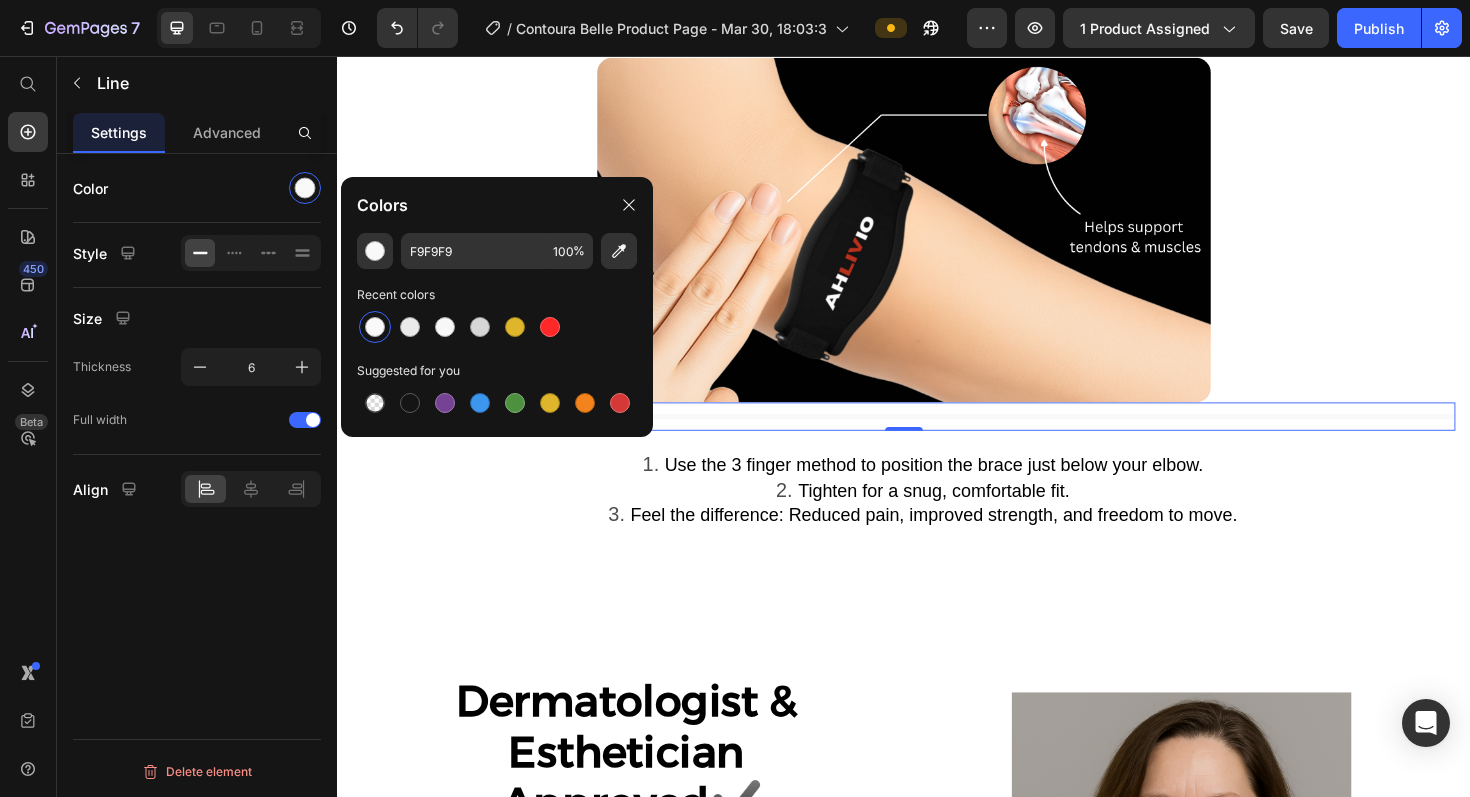 click on "Product Images Icon Icon Icon Icon Icon Icon List “ This brace made a huge difference in just a few days. ” I was dealing with constant elbow pain from working at a computer and lifting weights. I’ve tried other braces, but this one actually stays in place and gives real support. The pressure pad hits the exact spot where I feel the pain. I can finally get through the day without that dull ache. Highly recommend! Text Block Emily Text Block Verified Buyer Item List Row Row Loox - Rating widget Loox AHLIVIO™ Text Block CounterForce Elbow Brace Product Title $39.99 Product Price $69.99 Product Price Save $30.00 Discount Tag Row Targeted support for tennis elbow, golfer’s elbow, and forearm strain. This adjustable brace applies gentle pressure to reduce pain and inflammation. Product Description Targets elbow strain, tendonitis, and joint pain Reduces inflammation and speeds up healing Keeps you supported without feeling restricted Won’t slip or bunch during activity Red" at bounding box center (937, -895) 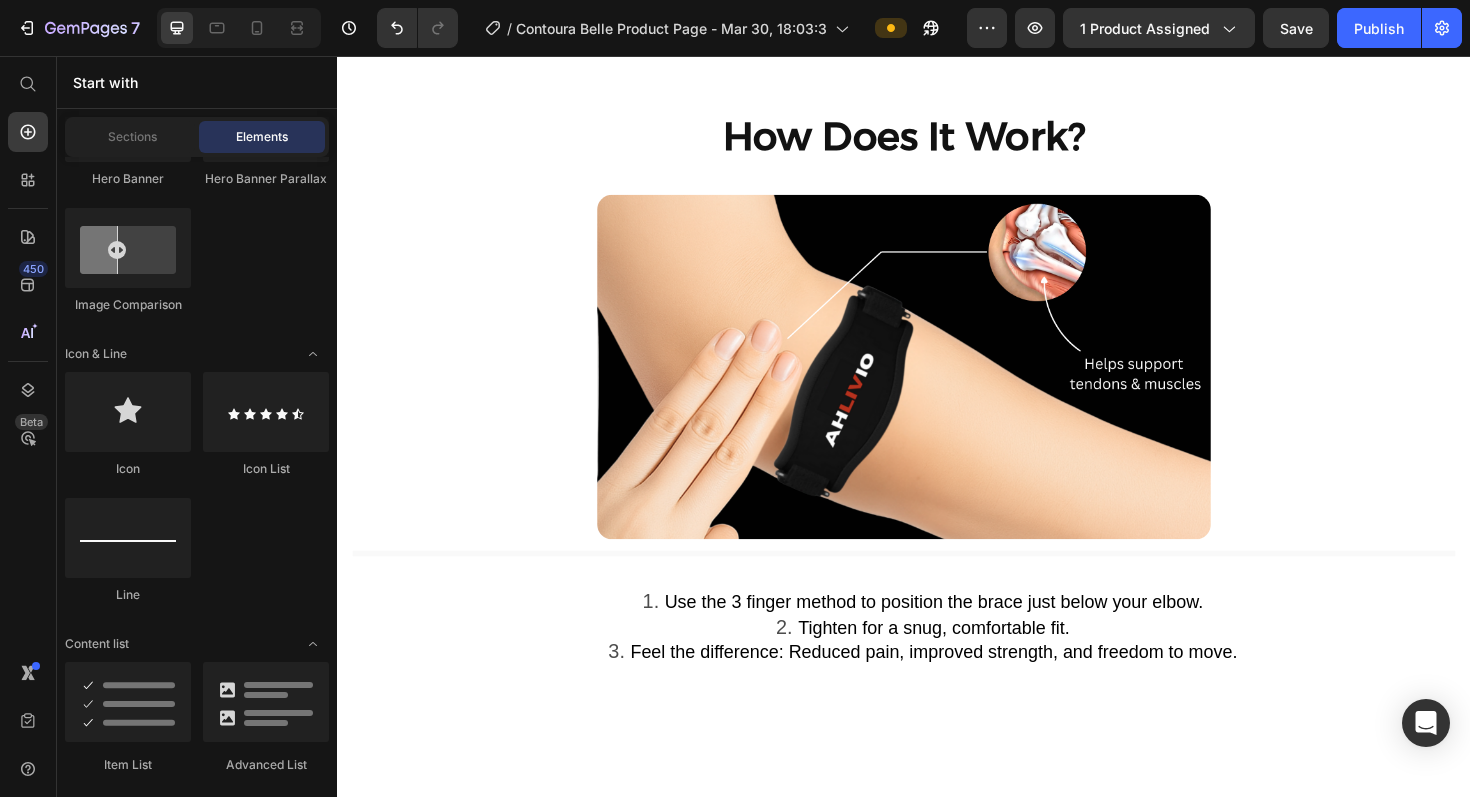 scroll, scrollTop: 3126, scrollLeft: 0, axis: vertical 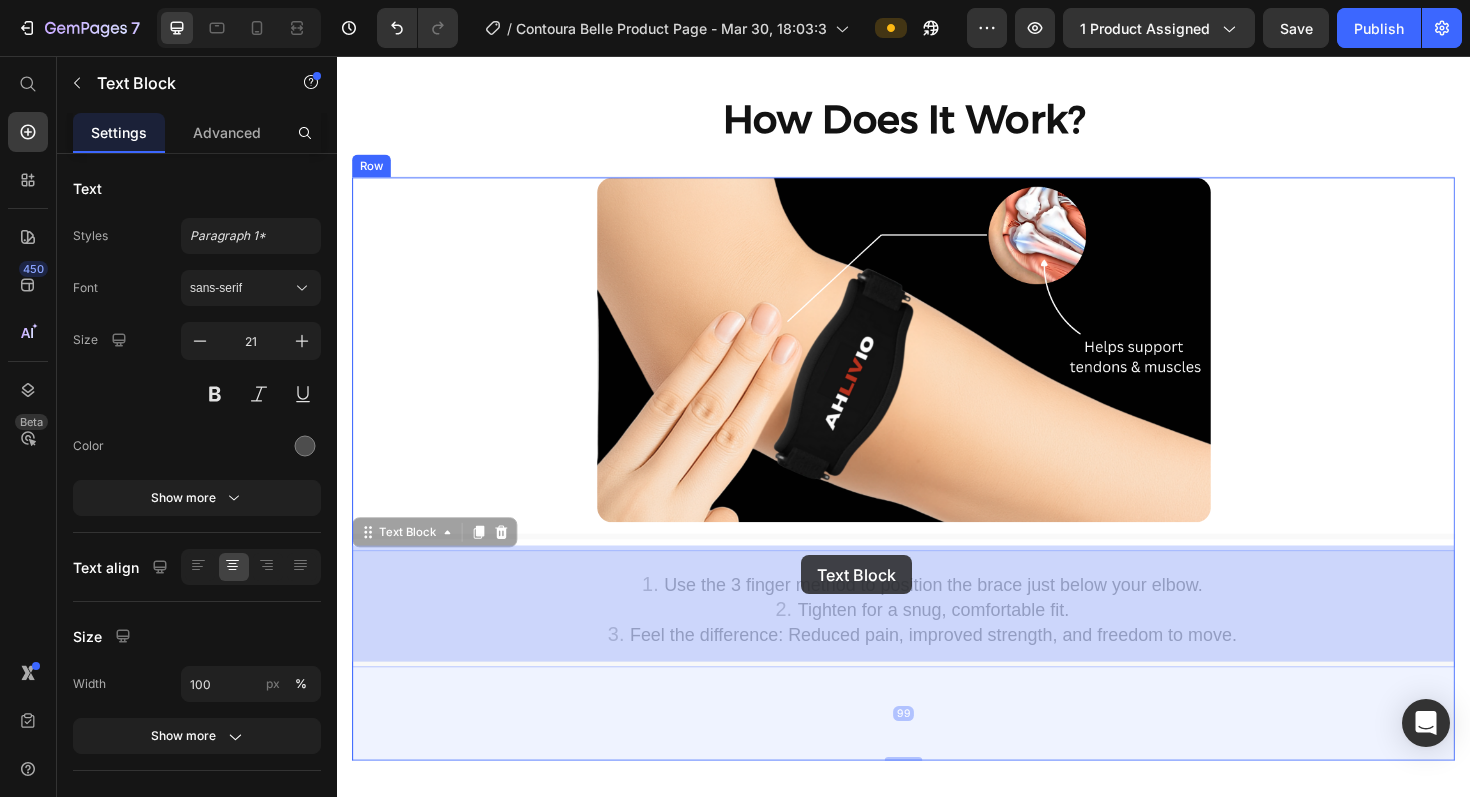 drag, startPoint x: 684, startPoint y: 607, endPoint x: 753, endPoint y: 562, distance: 82.37718 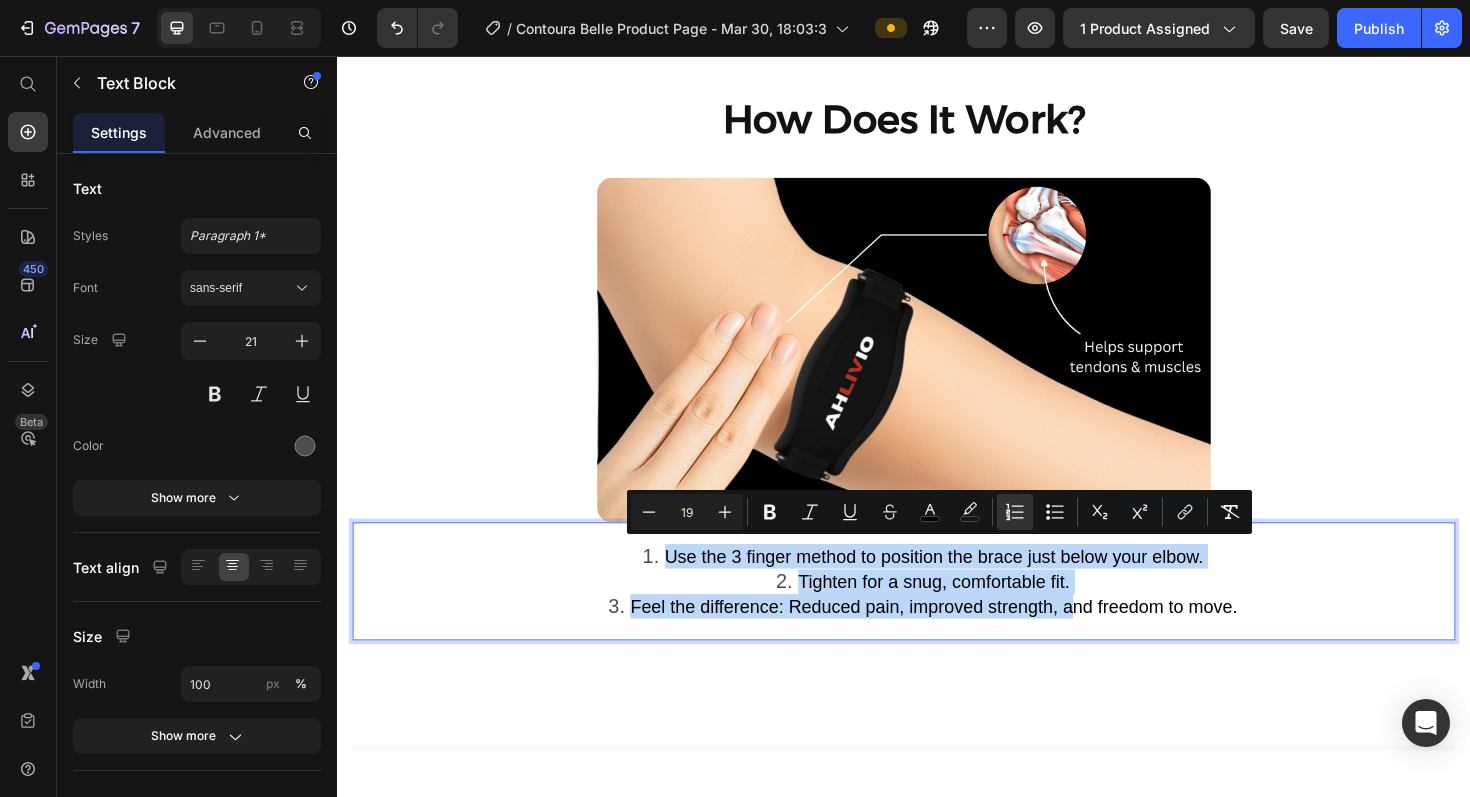 drag, startPoint x: 687, startPoint y: 577, endPoint x: 1115, endPoint y: 639, distance: 432.46735 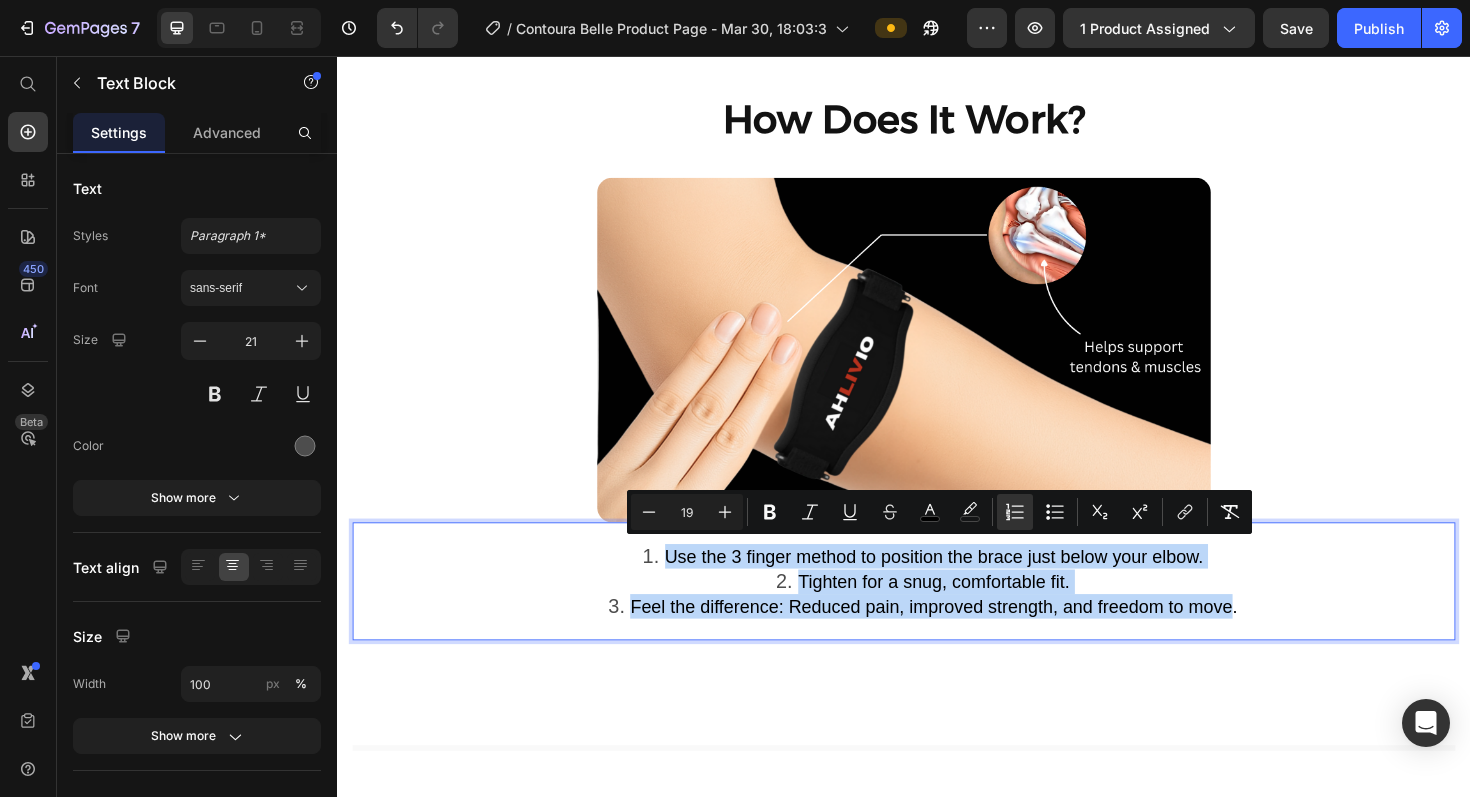 drag, startPoint x: 683, startPoint y: 581, endPoint x: 1280, endPoint y: 640, distance: 599.9083 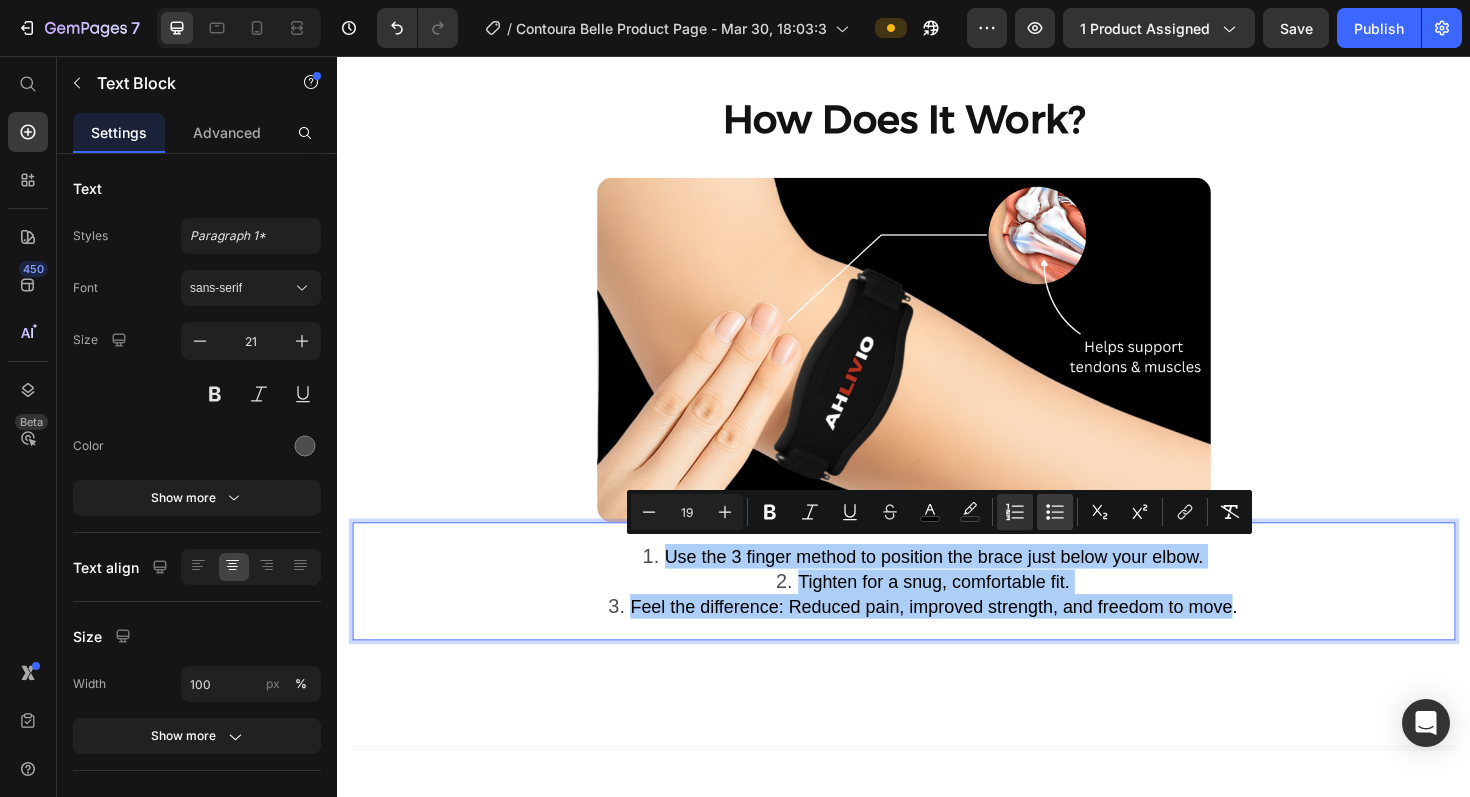 click 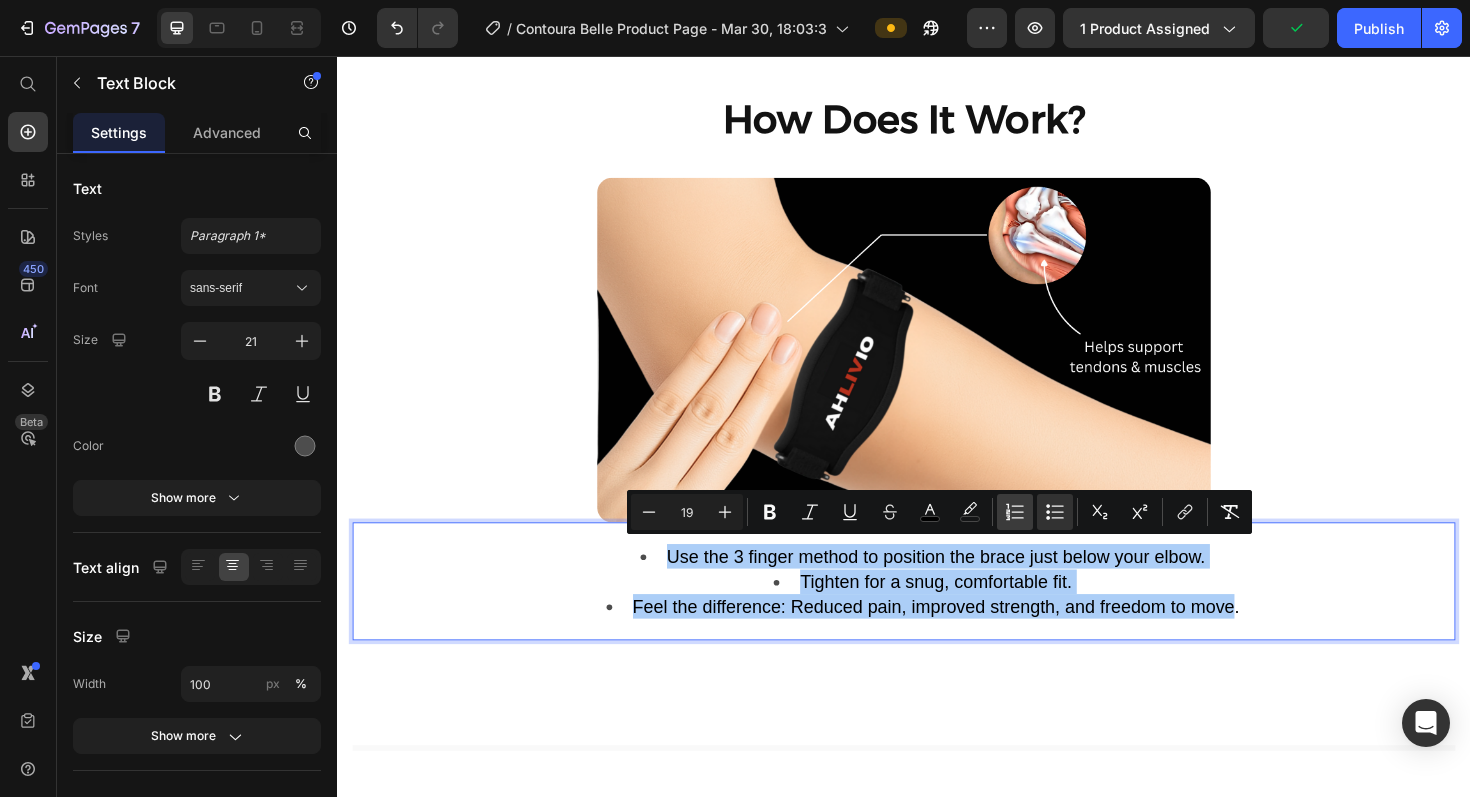 click 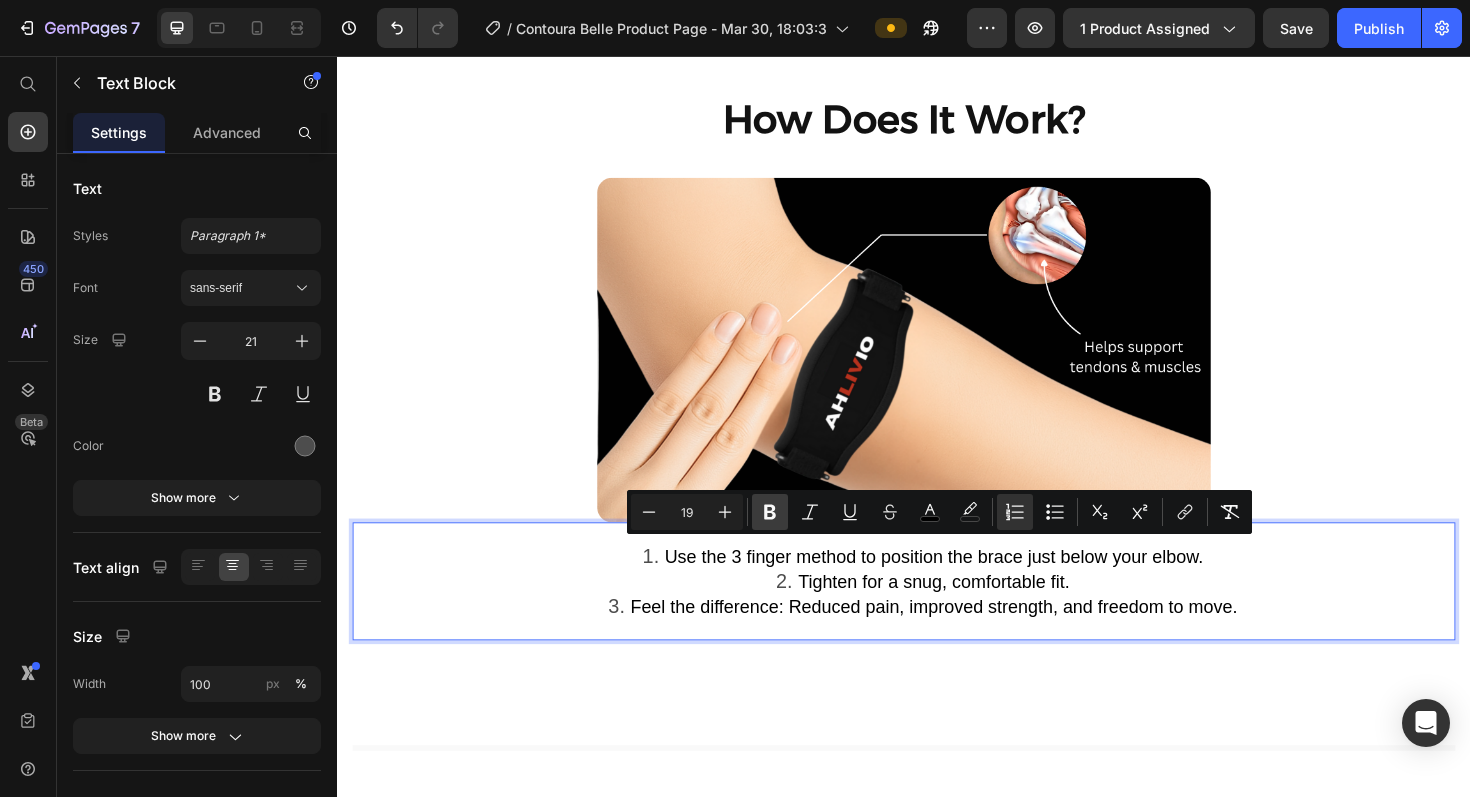 click 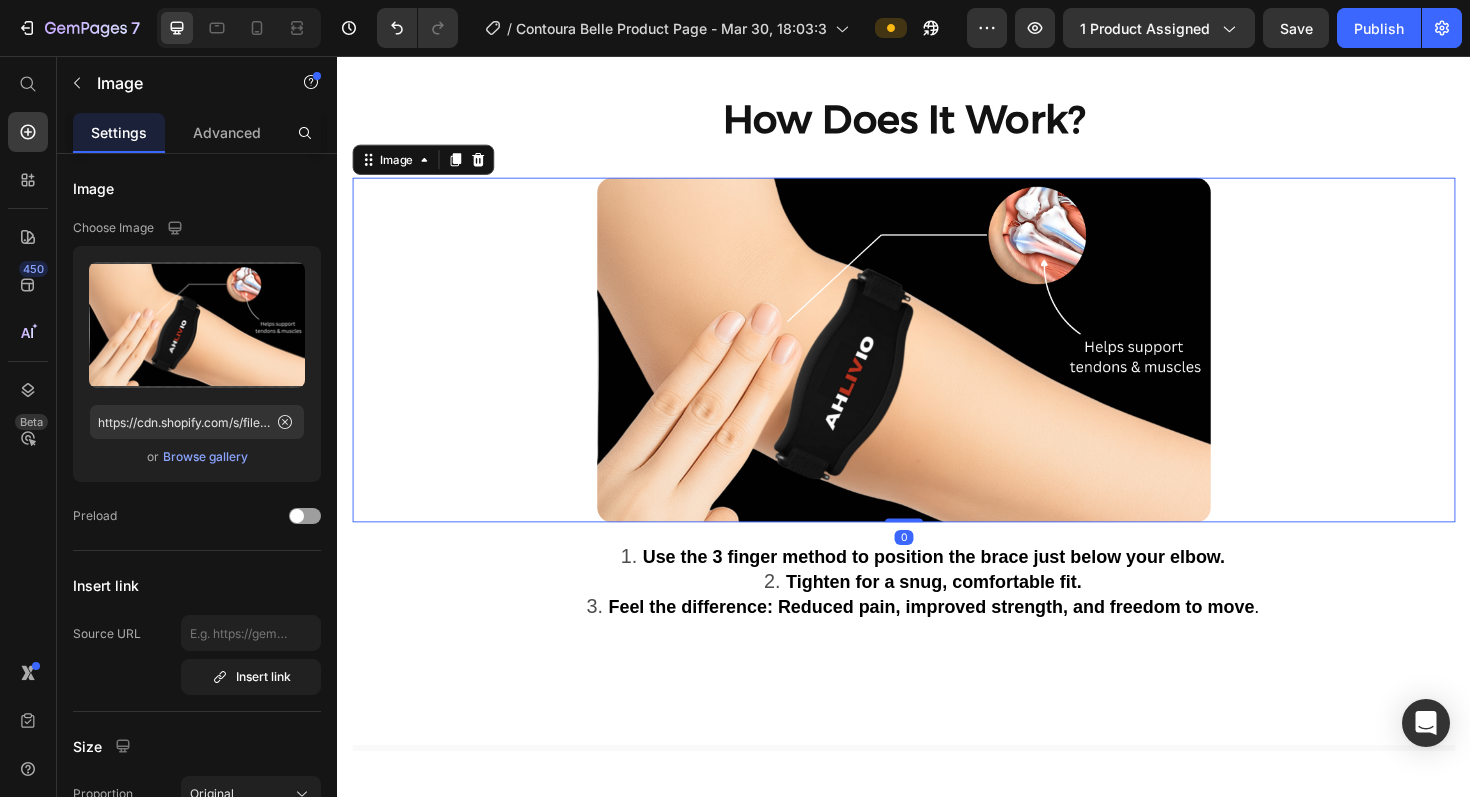 click at bounding box center [937, 368] 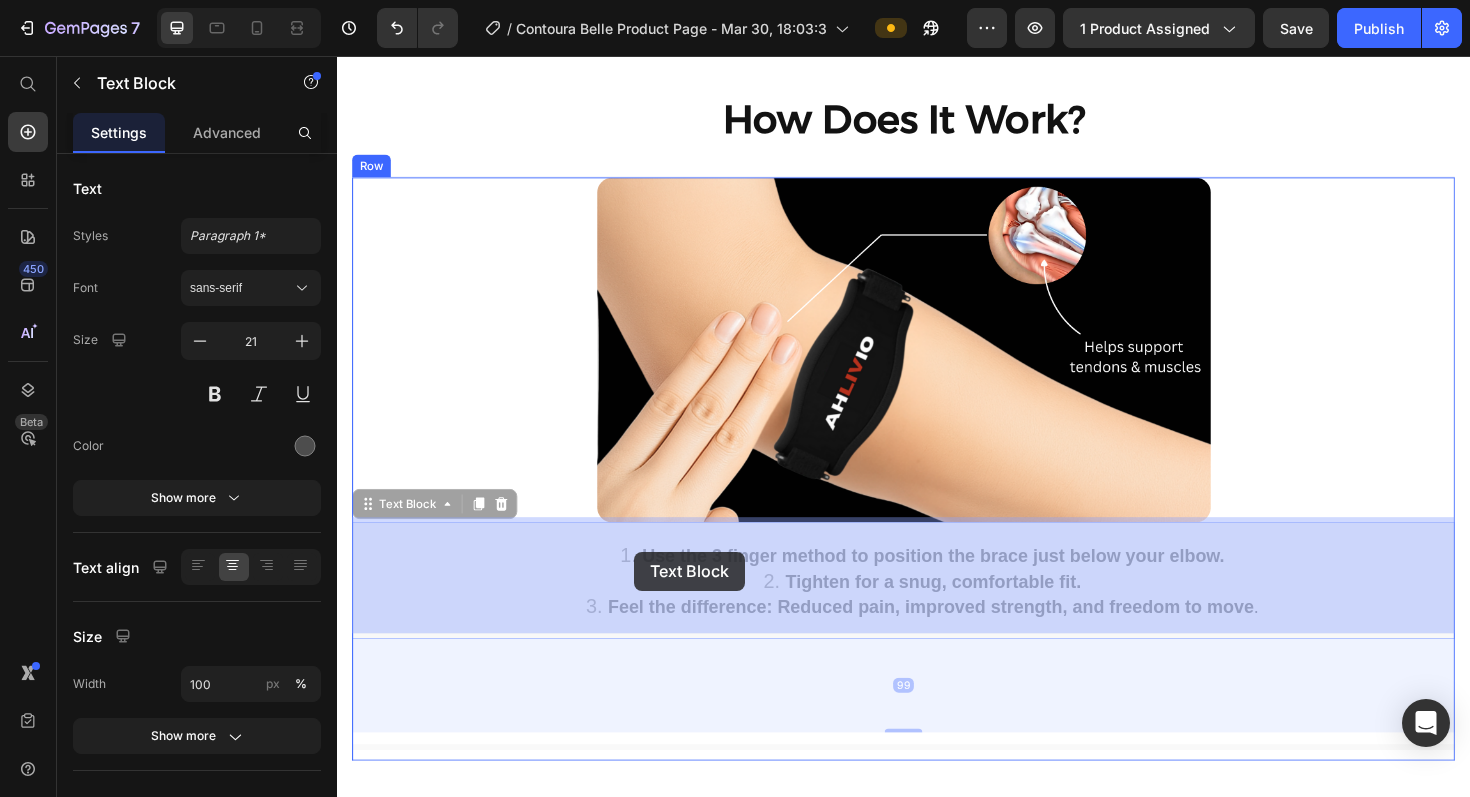 drag, startPoint x: 637, startPoint y: 580, endPoint x: 651, endPoint y: 581, distance: 14.035668 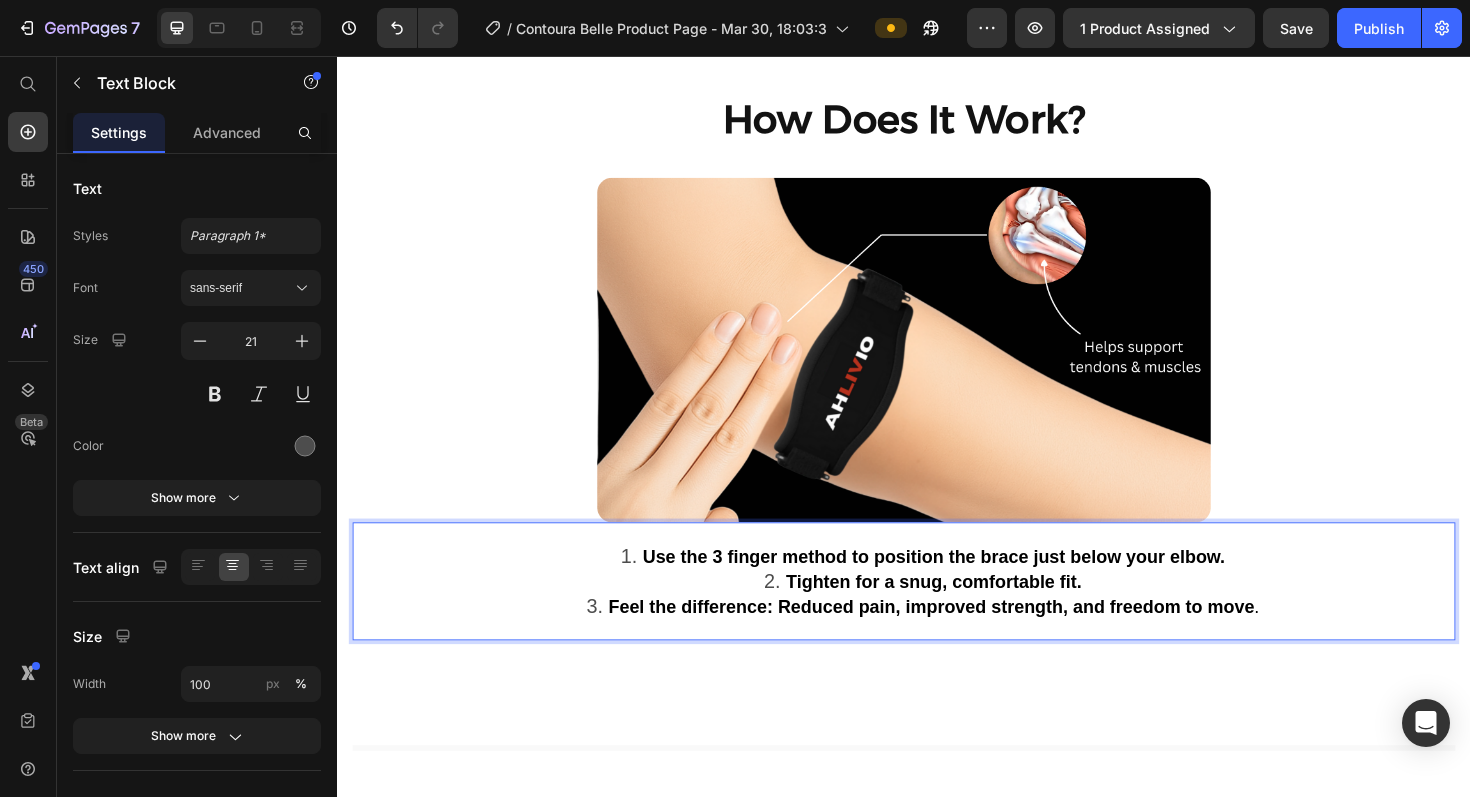 drag, startPoint x: 642, startPoint y: 581, endPoint x: 622, endPoint y: 582, distance: 20.024984 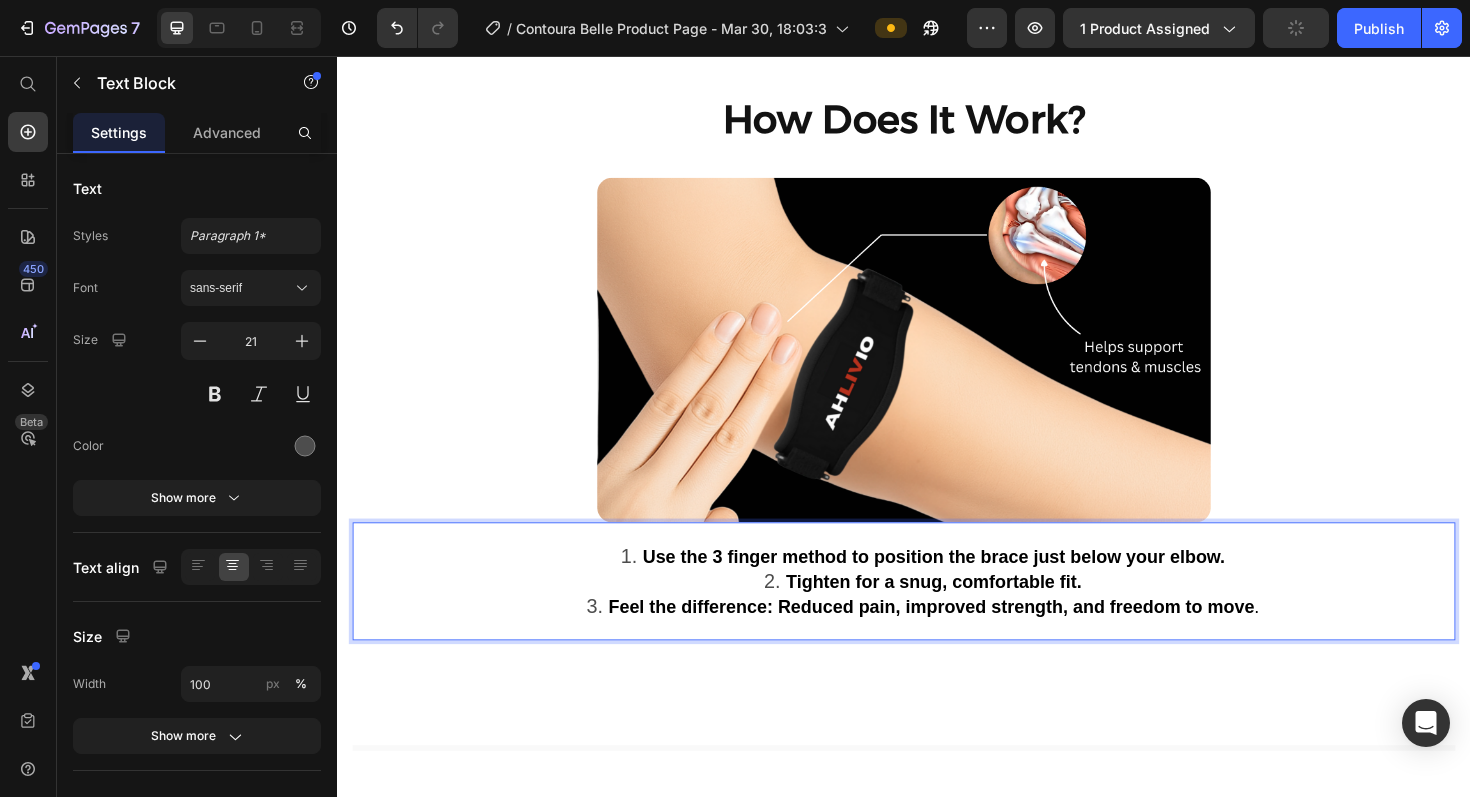 click on "Use the 3 finger method to position the brace just below your elbow." at bounding box center [957, 586] 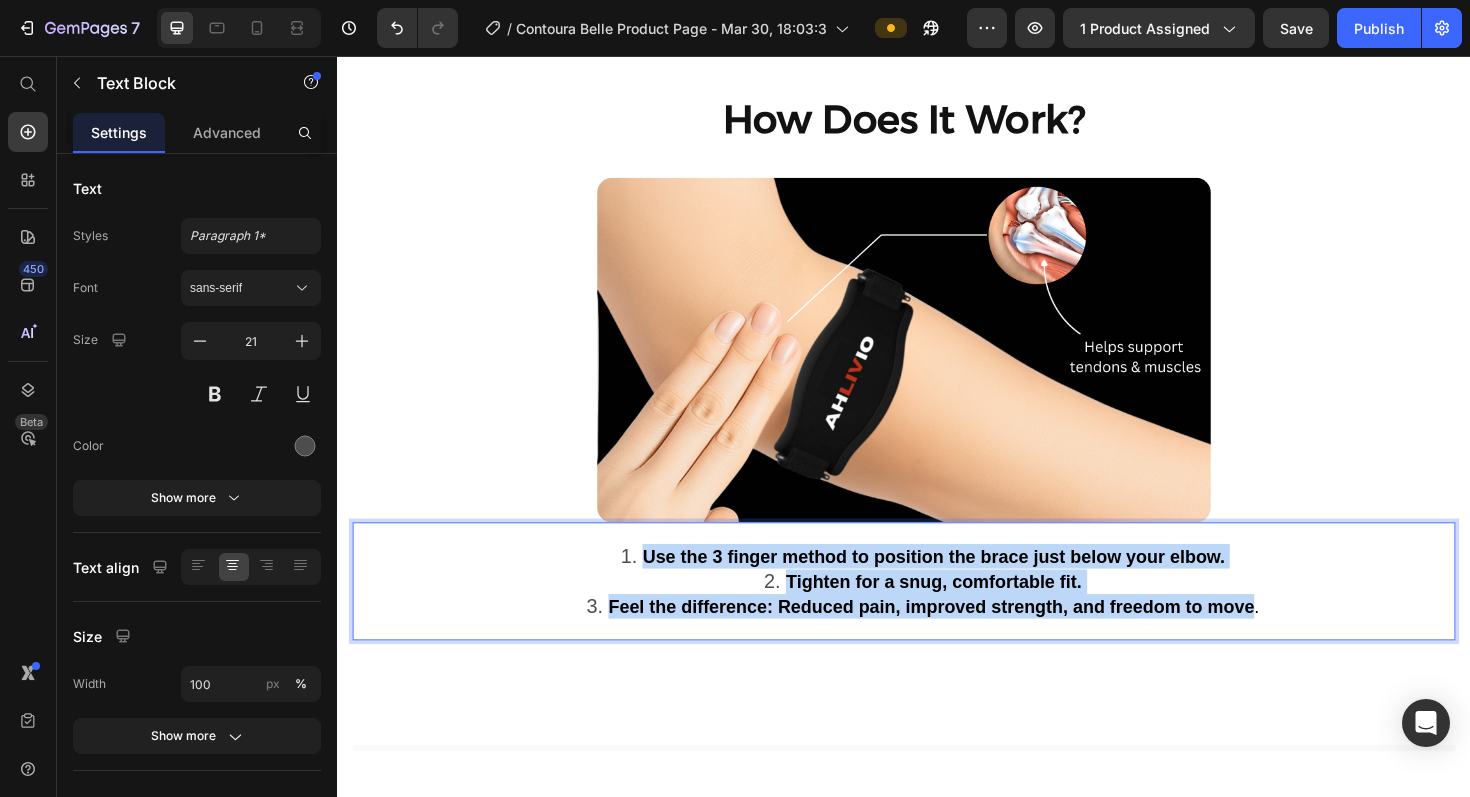 drag, startPoint x: 662, startPoint y: 579, endPoint x: 1306, endPoint y: 629, distance: 645.93805 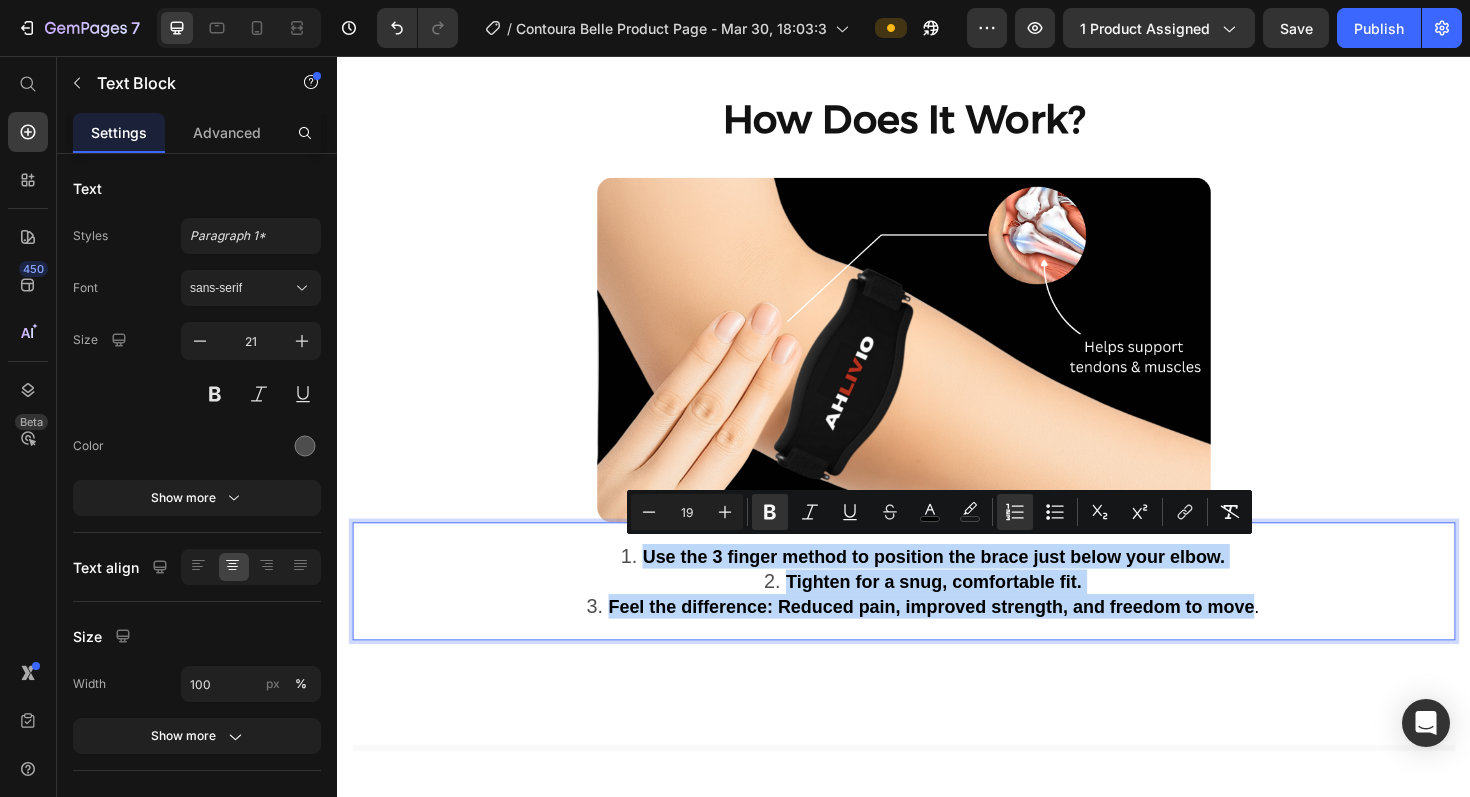 click on "Tighten for a snug, comfortable fit." at bounding box center [957, 613] 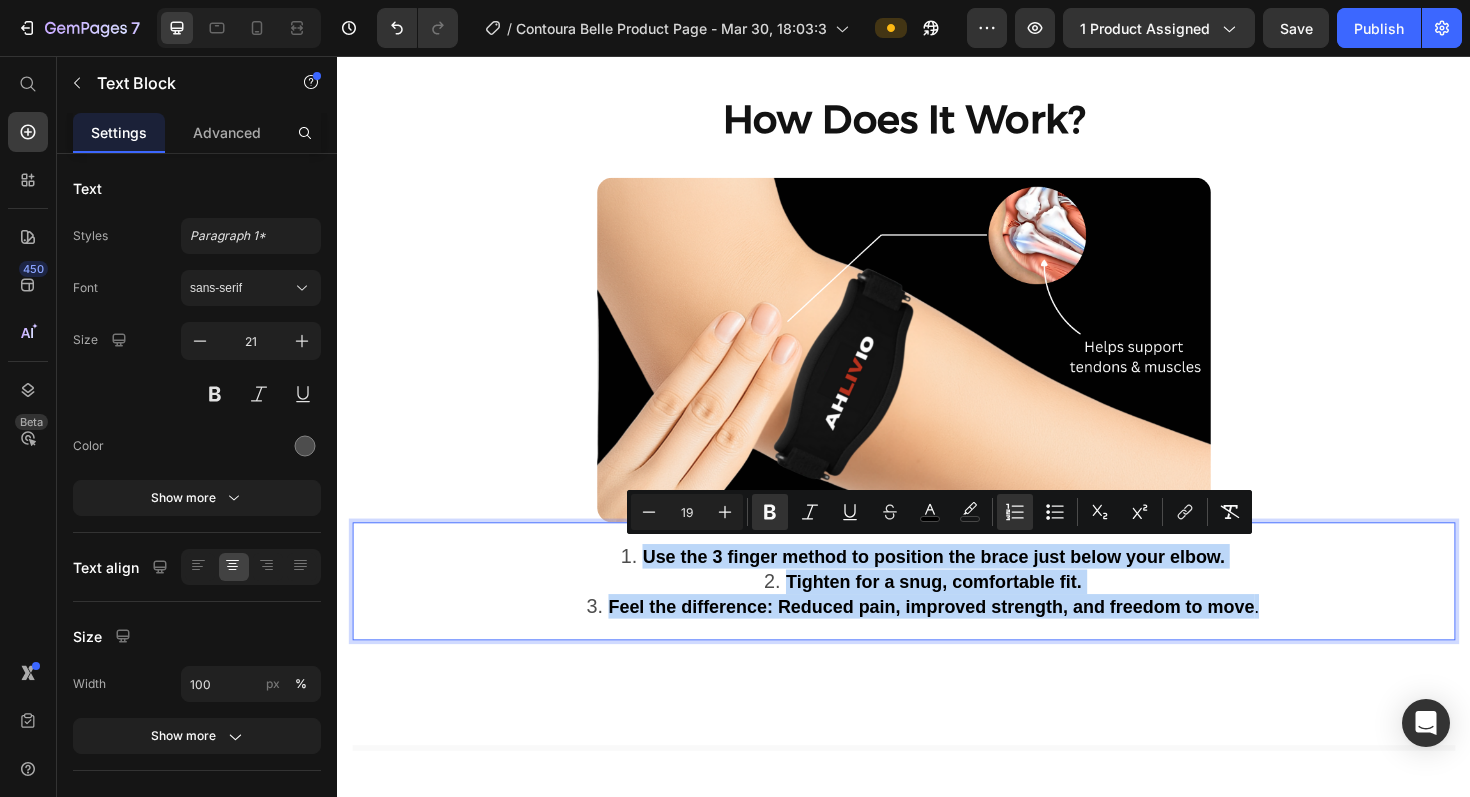 drag, startPoint x: 662, startPoint y: 574, endPoint x: 1314, endPoint y: 657, distance: 657.2617 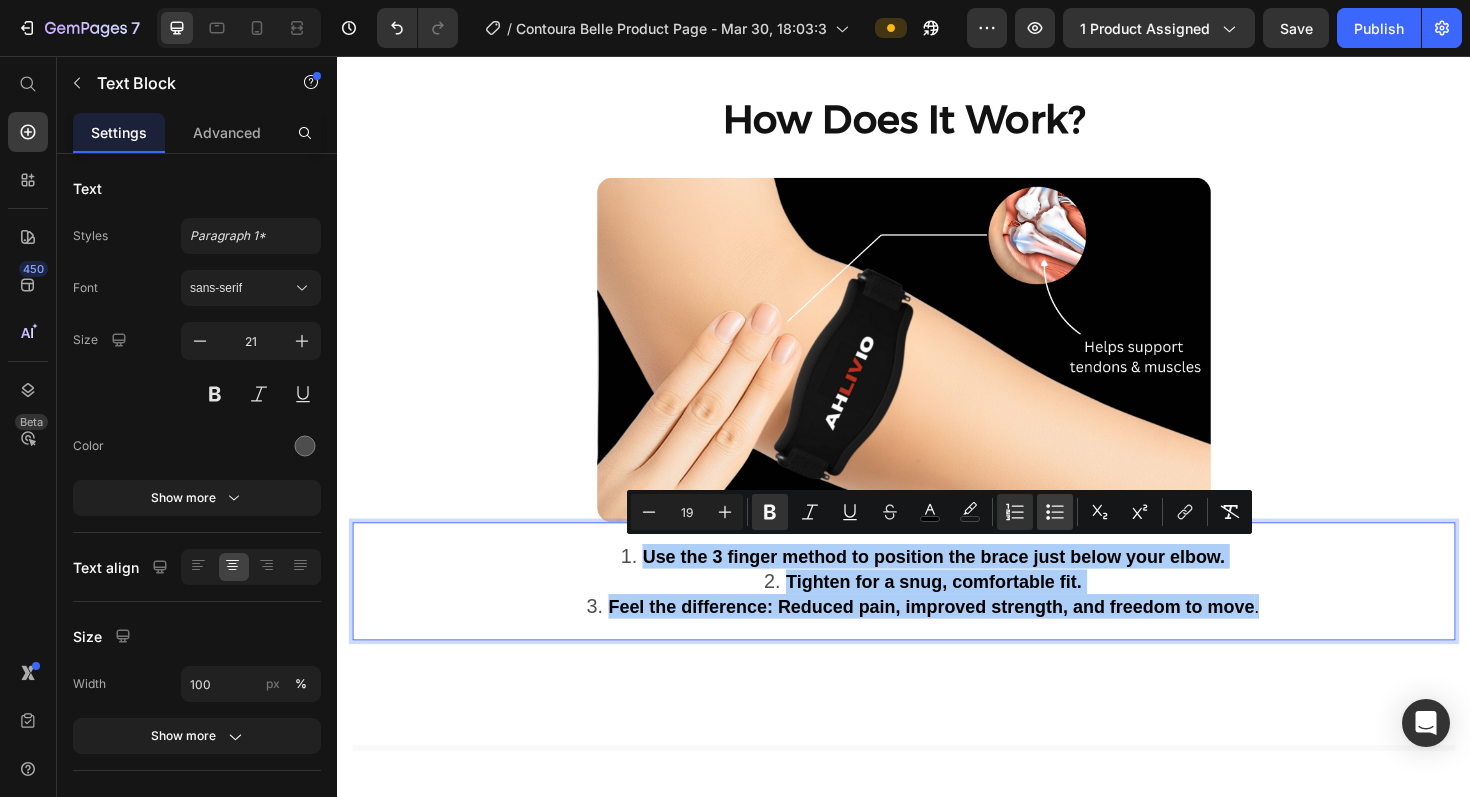click 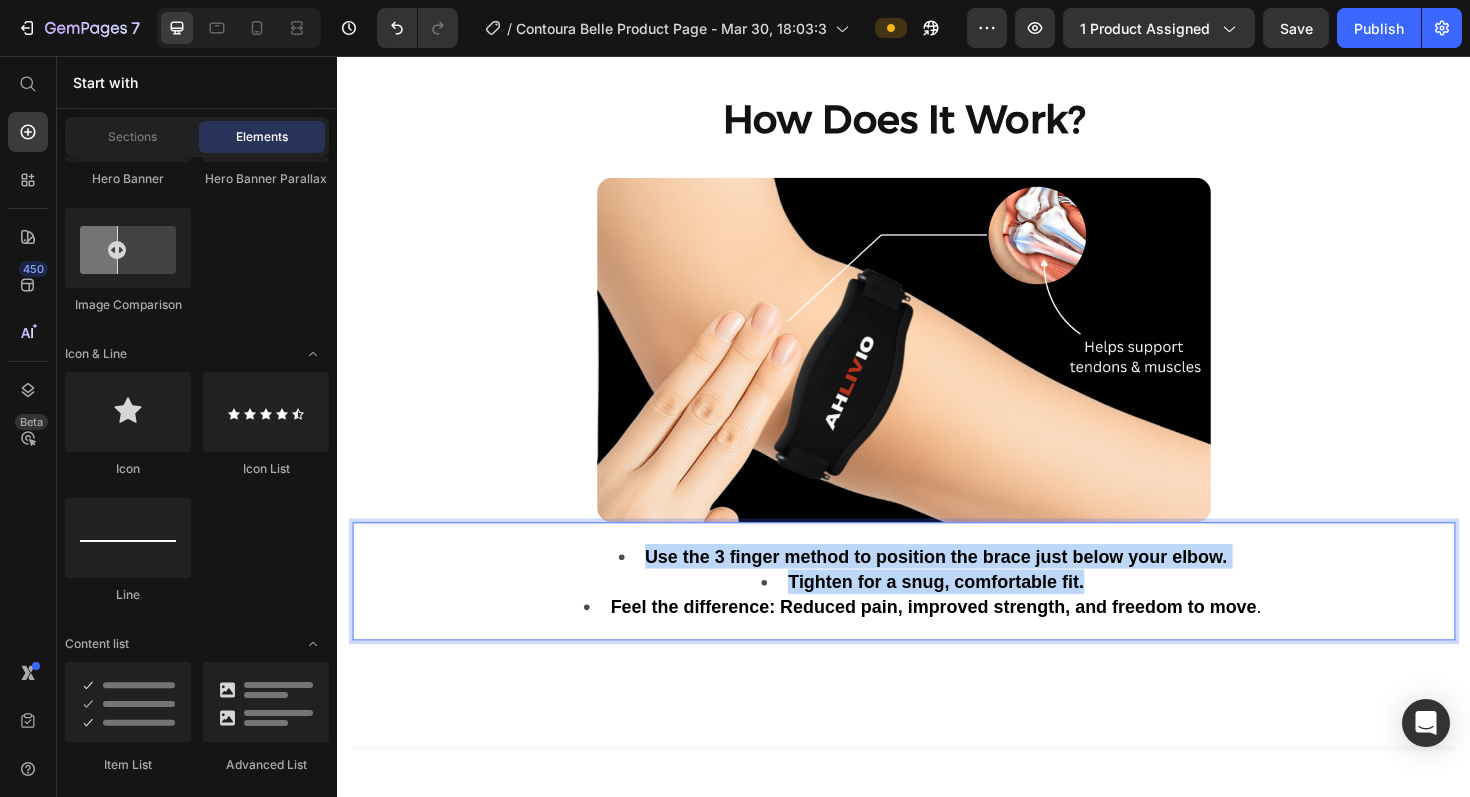 click on "Product Images Icon Icon Icon Icon Icon Icon List “ This brace made a huge difference in just a few days. ” I was dealing with constant elbow pain from working at a computer and lifting weights. I’ve tried other braces, but this one actually stays in place and gives real support. The pressure pad hits the exact spot where I feel the pain. I can finally get through the day without that dull ache. Highly recommend! Text Block Emily Text Block Verified Buyer Item List Row Row Loox - Rating widget Loox AHLIVIO™ Text Block CounterForce Elbow Brace Product Title $39.99 Product Price $69.99 Product Price Save $30.00 Discount Tag Row Targeted support for tennis elbow, golfer’s elbow, and forearm strain. This adjustable brace applies gentle pressure to reduce pain and inflammation. Product Description Targets elbow strain, tendonitis, and joint pain Reduces inflammation and speeds up healing Keeps you supported without feeling restricted Won’t slip or bunch during activity Red" at bounding box center (937, -768) 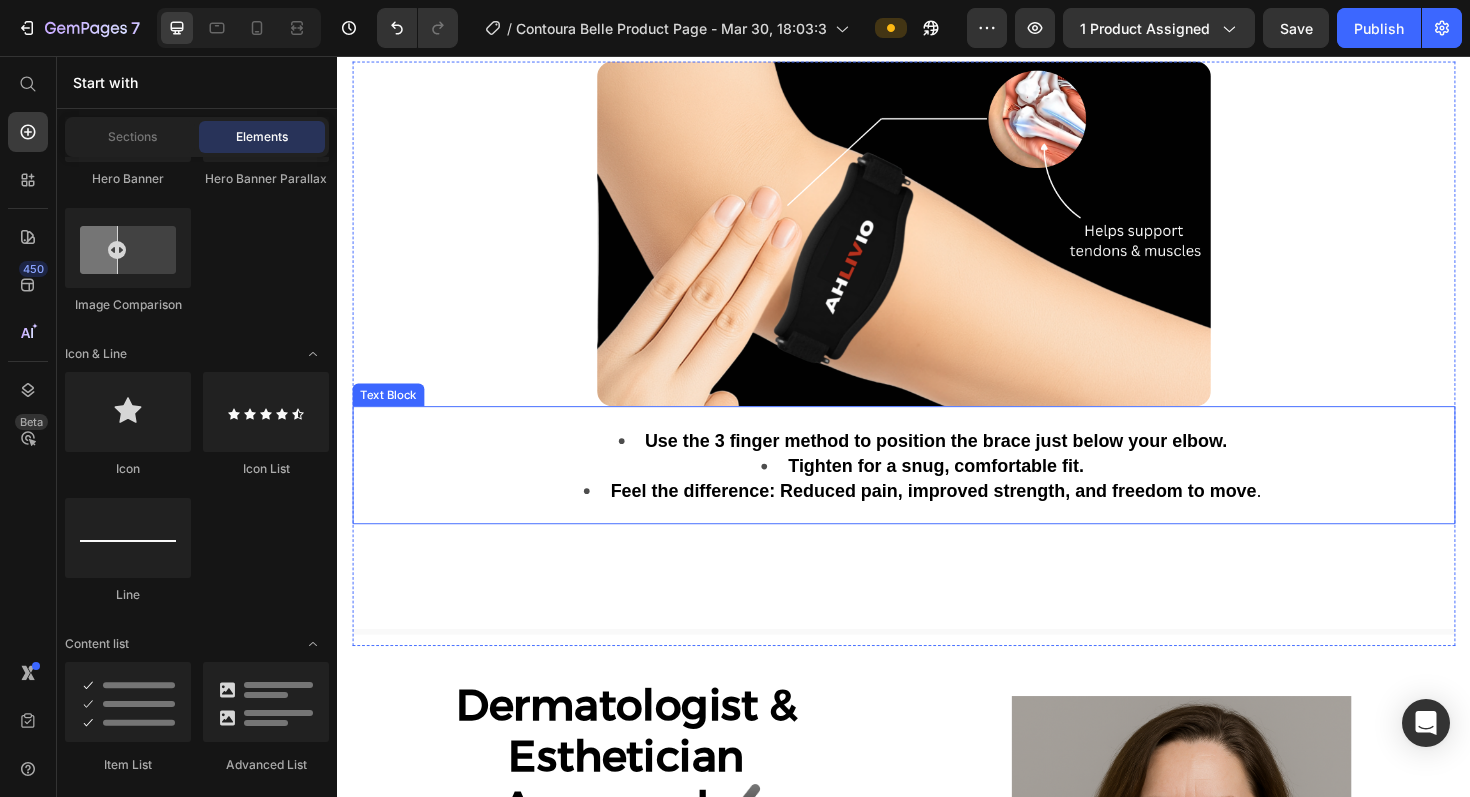 scroll, scrollTop: 3252, scrollLeft: 0, axis: vertical 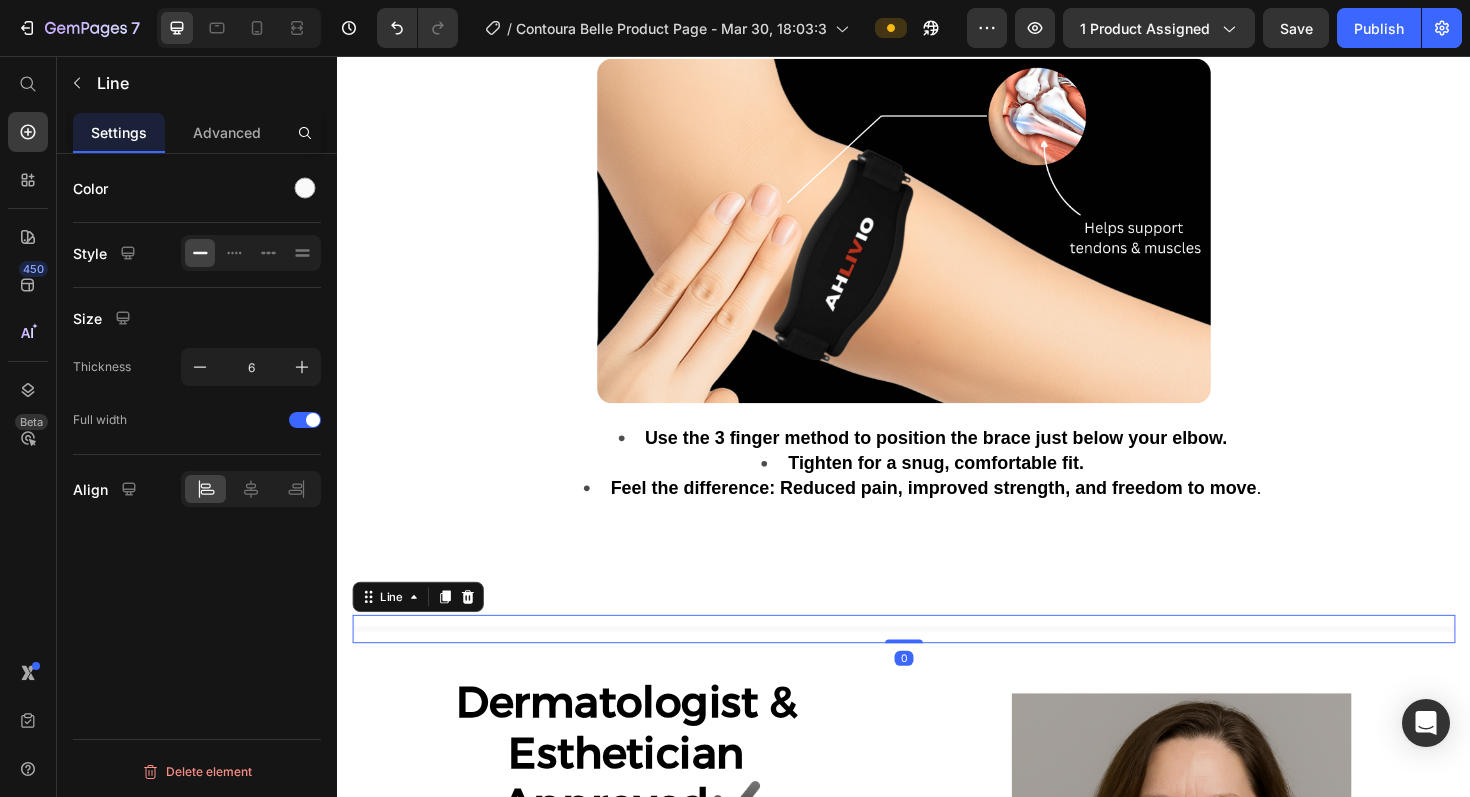 click at bounding box center [937, 663] 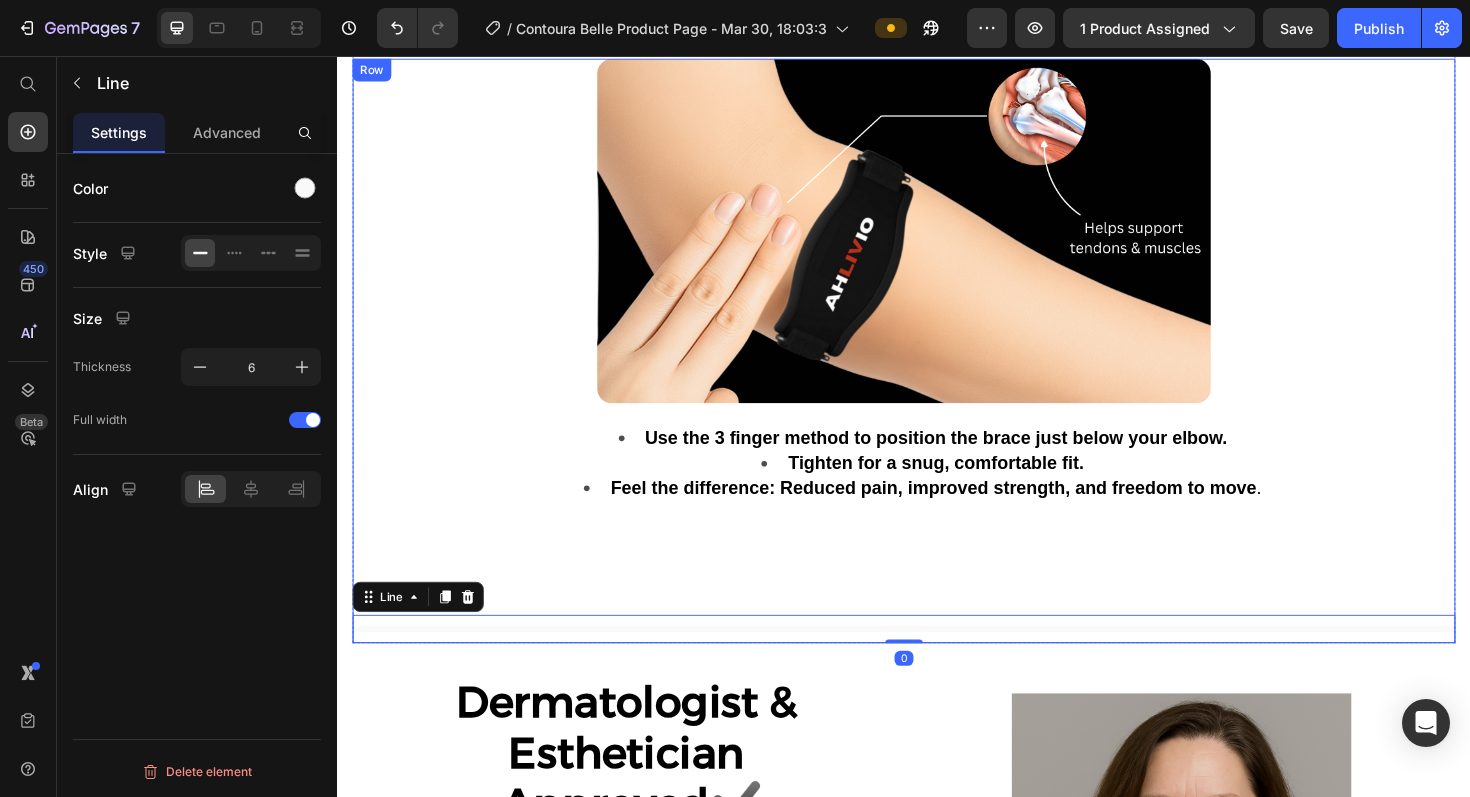click on "Image Use the 3 finger method to position the brace just below your elbow. Tighten for a snug, comfortable fit. Feel the difference: Reduced pain, improved strength, and freedom to move . Text Block Title Line 0" at bounding box center (937, 368) 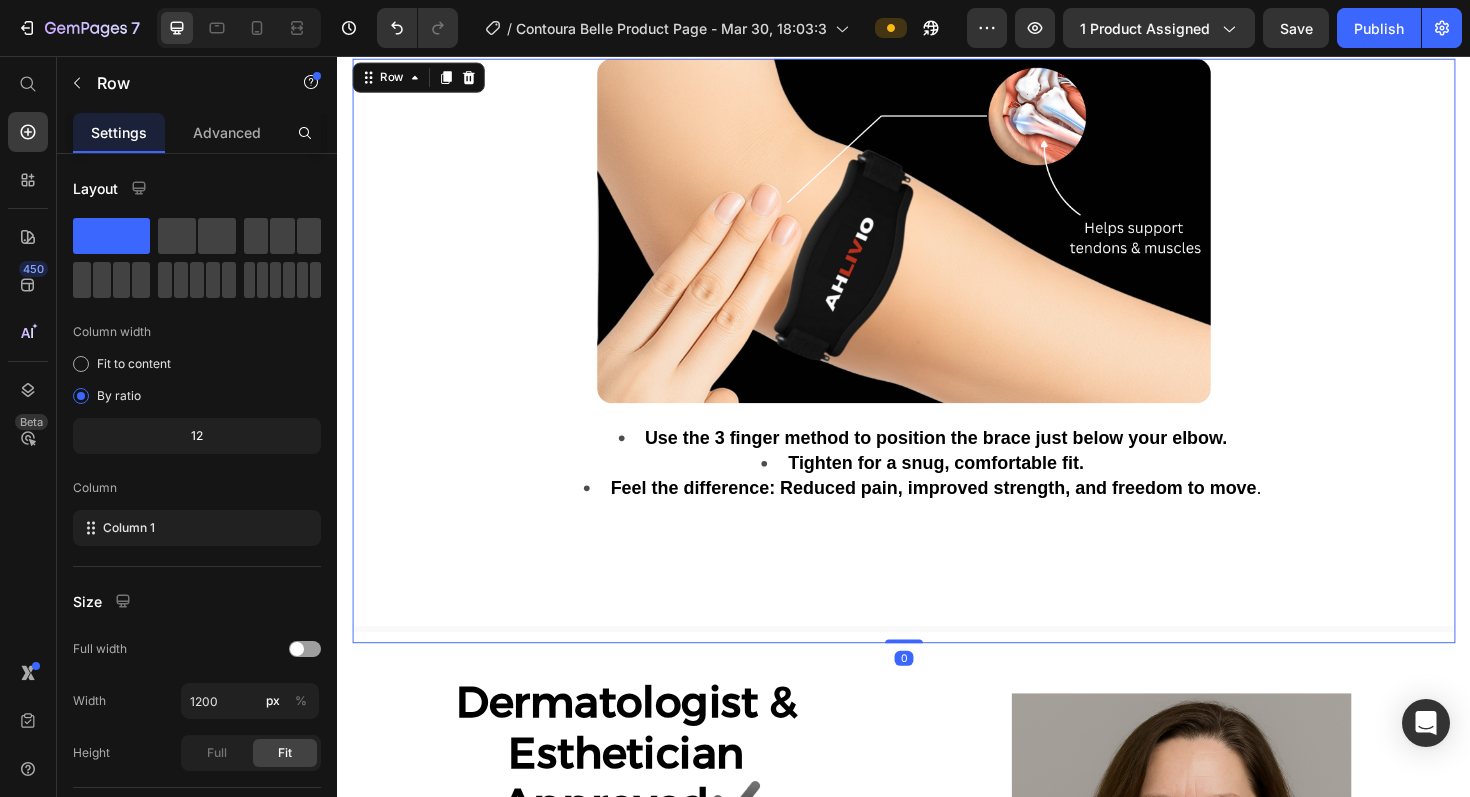 click on "Image Use the 3 finger method to position the brace just below your elbow. Tighten for a snug, comfortable fit. Feel the difference: Reduced pain, improved strength, and freedom to move . Text Block Title Line" at bounding box center (937, 368) 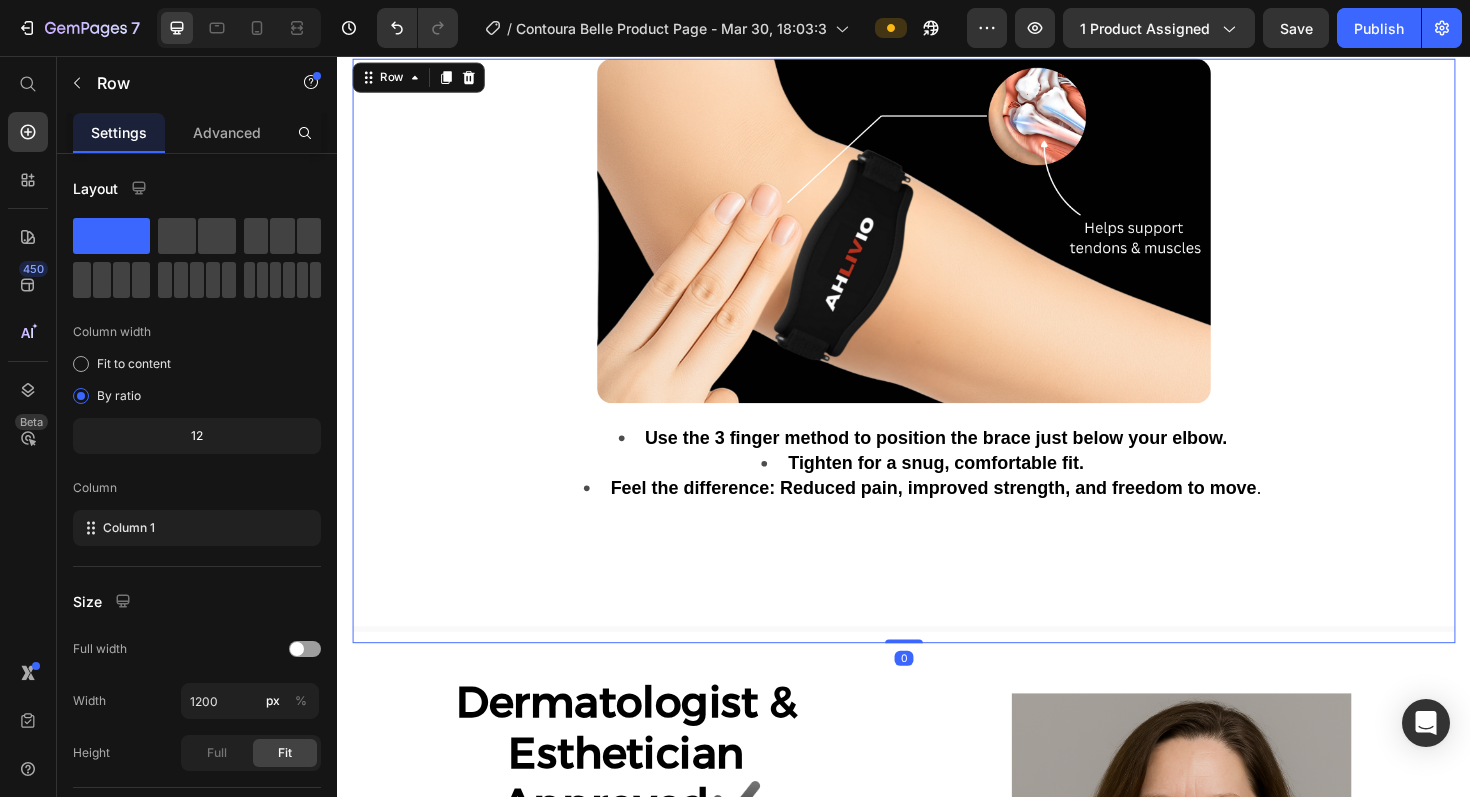 click on "Image Use the 3 finger method to position the brace just below your elbow. Tighten for a snug, comfortable fit. Feel the difference: Reduced pain, improved strength, and freedom to move . Text Block Title Line" at bounding box center (937, 368) 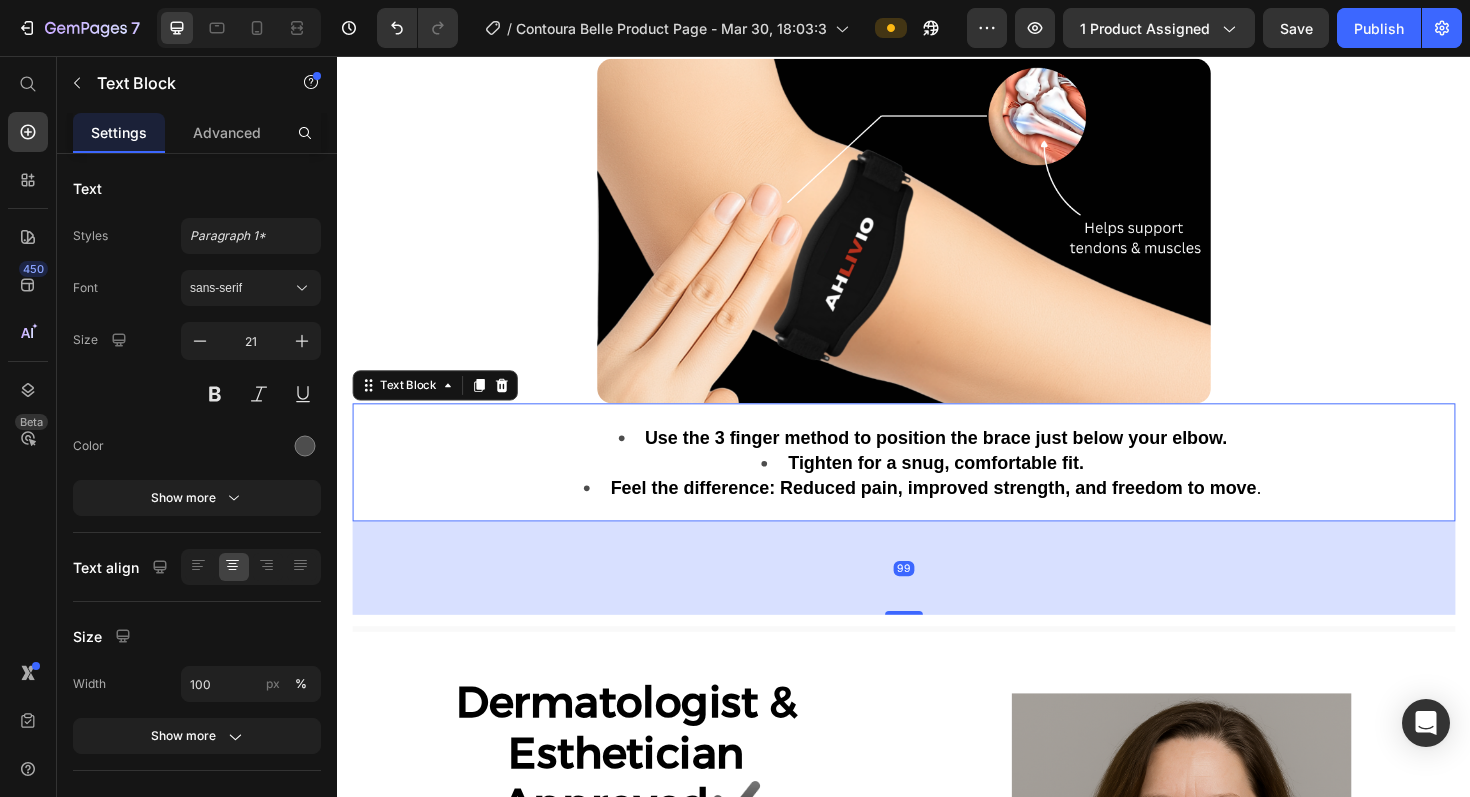 click on "Use the 3 finger method to position the brace just below your elbow. Tighten for a snug, comfortable fit. Feel the difference: Reduced pain, improved strength, and freedom to move ." at bounding box center [937, 486] 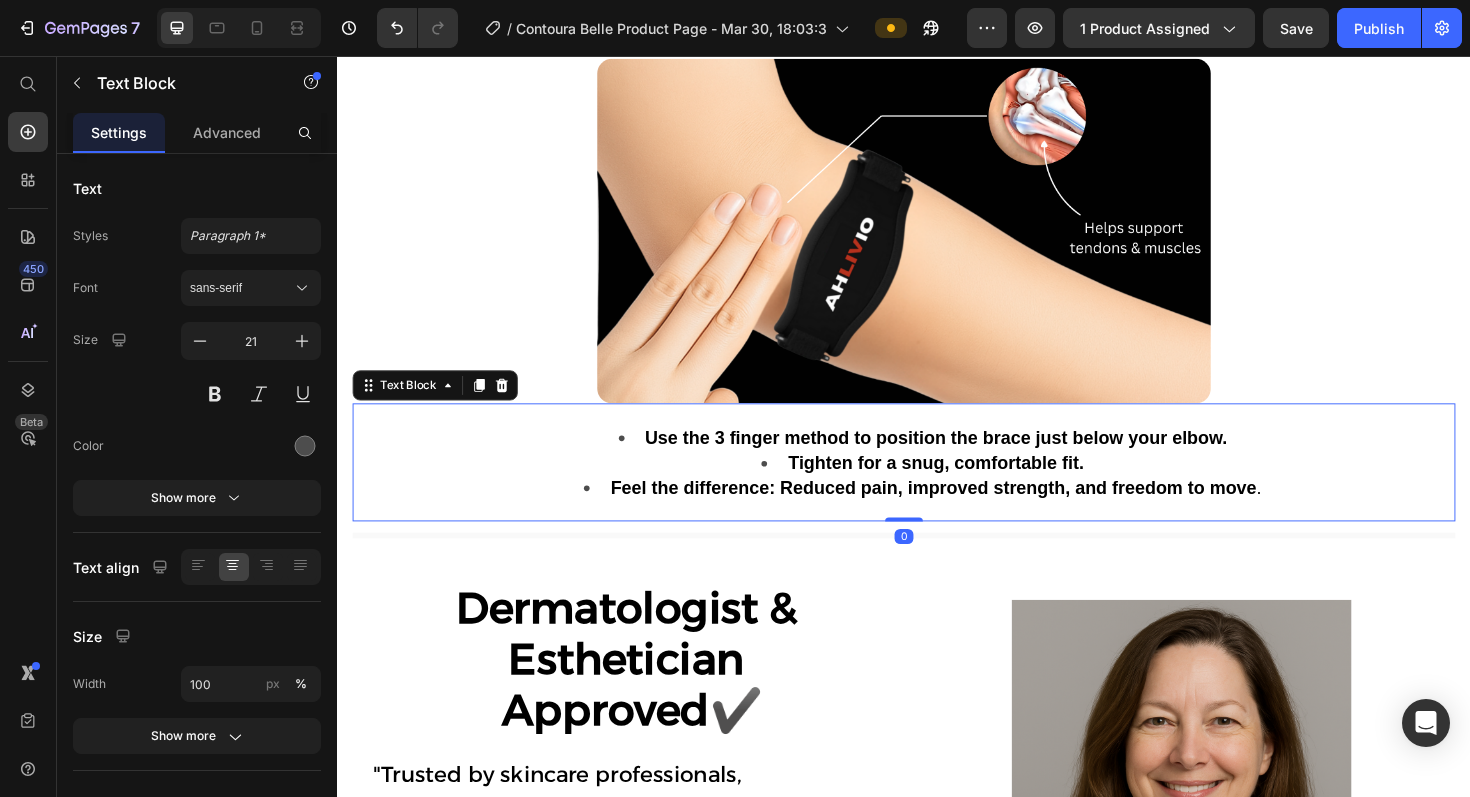 drag, startPoint x: 932, startPoint y: 637, endPoint x: 933, endPoint y: 534, distance: 103.00485 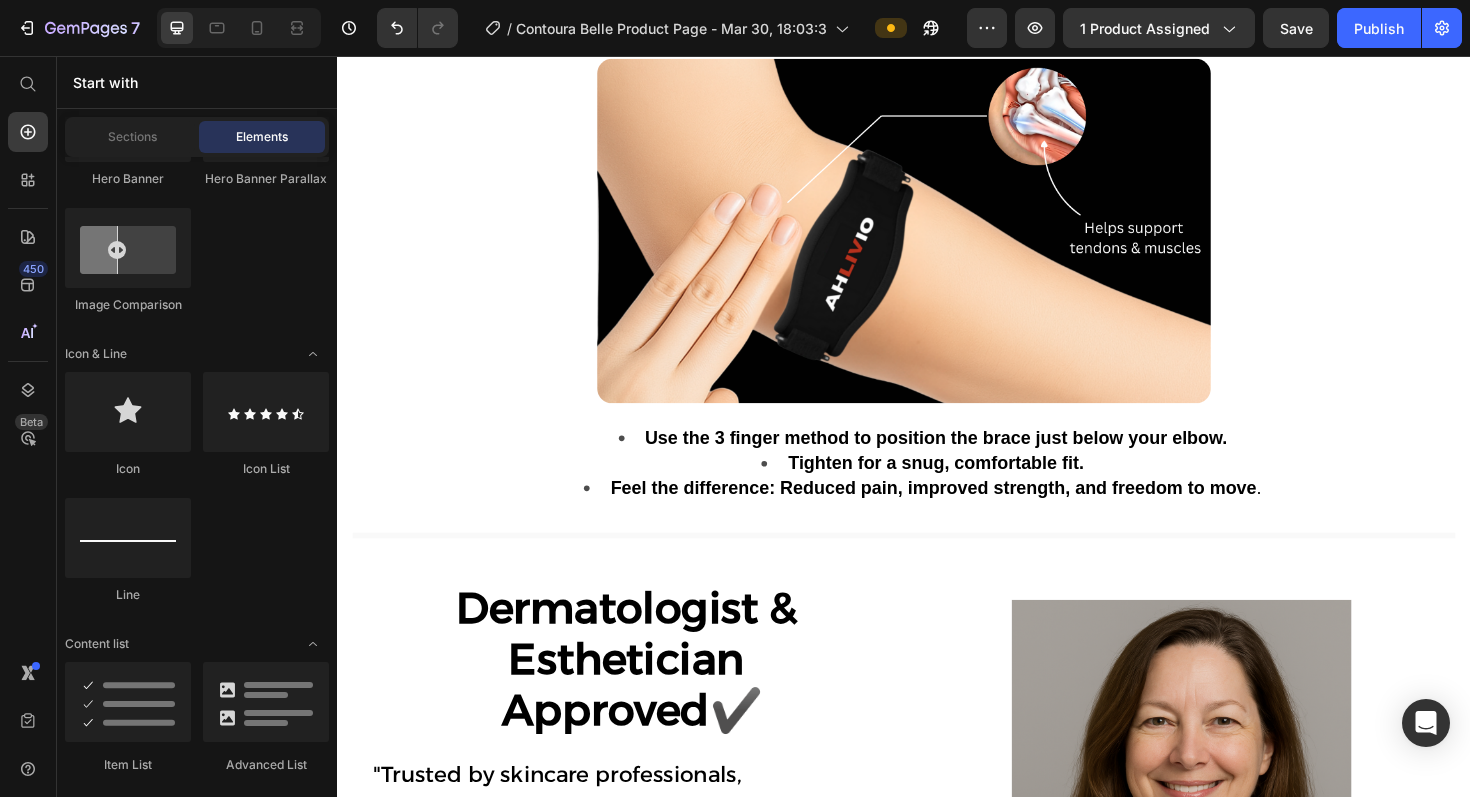 click on "Product Images Icon Icon Icon Icon Icon Icon List “ This brace made a huge difference in just a few days. ” I was dealing with constant elbow pain from working at a computer and lifting weights. I’ve tried other braces, but this one actually stays in place and gives real support. The pressure pad hits the exact spot where I feel the pain. I can finally get through the day without that dull ache. Highly recommend! Text Block Emily Text Block Verified Buyer Item List Row Row Loox - Rating widget Loox AHLIVIO™ Text Block CounterForce Elbow Brace Product Title $39.99 Product Price $69.99 Product Price Save $30.00 Discount Tag Row Targeted support for tennis elbow, golfer’s elbow, and forearm strain. This adjustable brace applies gentle pressure to reduce pain and inflammation. Product Description Targets elbow strain, tendonitis, and joint pain Reduces inflammation and speeds up healing Keeps you supported without feeling restricted Won’t slip or bunch during activity Red" at bounding box center [937, -944] 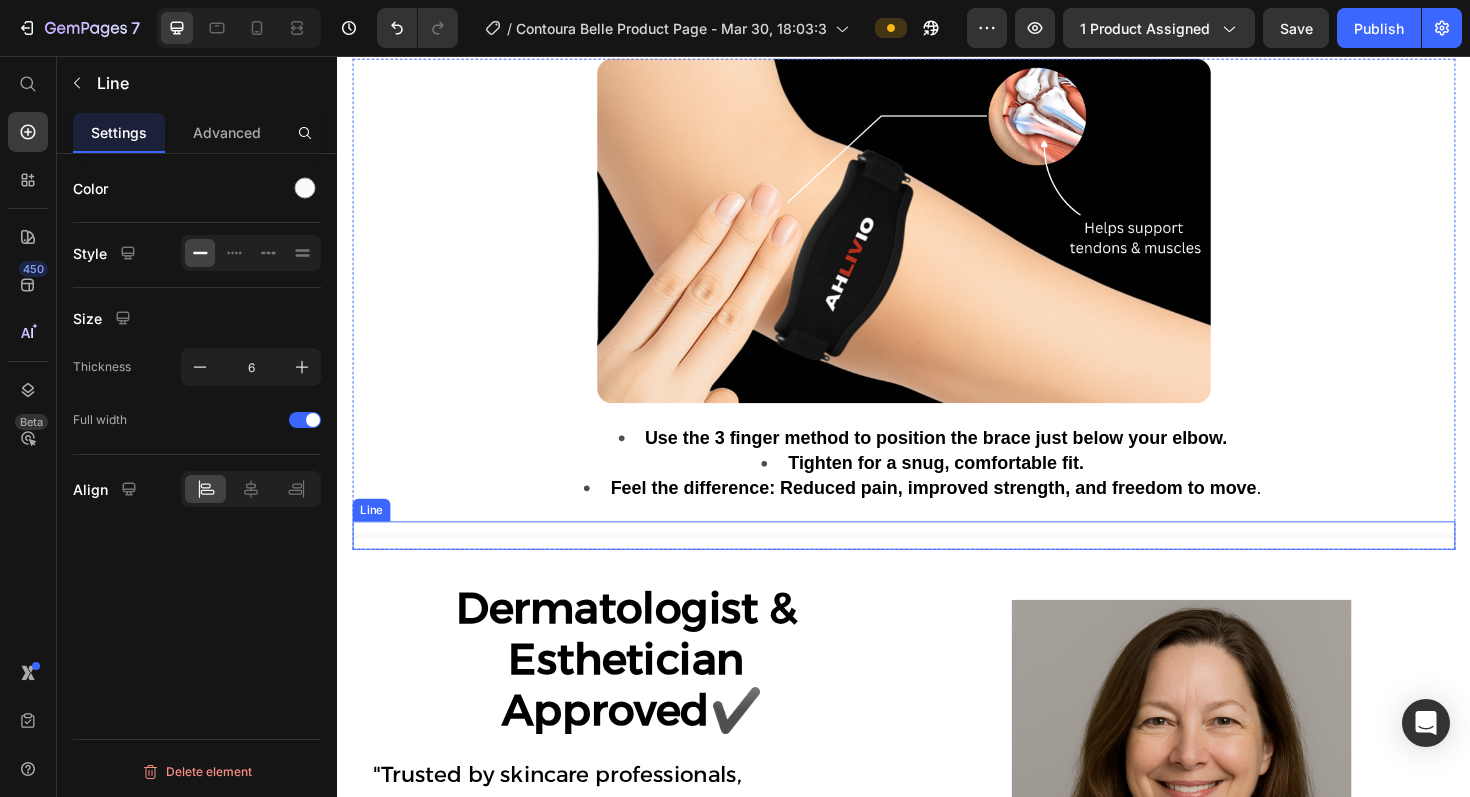 click on "Title Line" at bounding box center [937, 564] 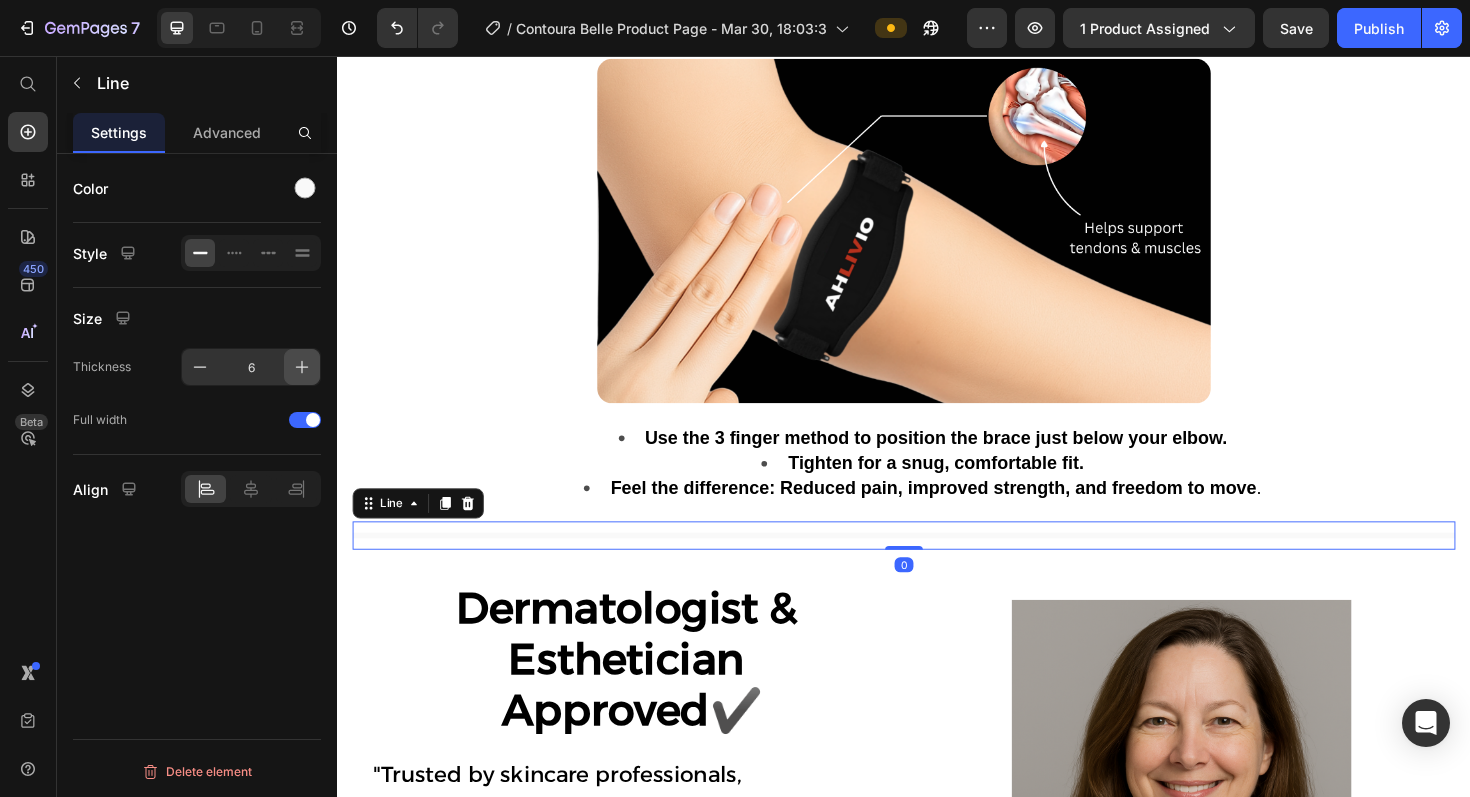 click 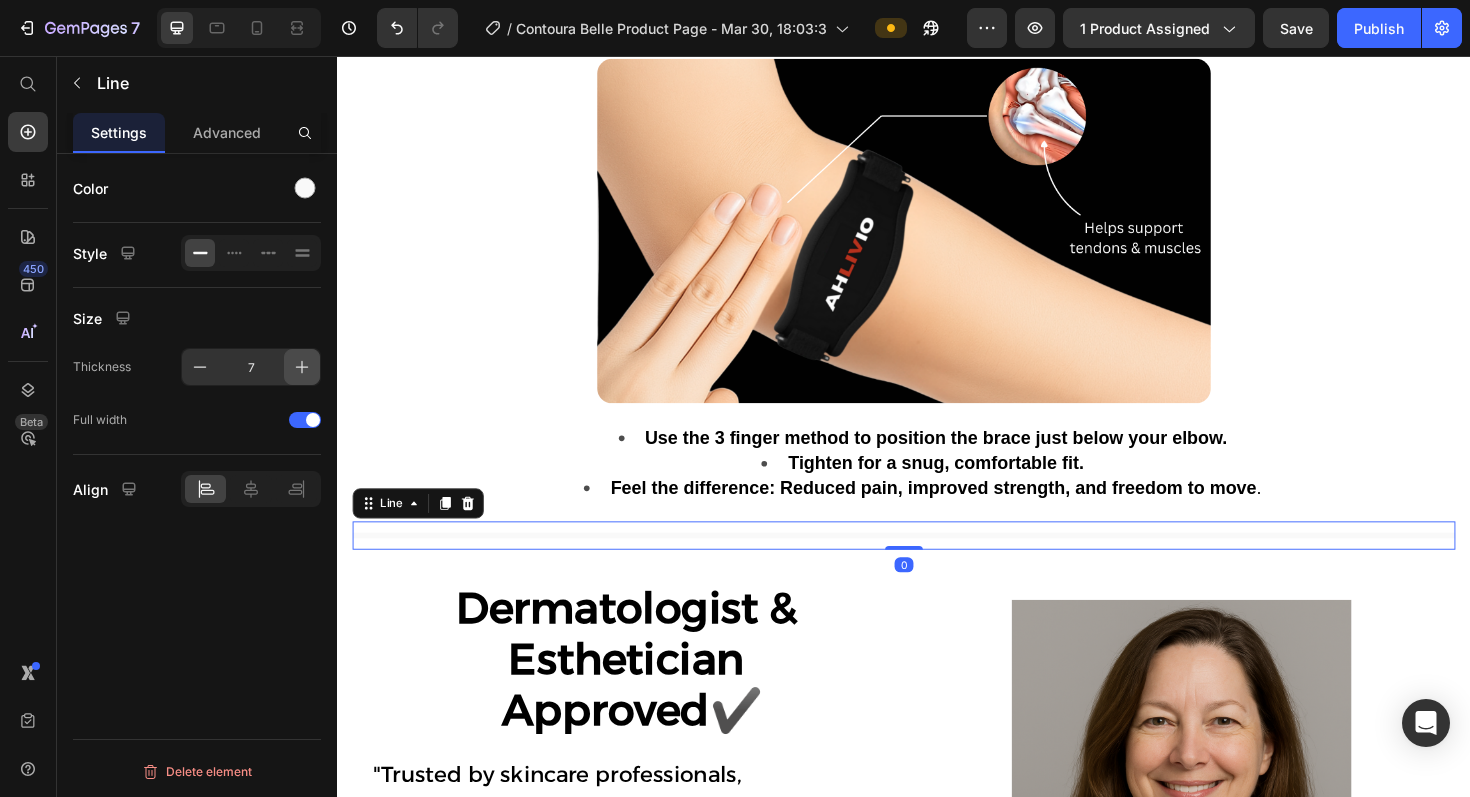 click 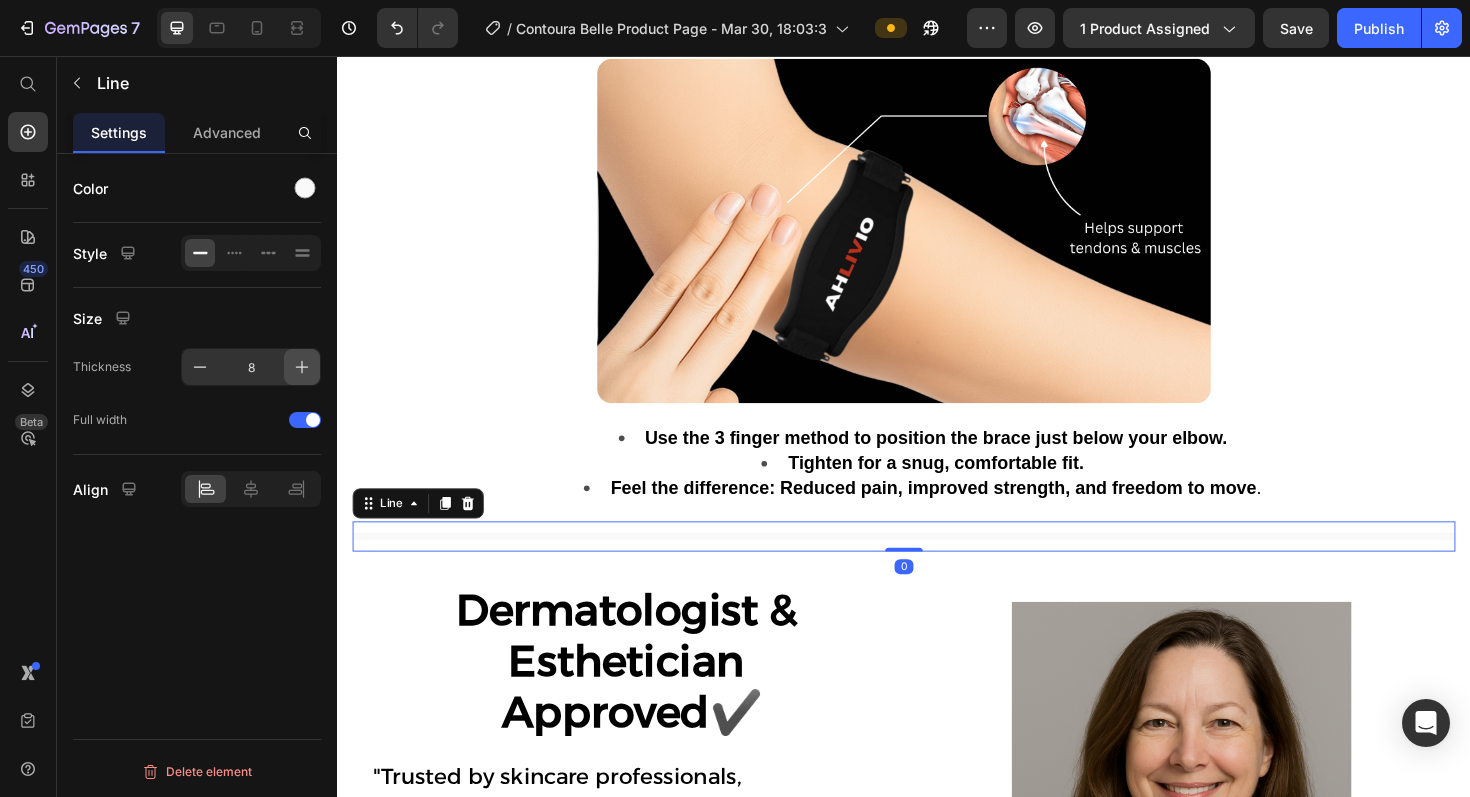 click 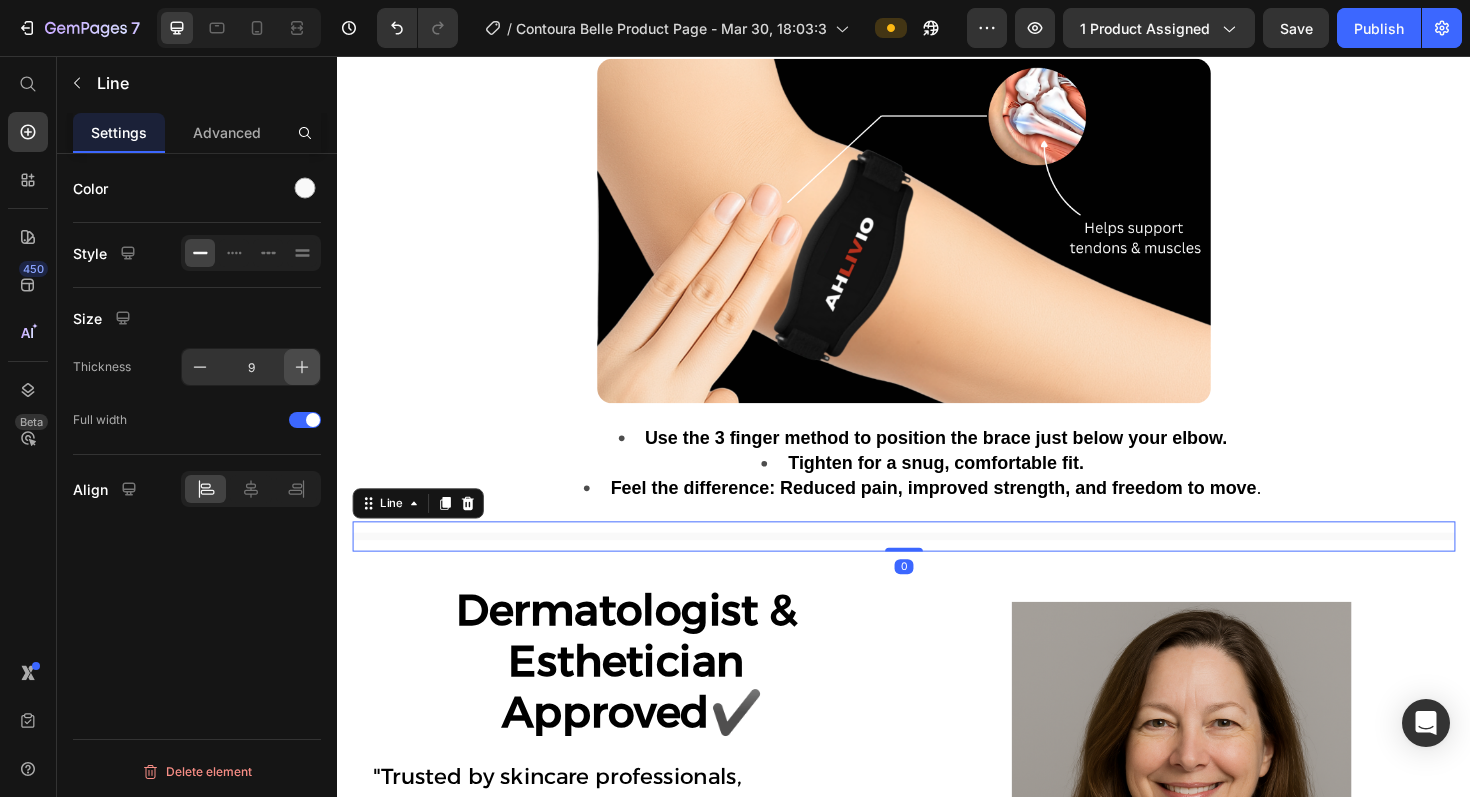 click 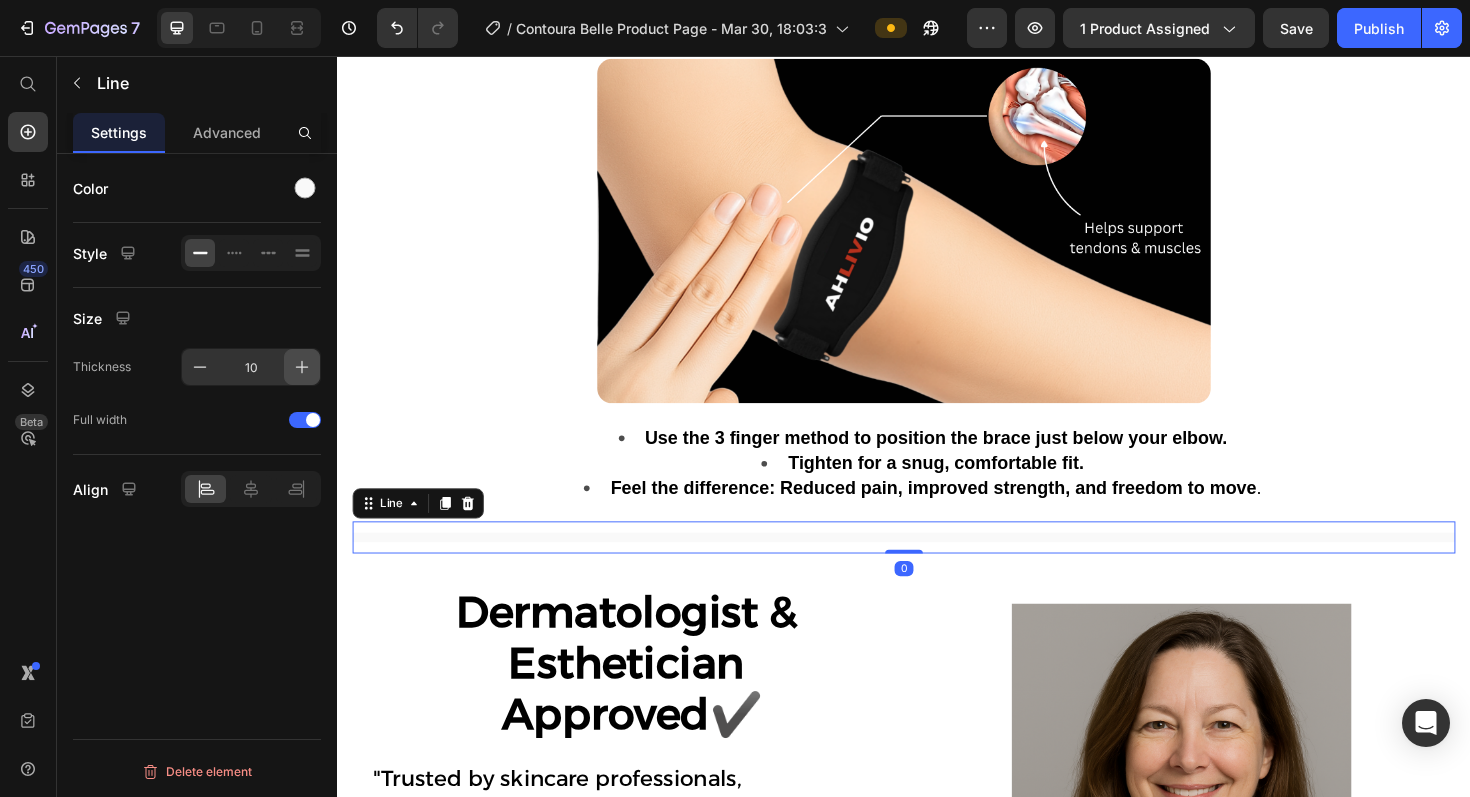 click 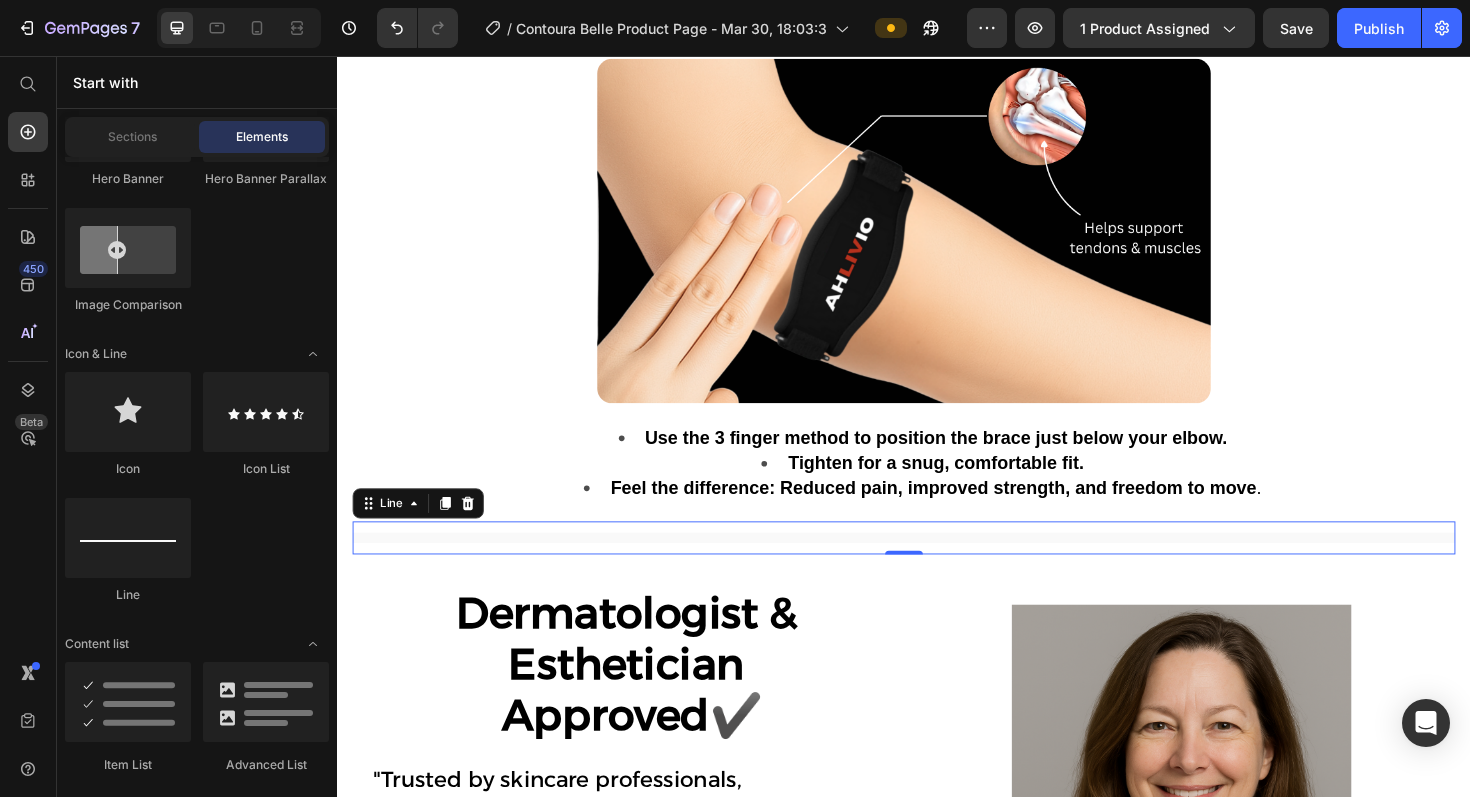 click on "Product Images Icon Icon Icon Icon Icon Icon List “ This brace made a huge difference in just a few days. ” I was dealing with constant elbow pain from working at a computer and lifting weights. I’ve tried other braces, but this one actually stays in place and gives real support. The pressure pad hits the exact spot where I feel the pain. I can finally get through the day without that dull ache. Highly recommend! Text Block Emily Text Block Verified Buyer Item List Row Row Loox - Rating widget Loox AHLIVIO™ Text Block CounterForce Elbow Brace Product Title $39.99 Product Price $69.99 Product Price Save $30.00 Discount Tag Row Targeted support for tennis elbow, golfer’s elbow, and forearm strain. This adjustable brace applies gentle pressure to reduce pain and inflammation. Product Description Targets elbow strain, tendonitis, and joint pain Reduces inflammation and speeds up healing Keeps you supported without feeling restricted Won’t slip or bunch during activity Red" at bounding box center [937, -941] 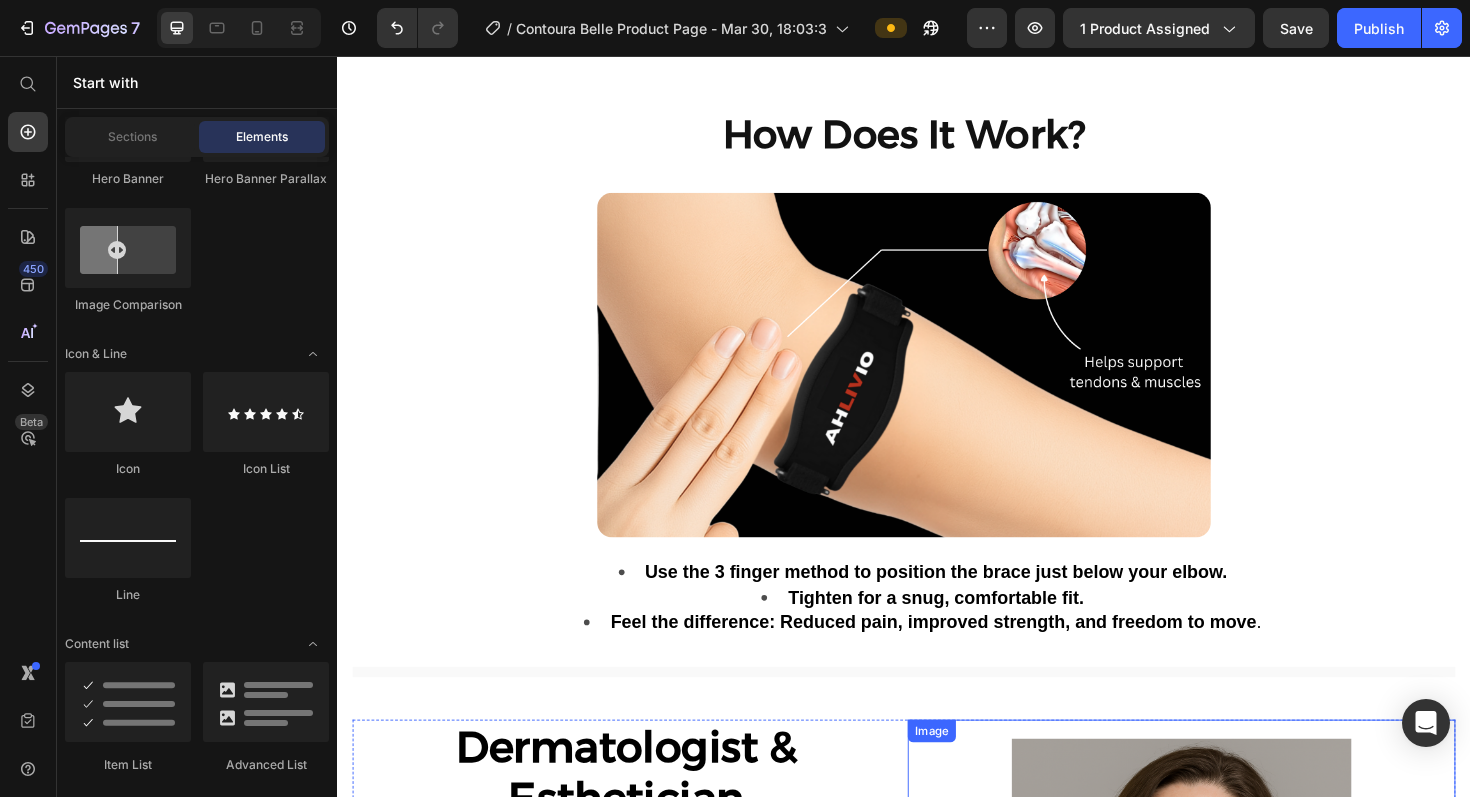 scroll, scrollTop: 3077, scrollLeft: 0, axis: vertical 